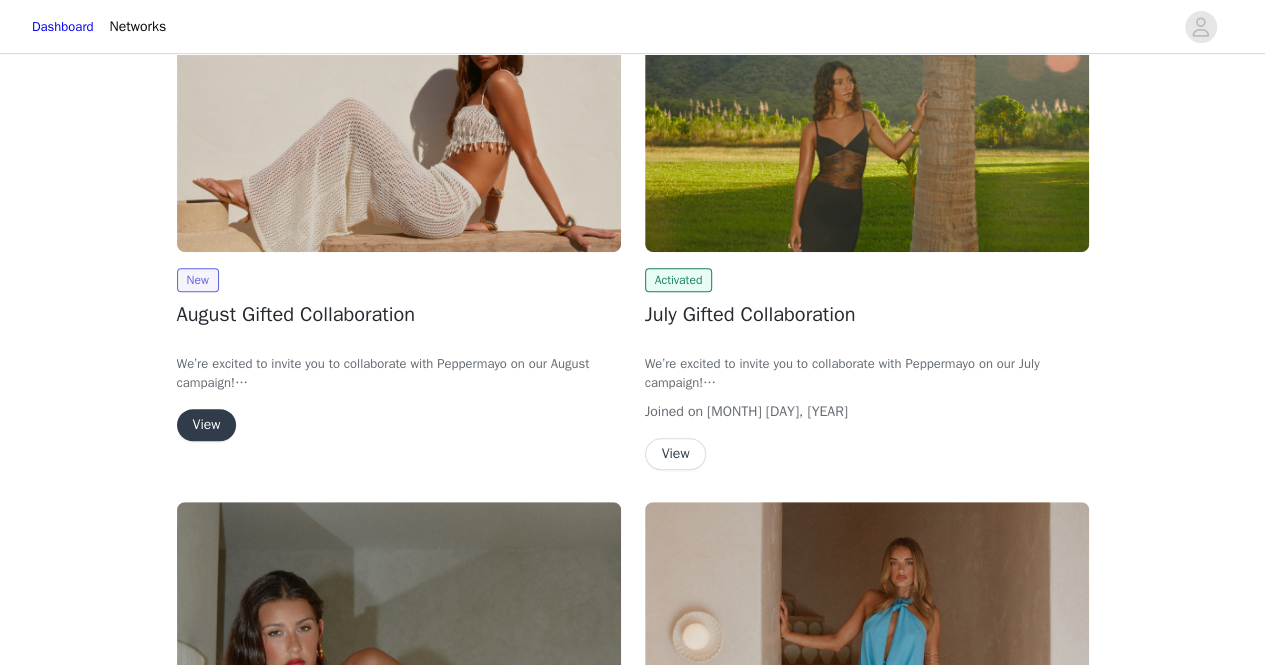 scroll, scrollTop: 265, scrollLeft: 0, axis: vertical 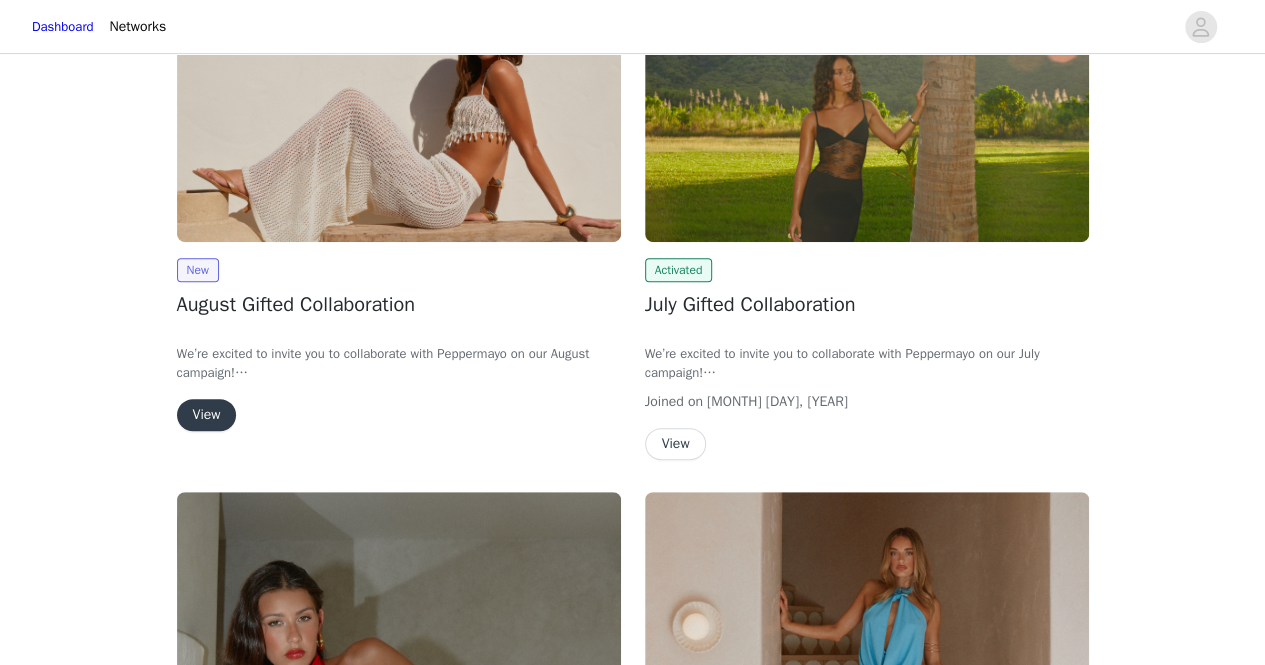 click on "View" at bounding box center (207, 415) 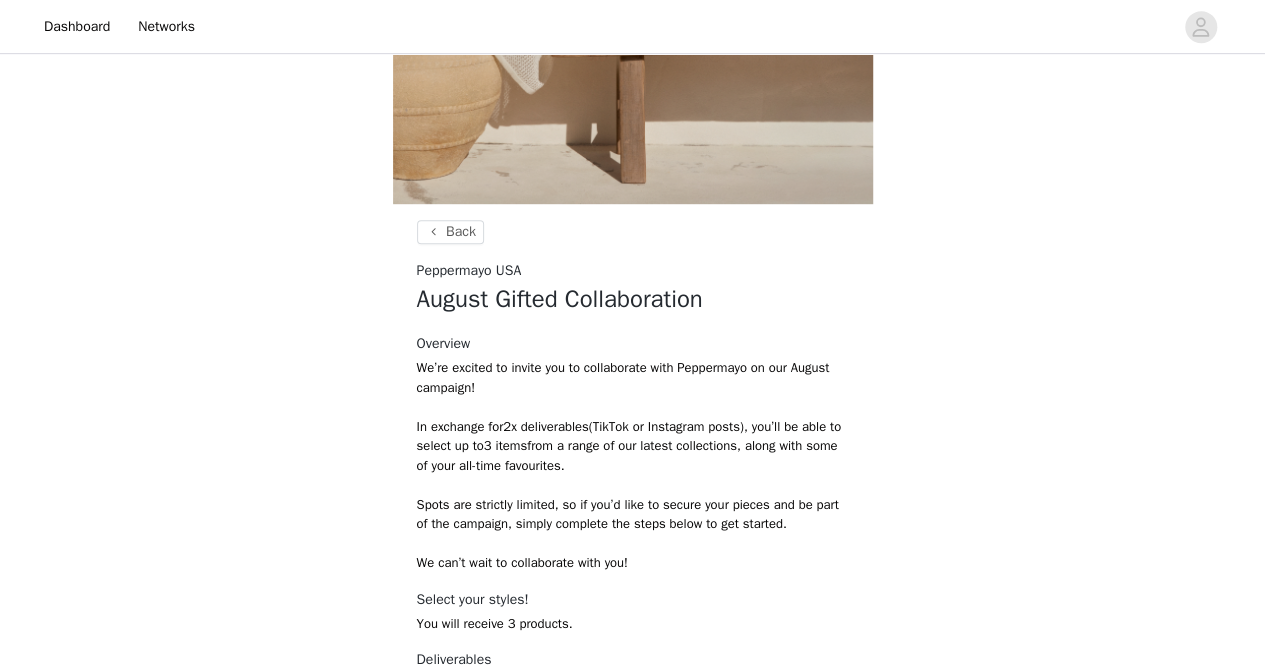 scroll, scrollTop: 802, scrollLeft: 0, axis: vertical 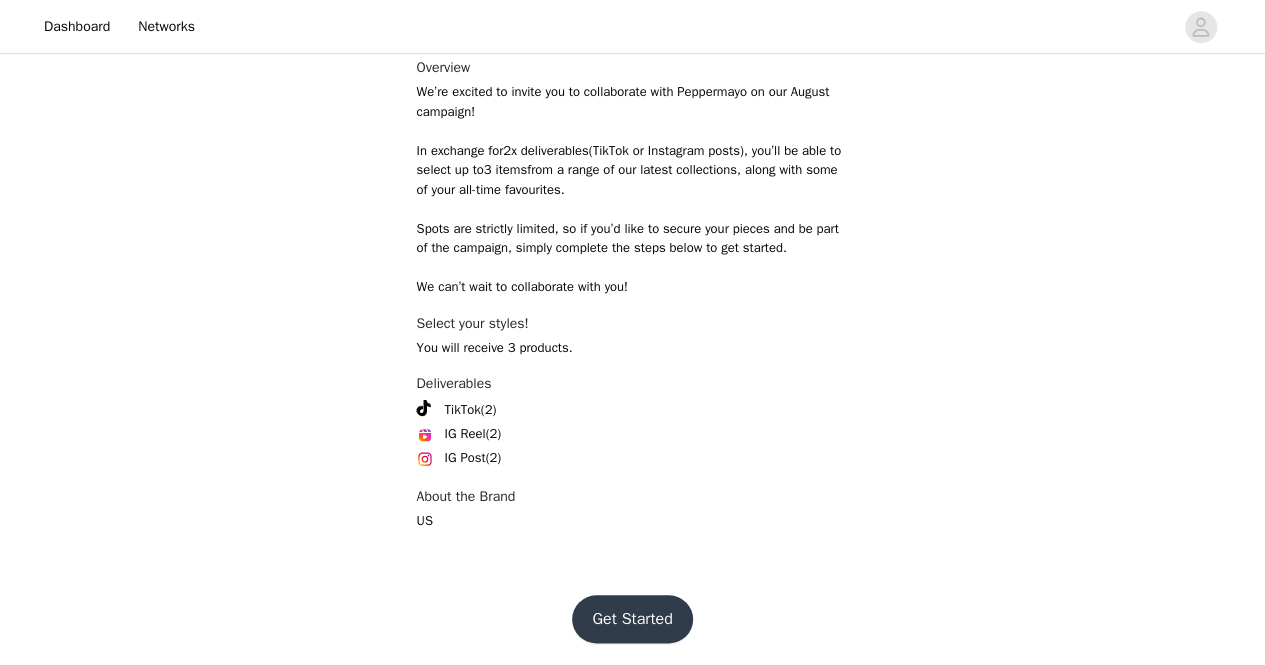 click on "Get Started" at bounding box center (632, 619) 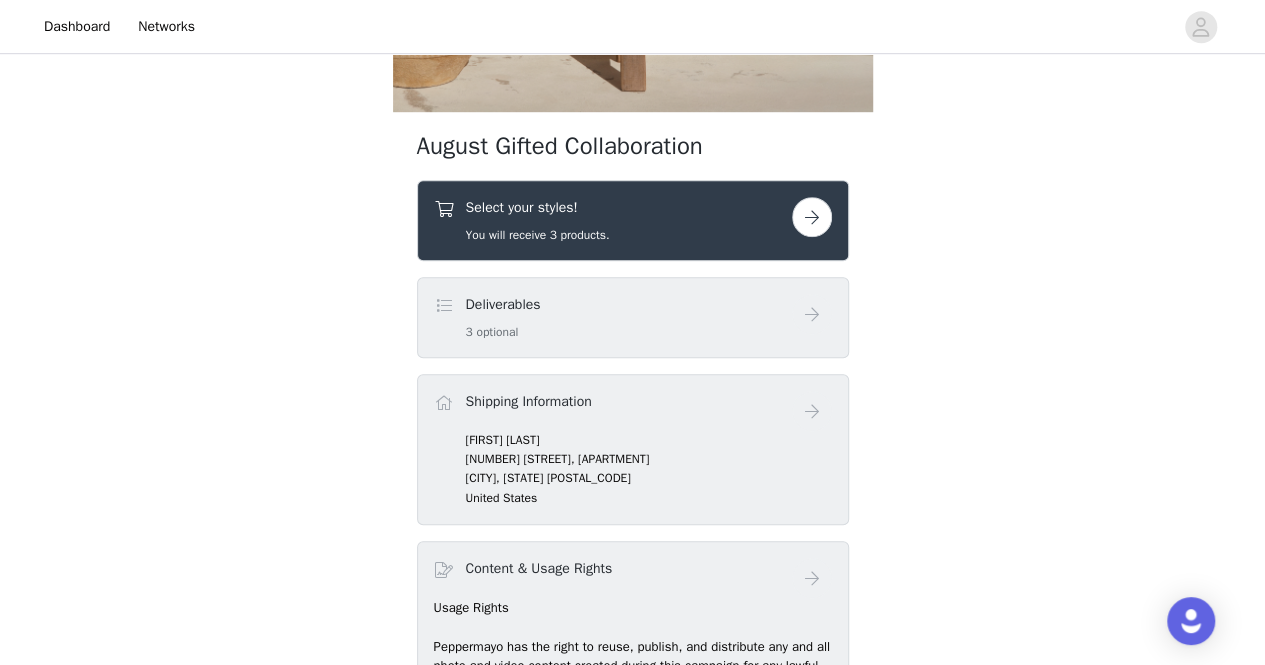 scroll, scrollTop: 529, scrollLeft: 0, axis: vertical 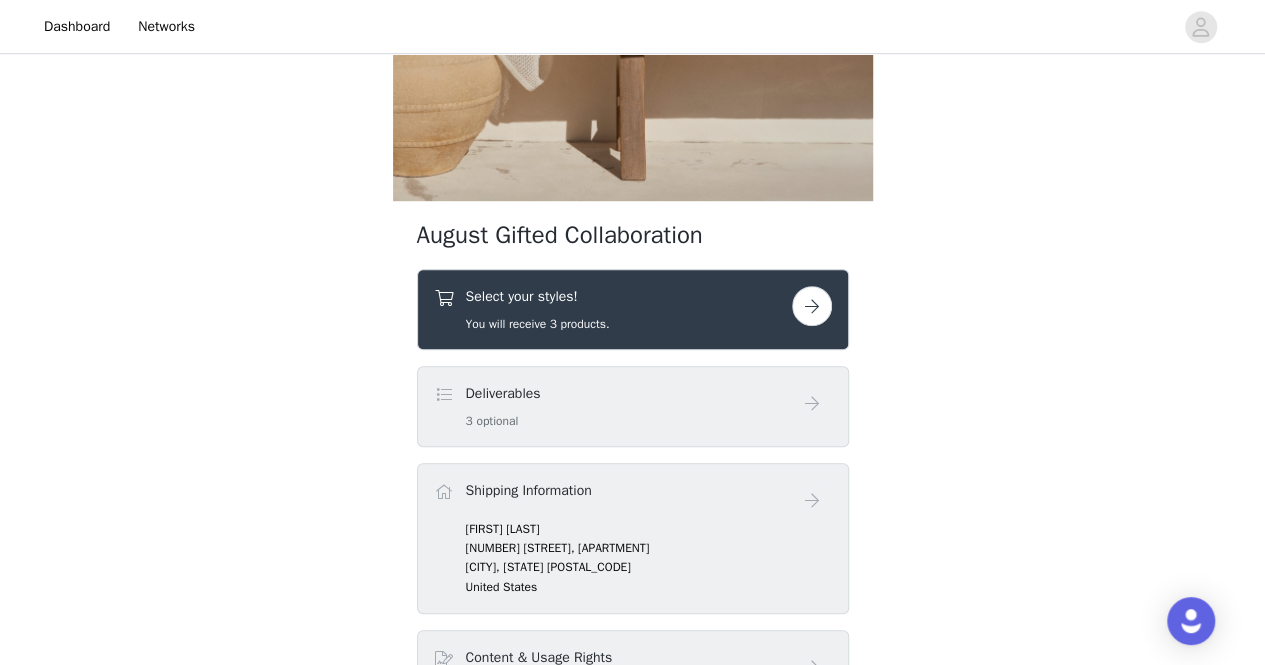 click at bounding box center (812, 306) 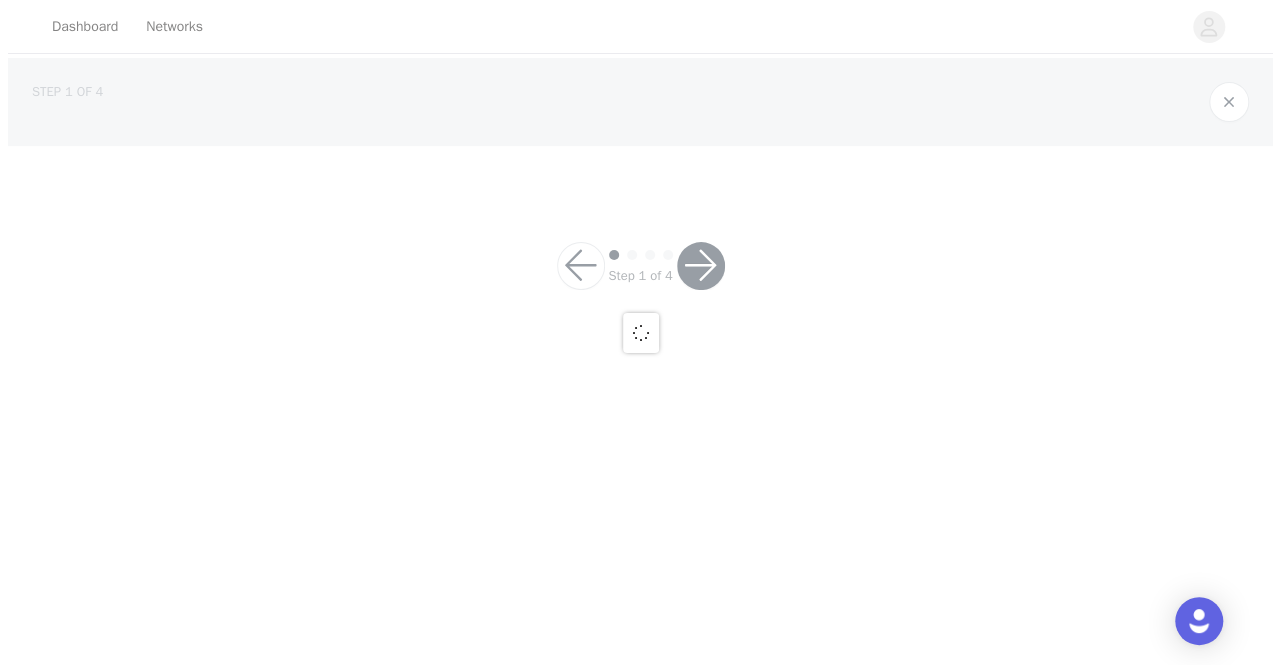 scroll, scrollTop: 0, scrollLeft: 0, axis: both 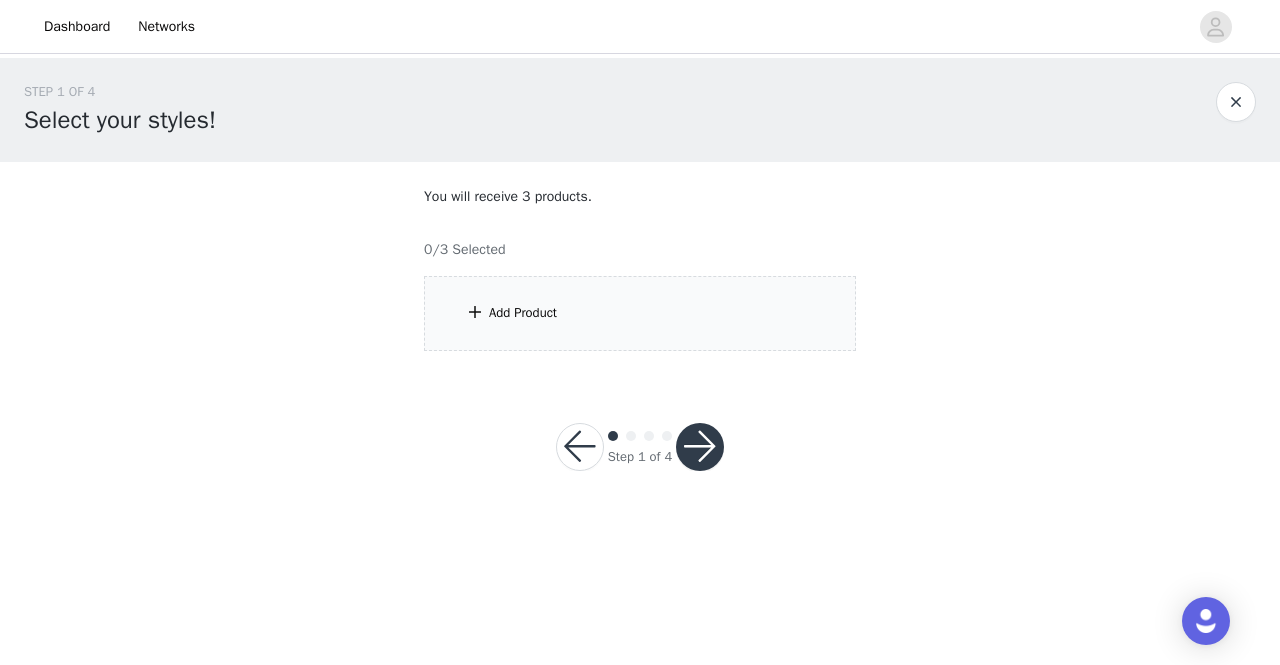 click on "Add Product" at bounding box center (640, 313) 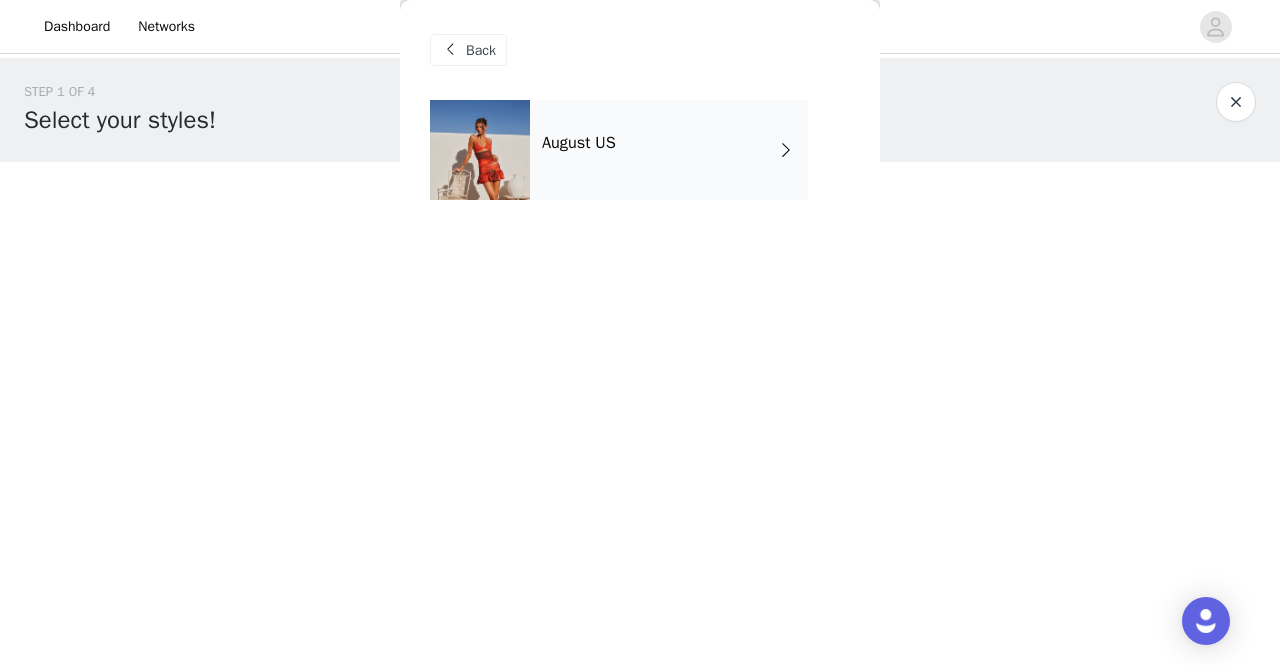 click on "August US" at bounding box center (669, 150) 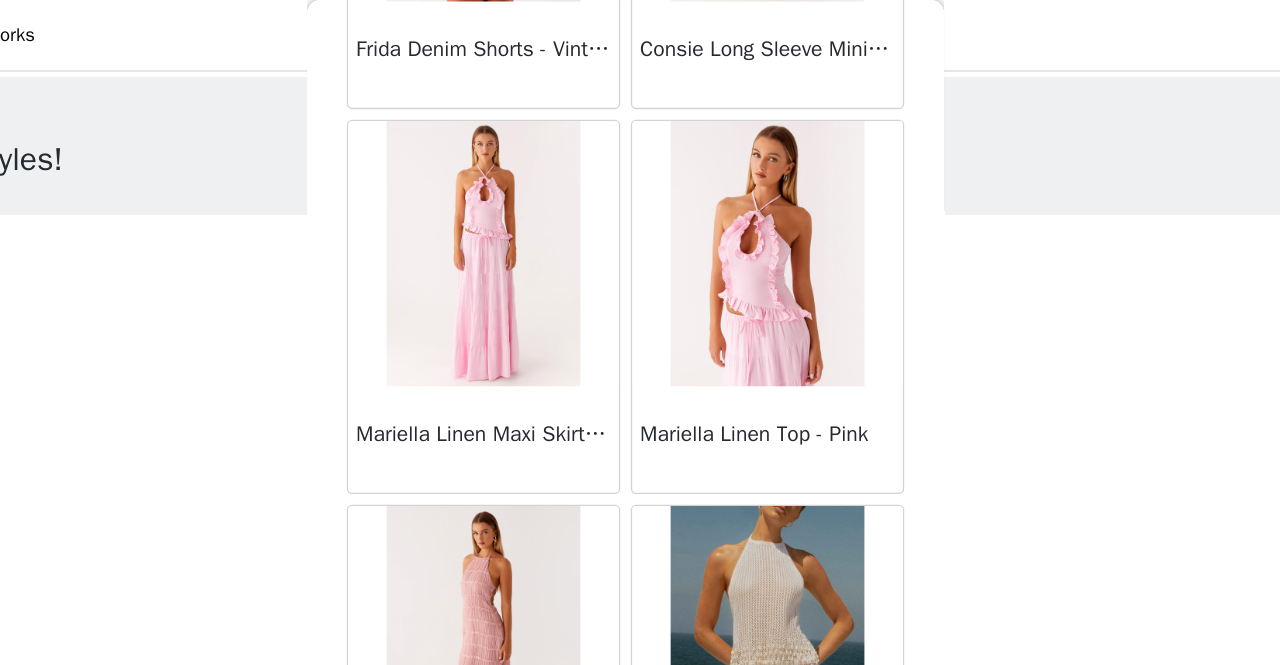 scroll, scrollTop: 2388, scrollLeft: 0, axis: vertical 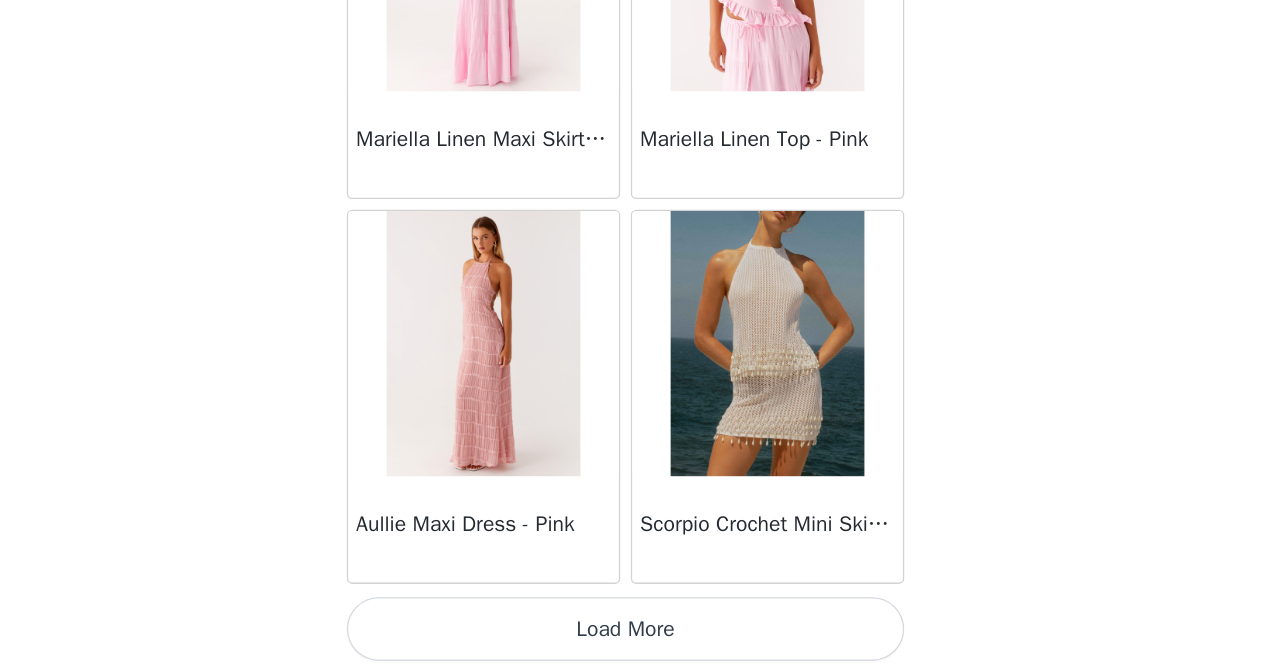 click on "Load More" at bounding box center [640, 638] 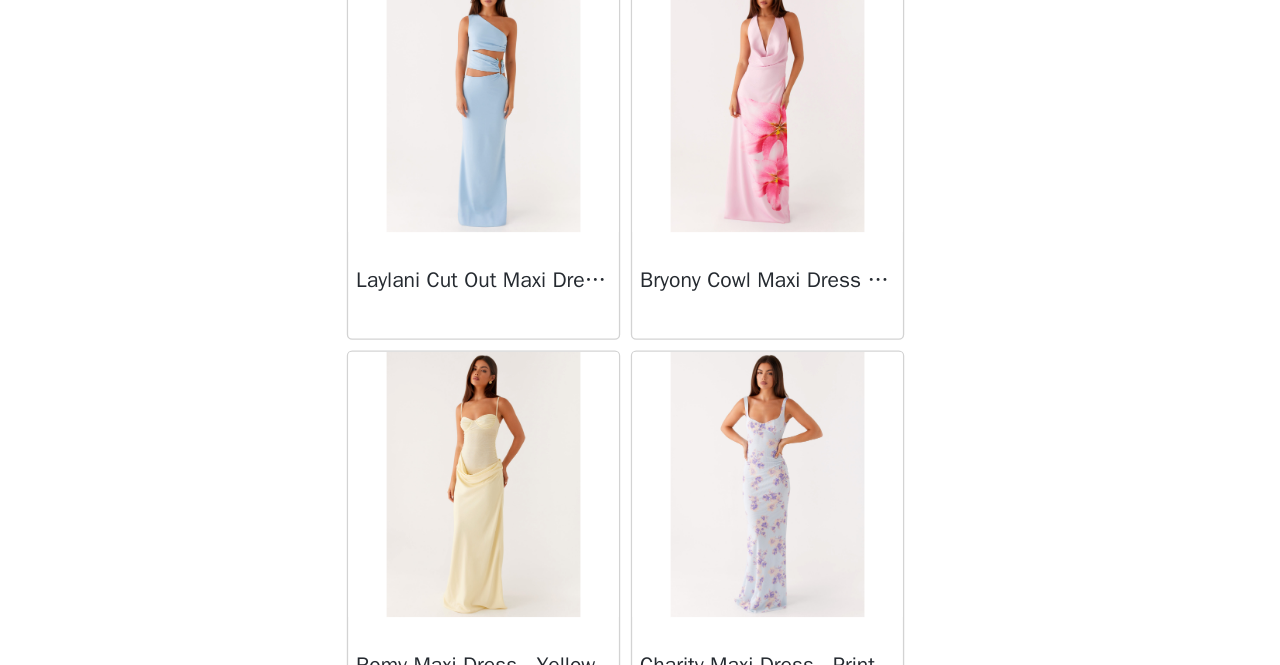 scroll, scrollTop: 5281, scrollLeft: 0, axis: vertical 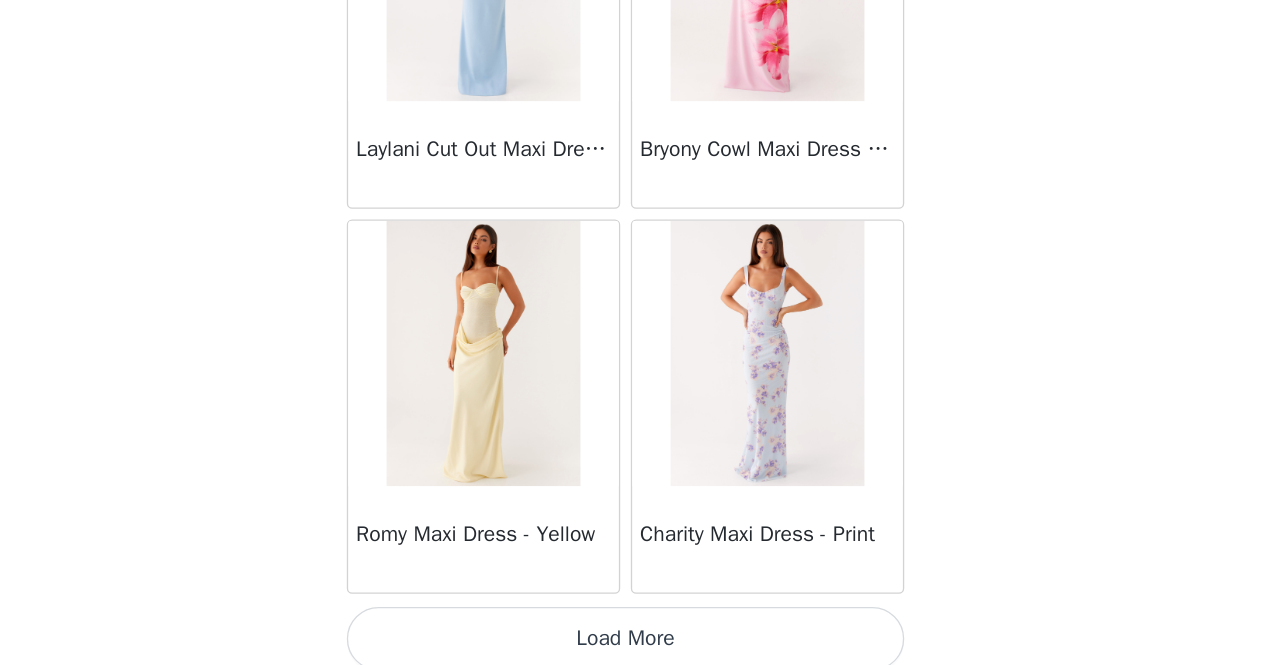 click on "Load More" at bounding box center (640, 645) 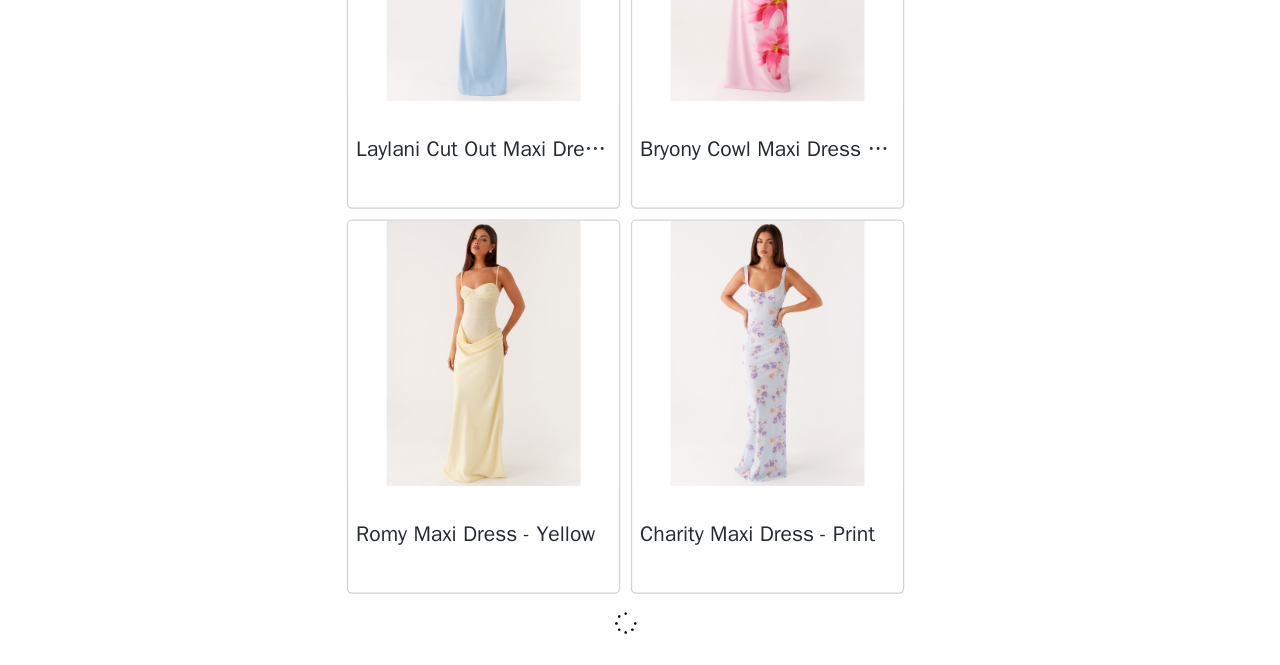 scroll, scrollTop: 5272, scrollLeft: 0, axis: vertical 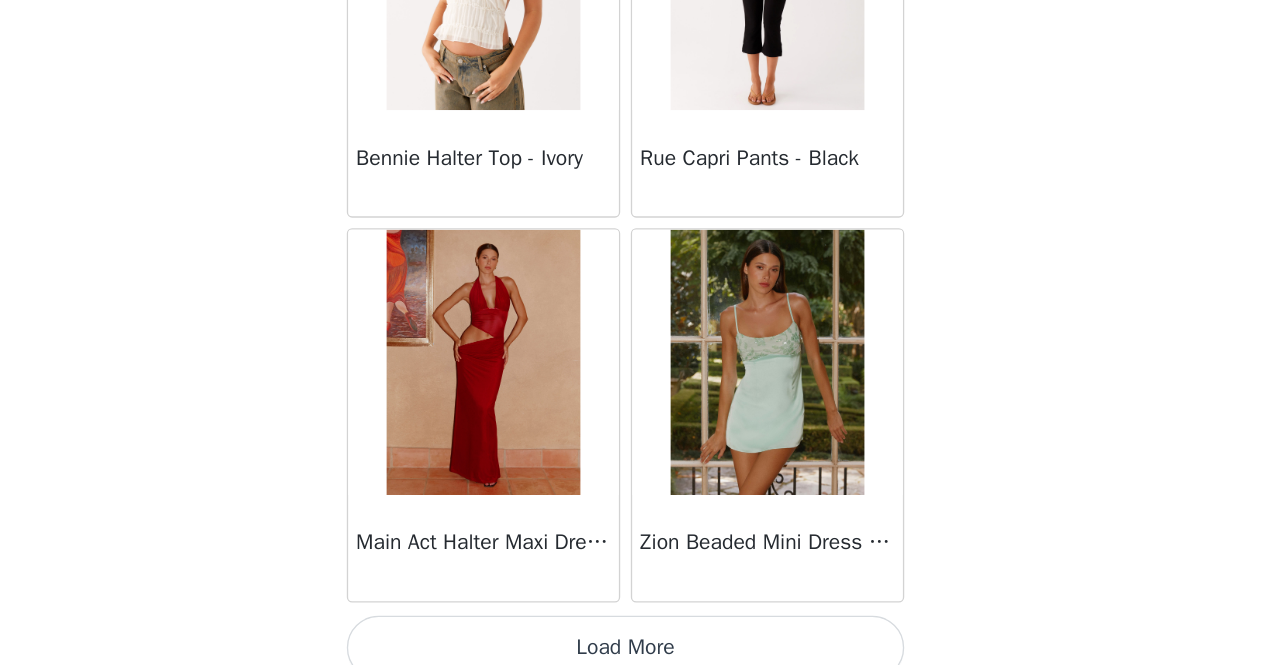 click on "Load More" at bounding box center [640, 652] 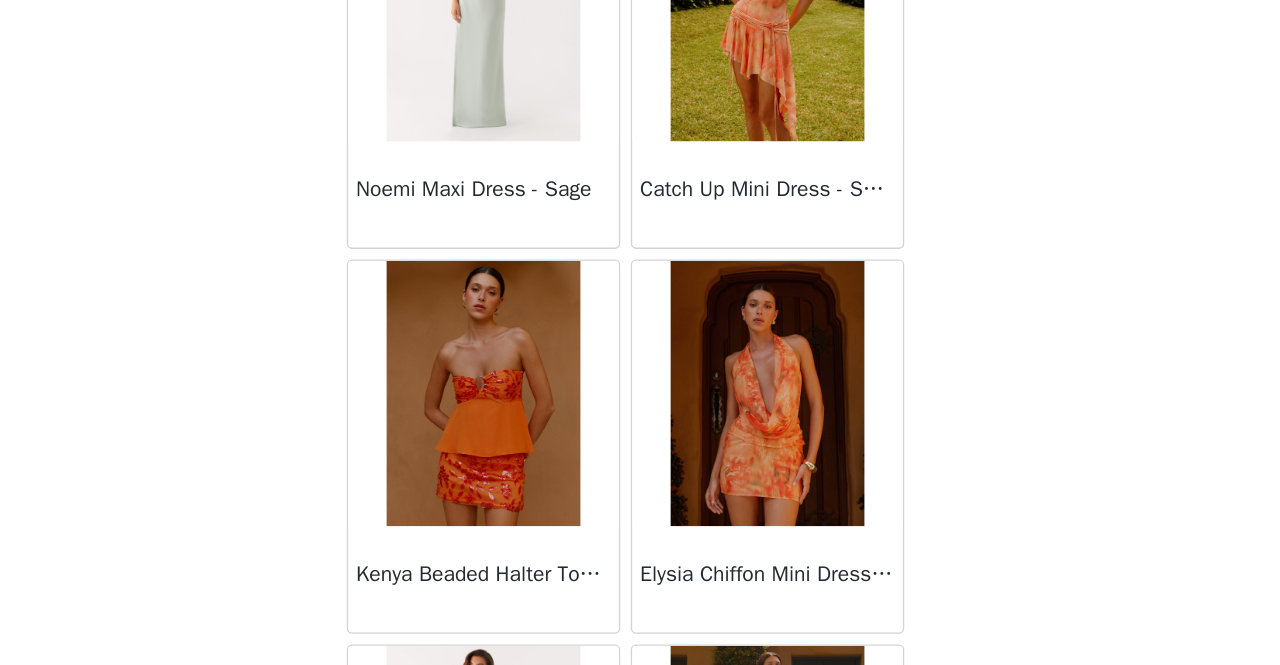 scroll, scrollTop: 10015, scrollLeft: 0, axis: vertical 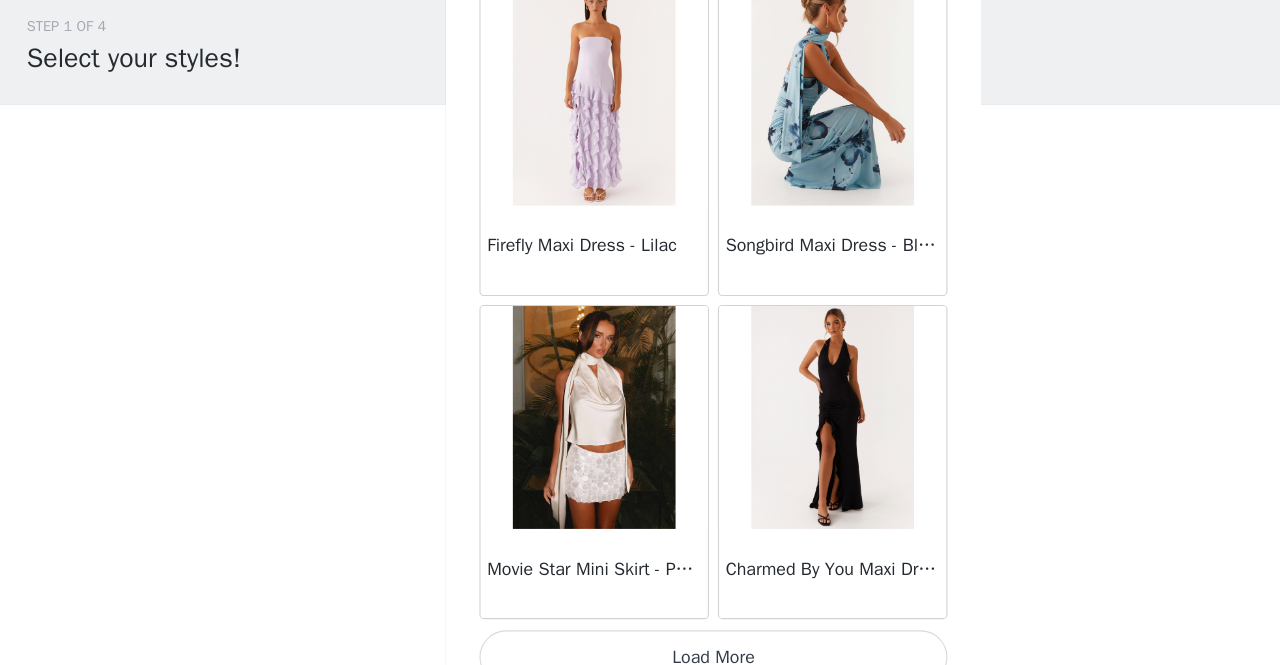 click on "Load More" at bounding box center [640, 658] 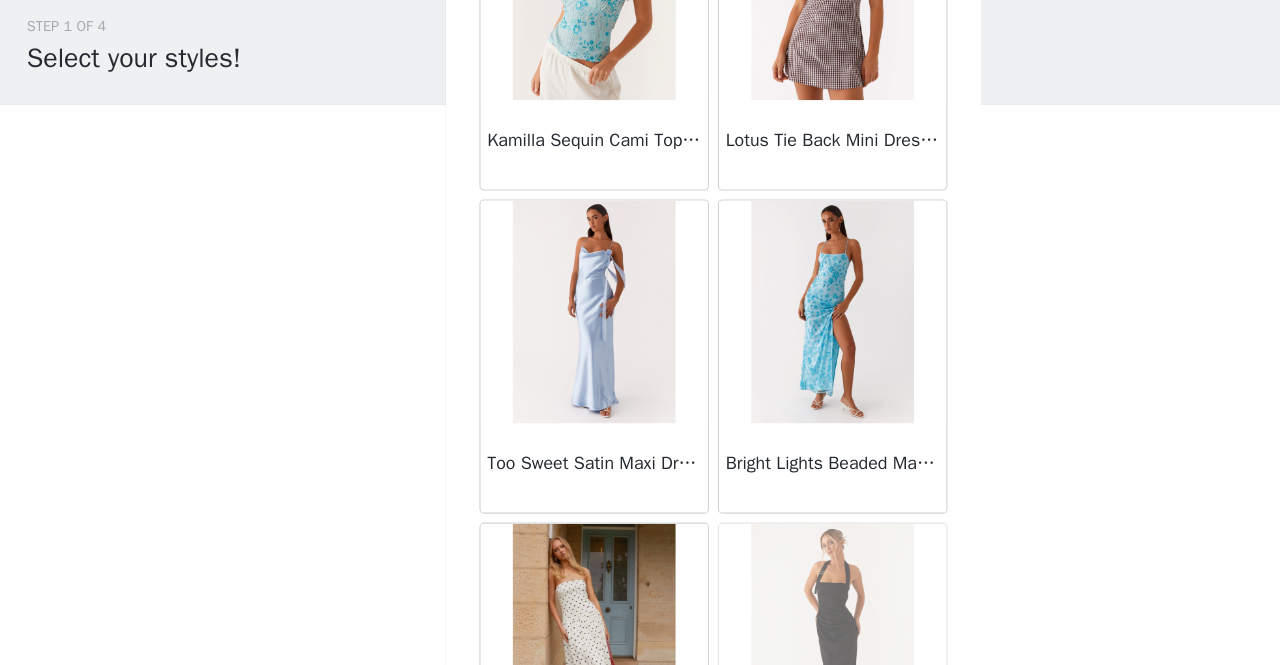 scroll, scrollTop: 13961, scrollLeft: 0, axis: vertical 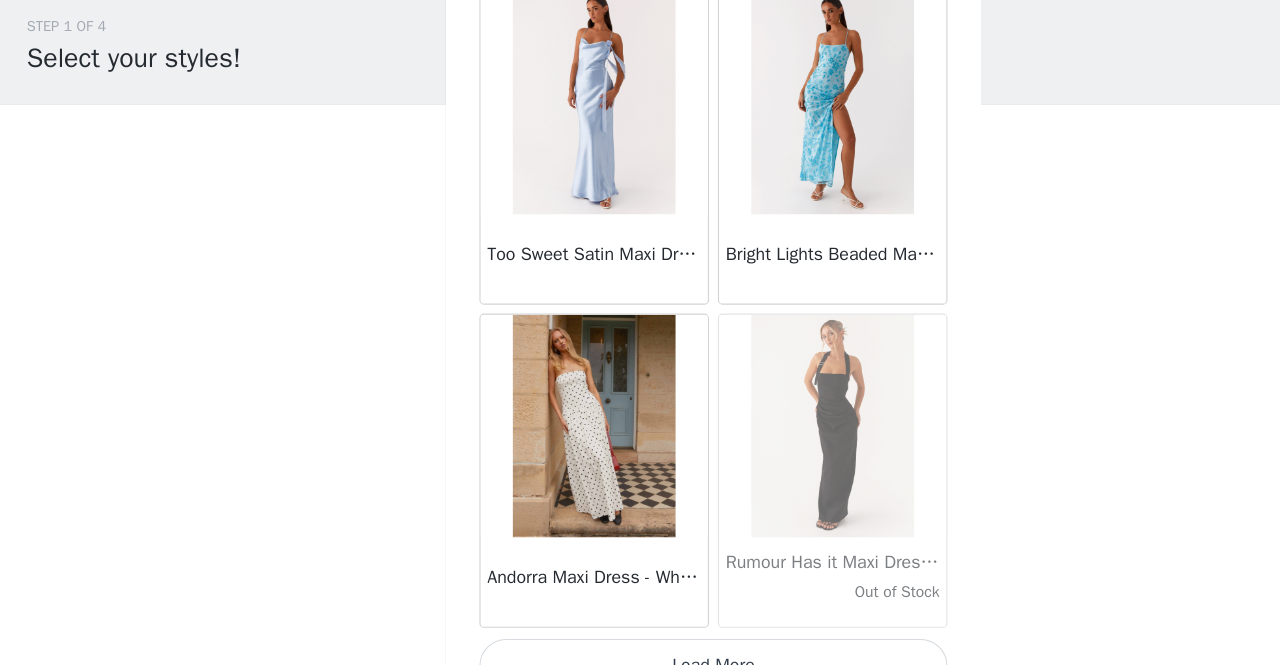 click on "Load More" at bounding box center [640, 665] 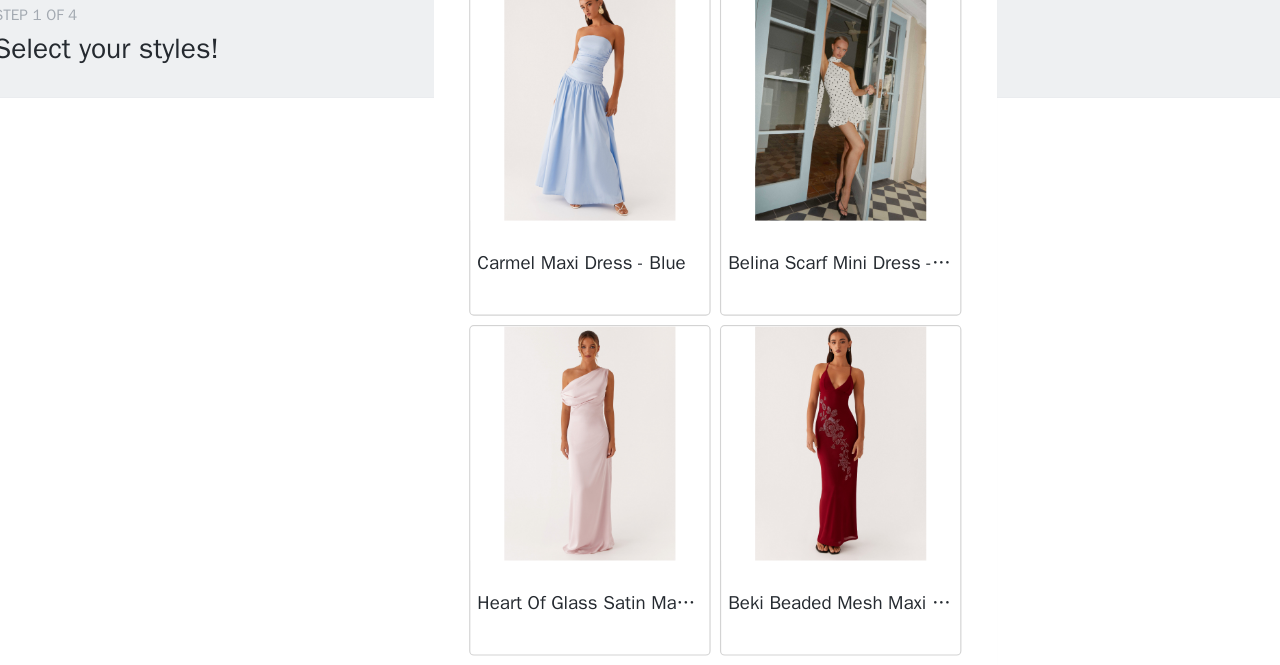 scroll, scrollTop: 16854, scrollLeft: 0, axis: vertical 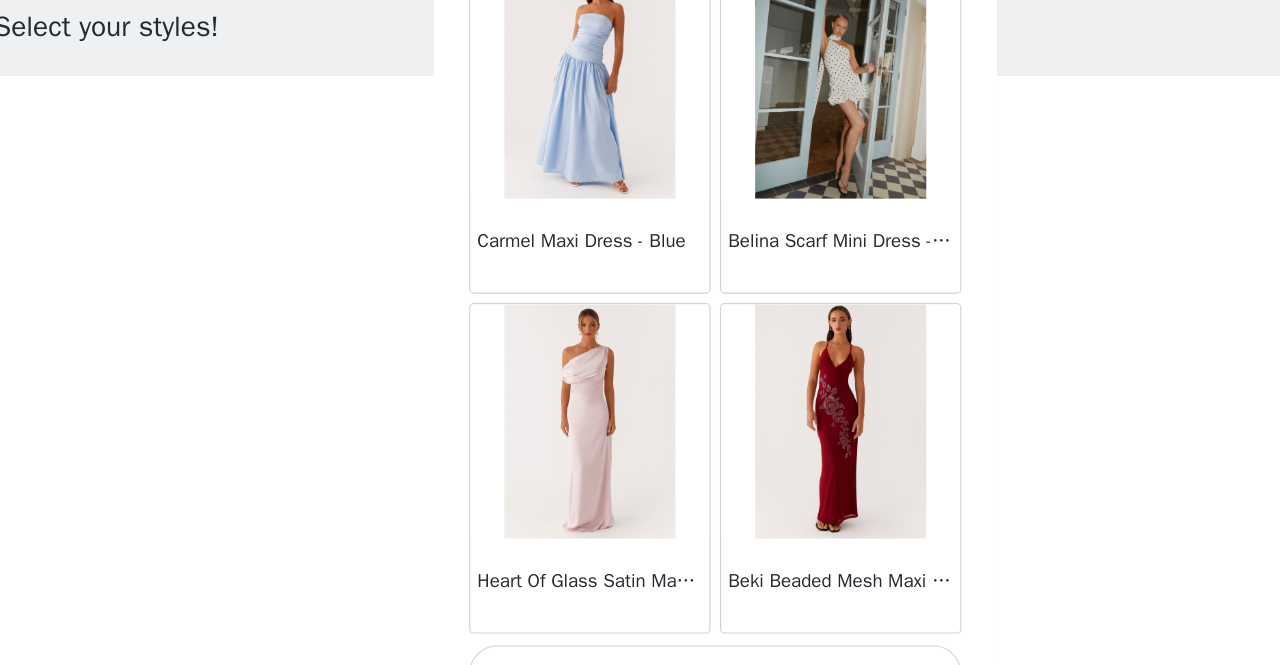 click on "Load More" at bounding box center (640, 672) 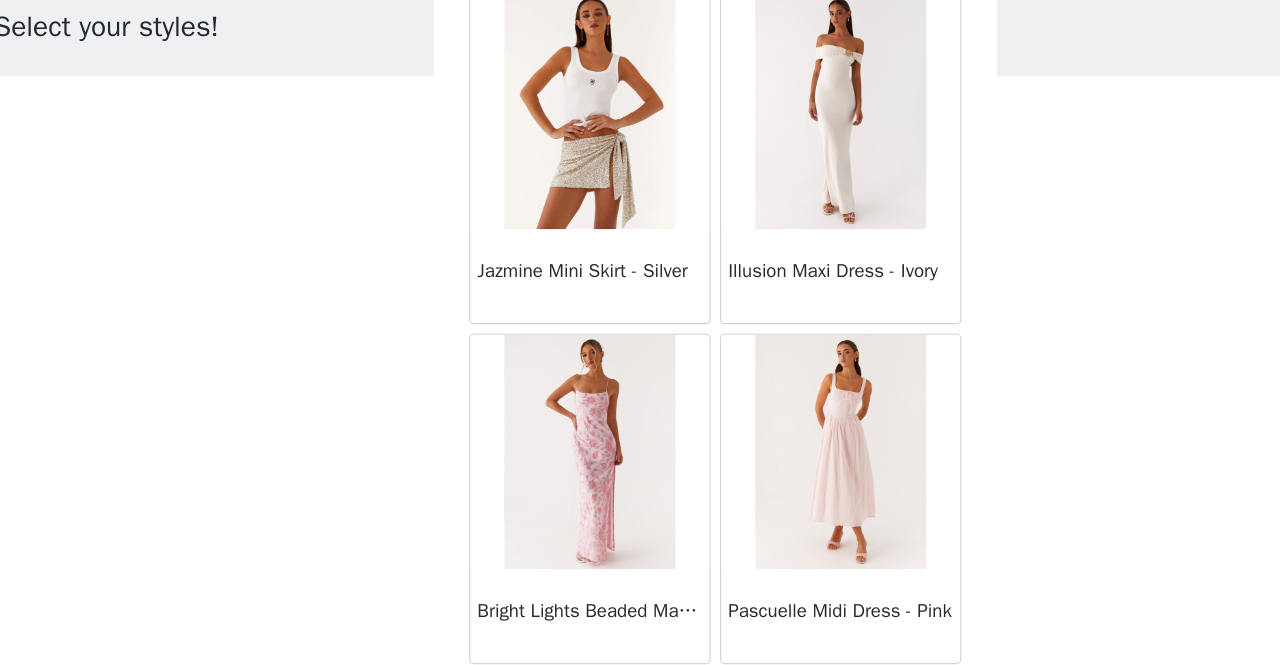 scroll, scrollTop: 17966, scrollLeft: 0, axis: vertical 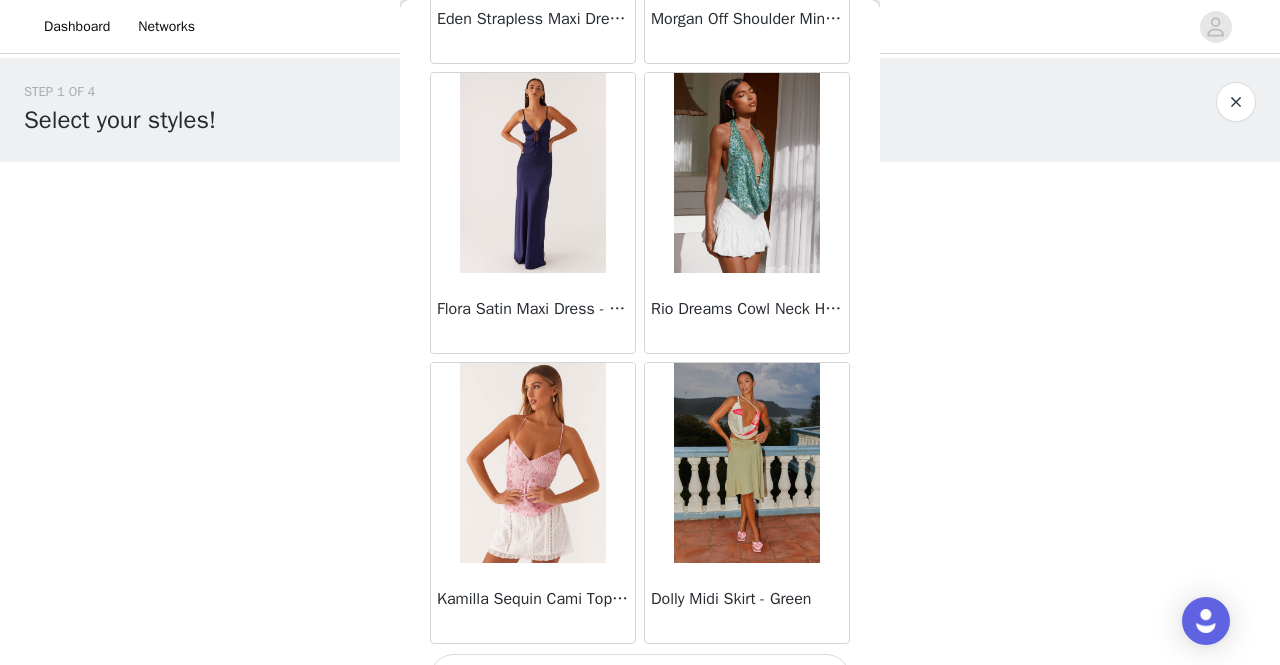 click on "Load More" at bounding box center (640, 678) 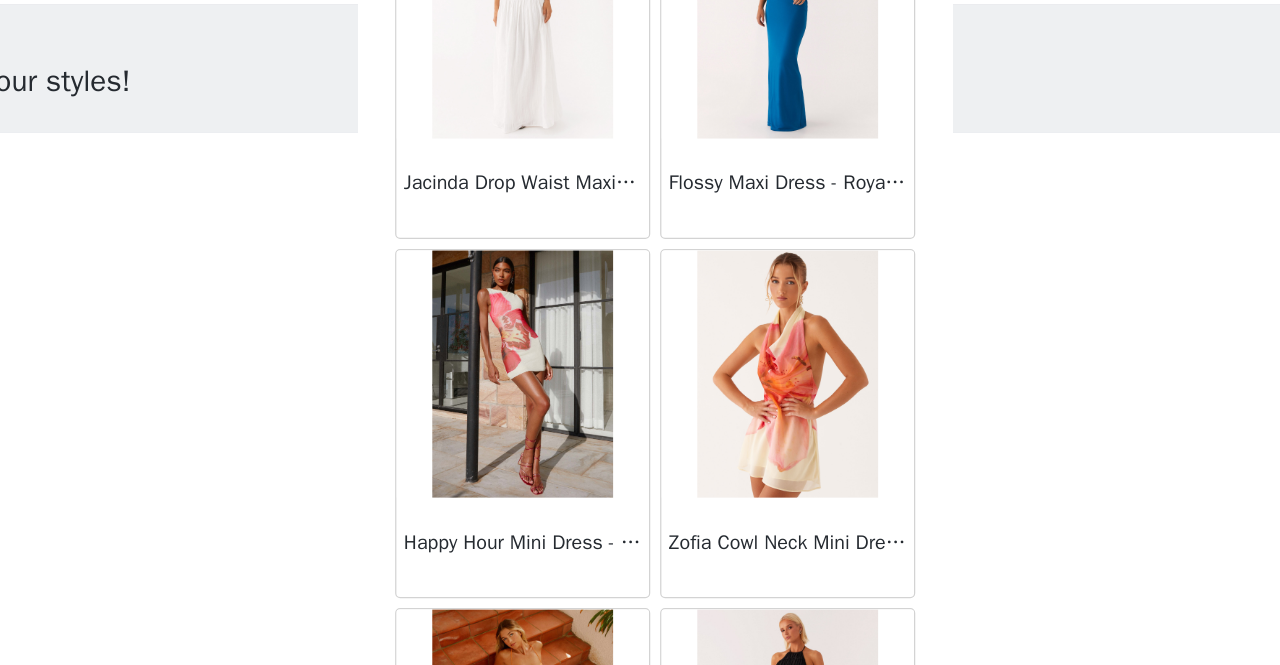 scroll, scrollTop: 22641, scrollLeft: 0, axis: vertical 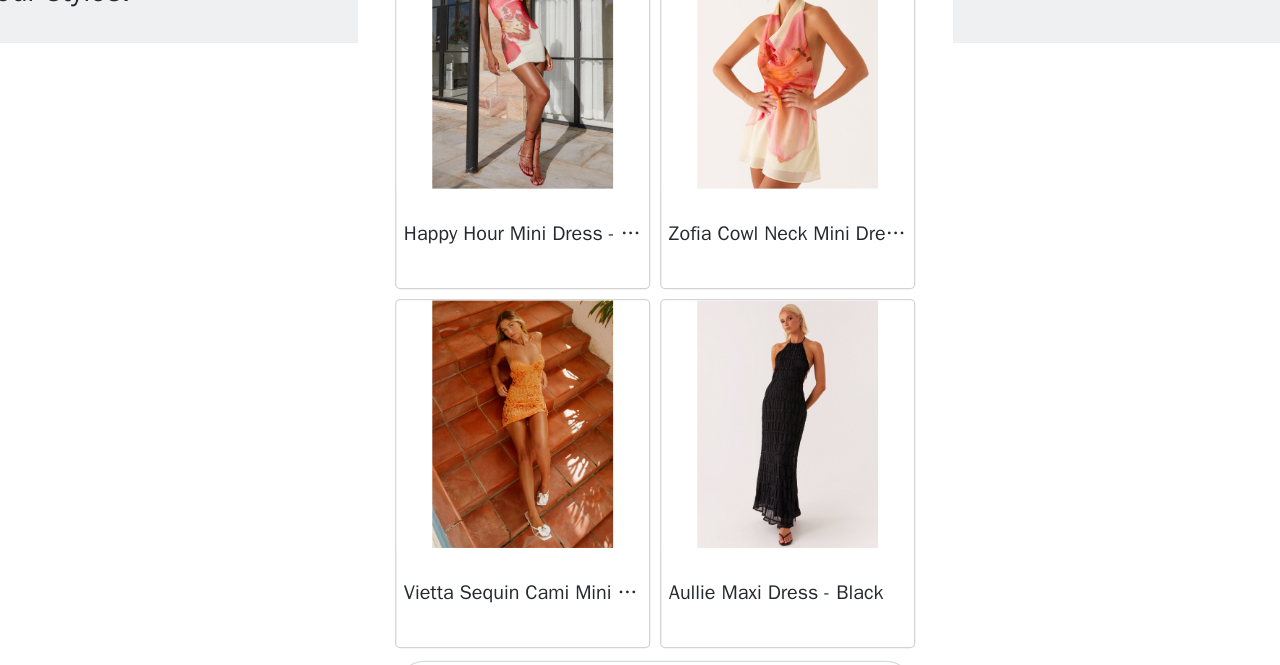 click on "Load More" at bounding box center [640, 685] 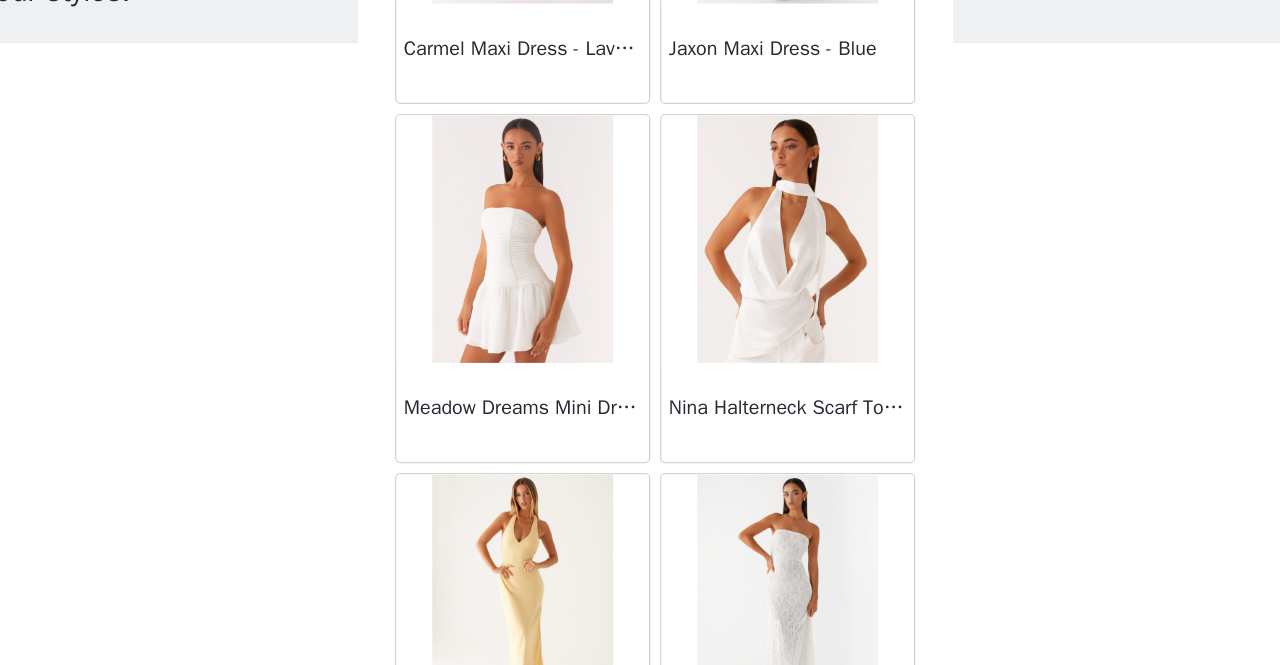scroll, scrollTop: 25534, scrollLeft: 0, axis: vertical 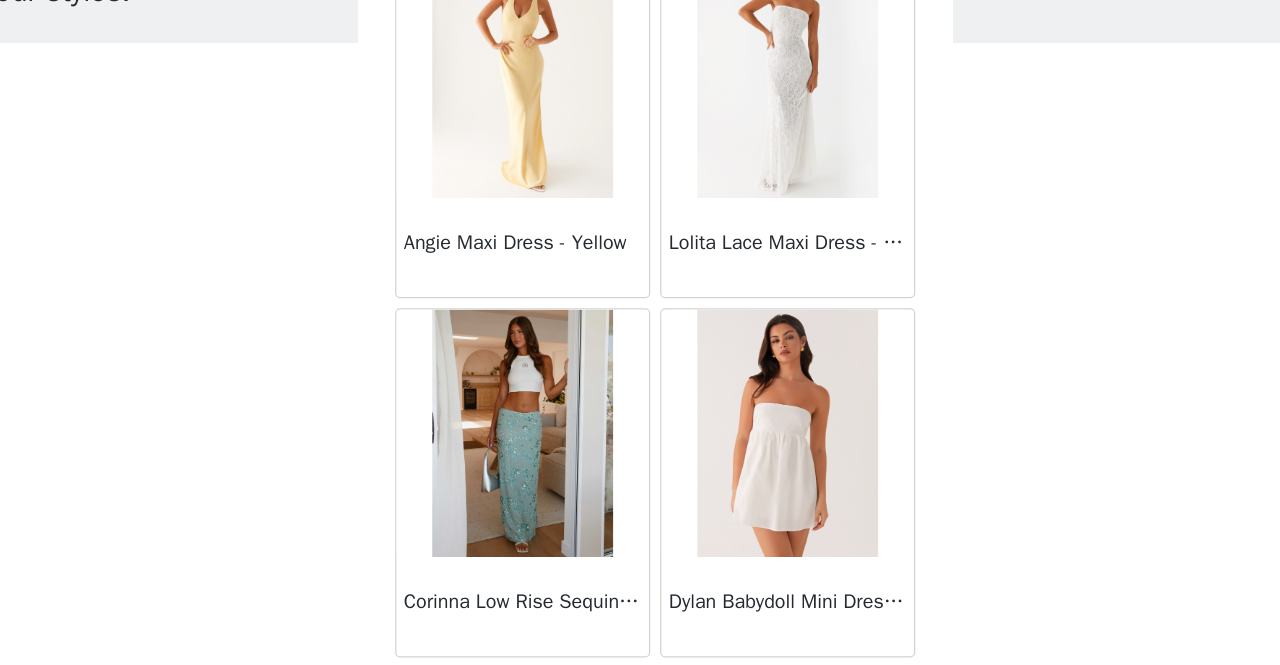 click on "Load More" at bounding box center [640, 692] 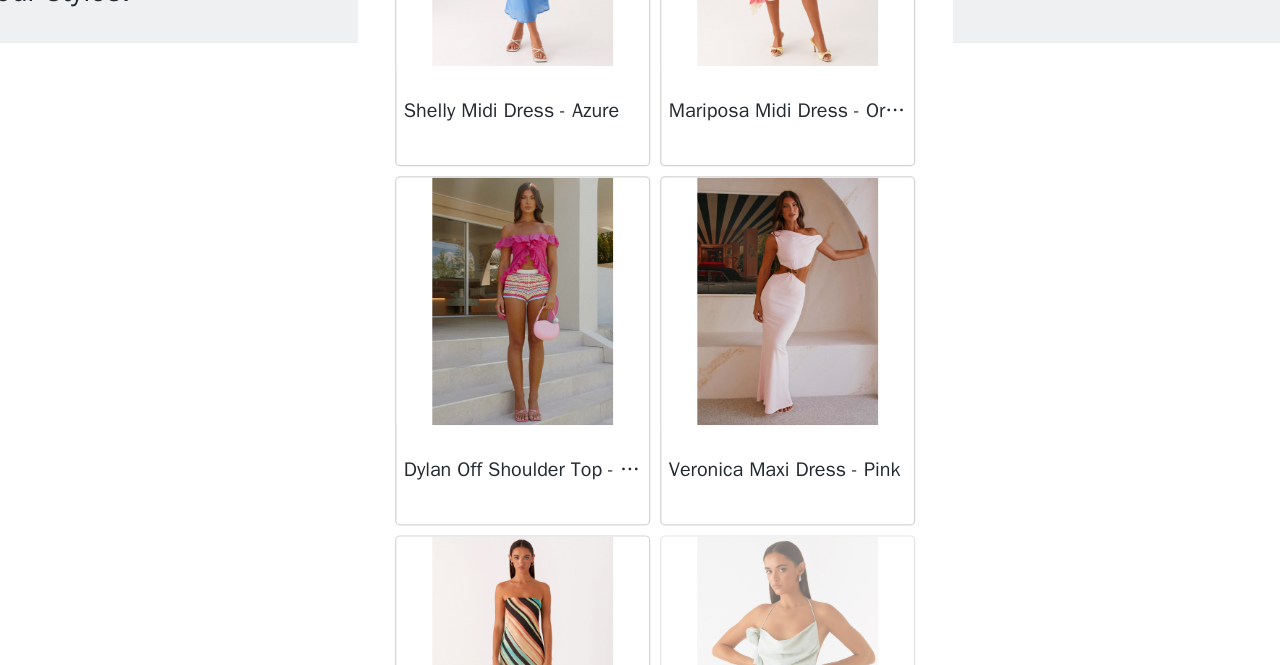 scroll, scrollTop: 28428, scrollLeft: 0, axis: vertical 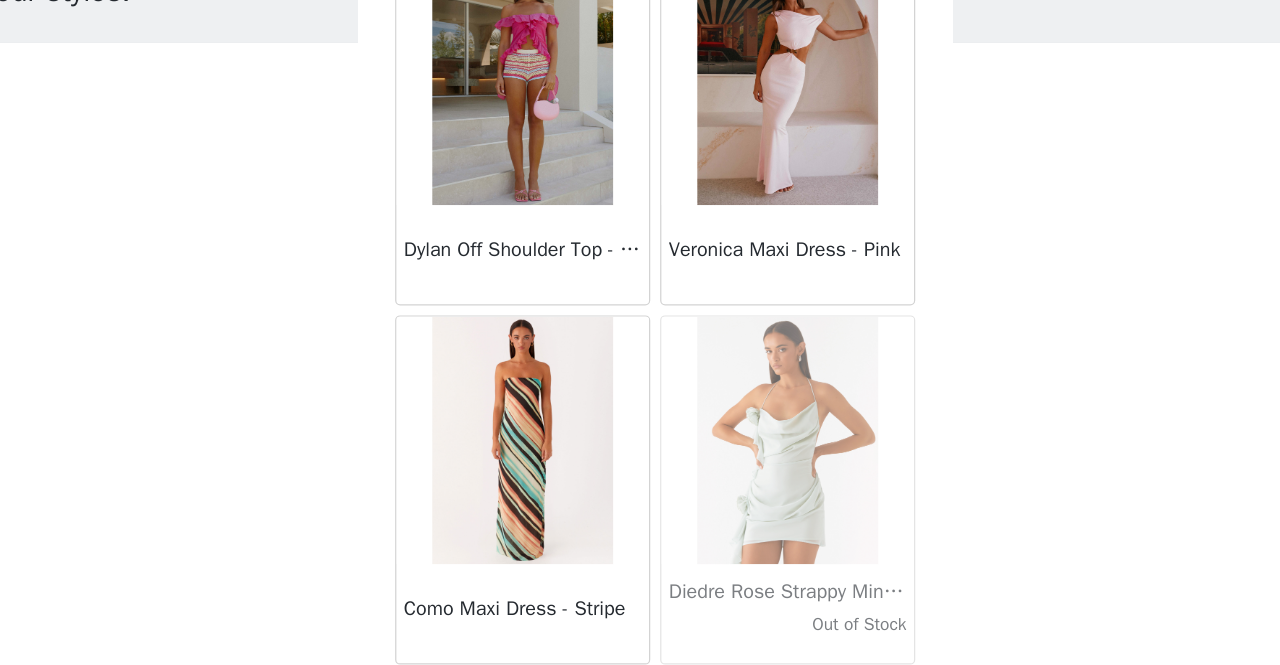 click on "Load More" at bounding box center (640, 698) 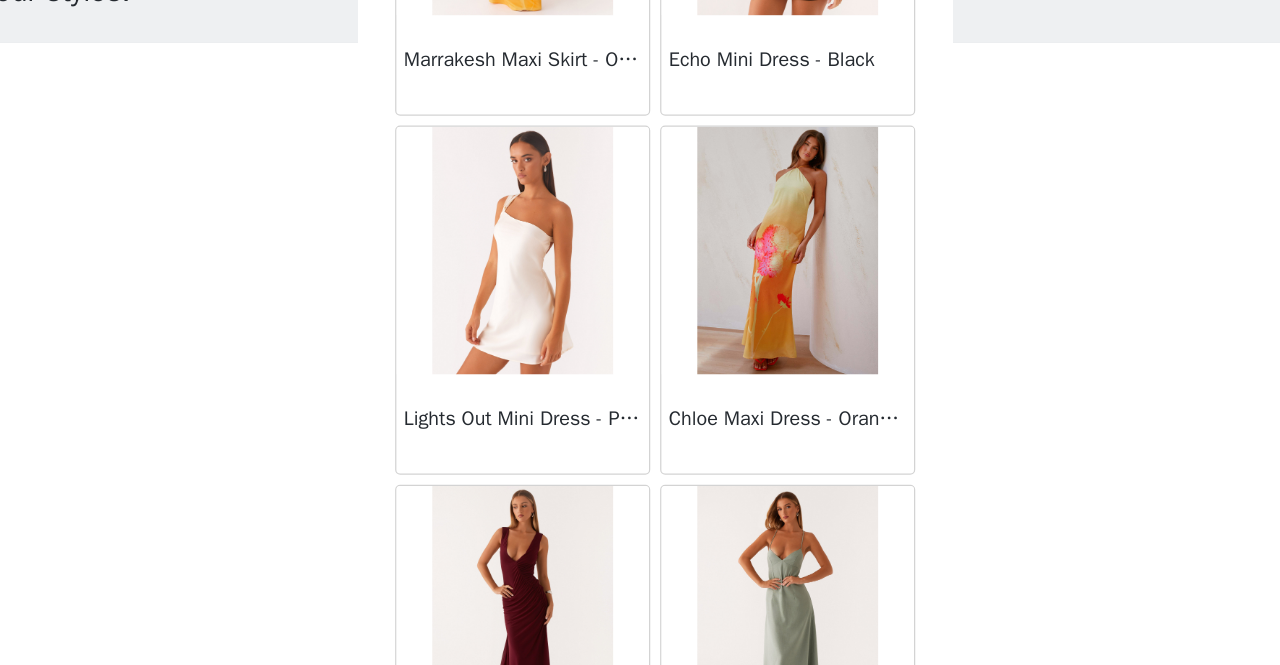 scroll, scrollTop: 29161, scrollLeft: 0, axis: vertical 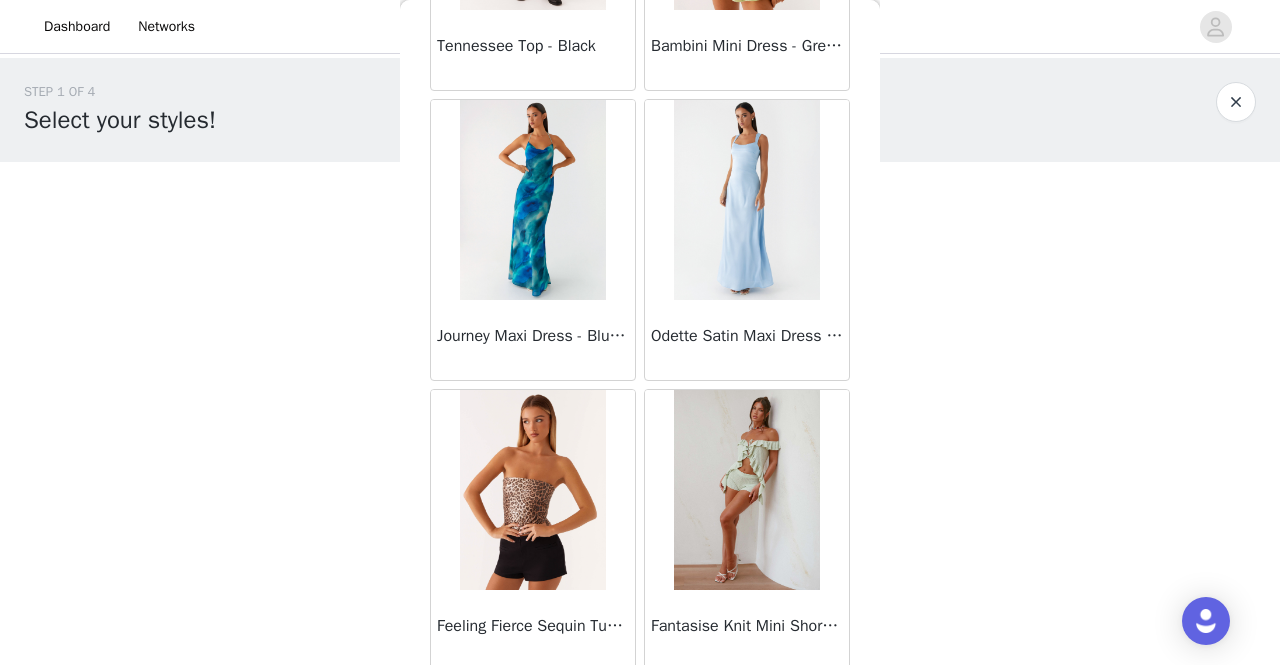 click on "Load More" at bounding box center [640, 705] 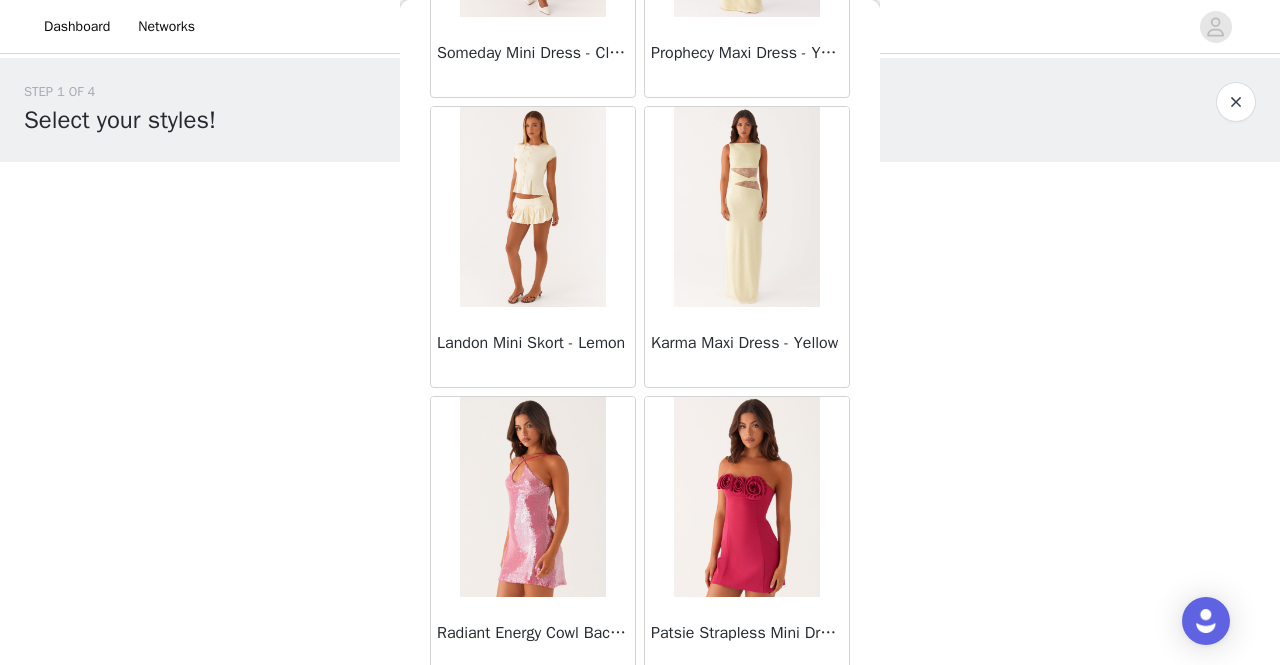 click on "Load More" at bounding box center [640, 712] 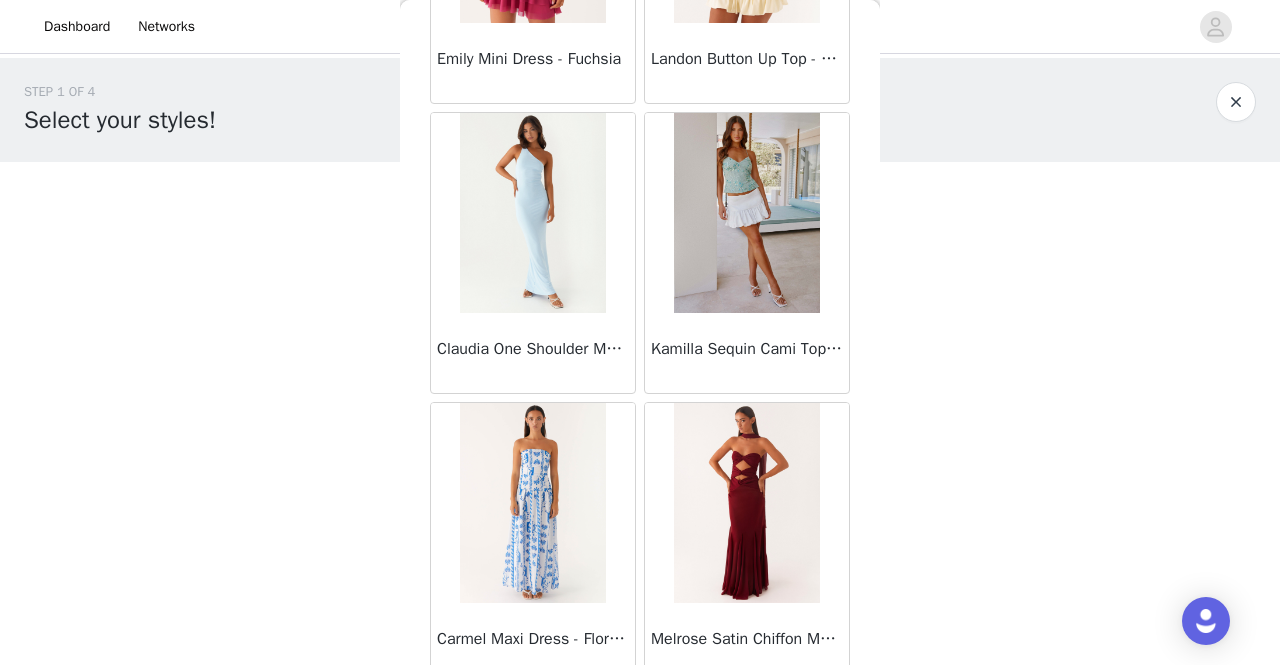 click on "Load More" at bounding box center (640, 718) 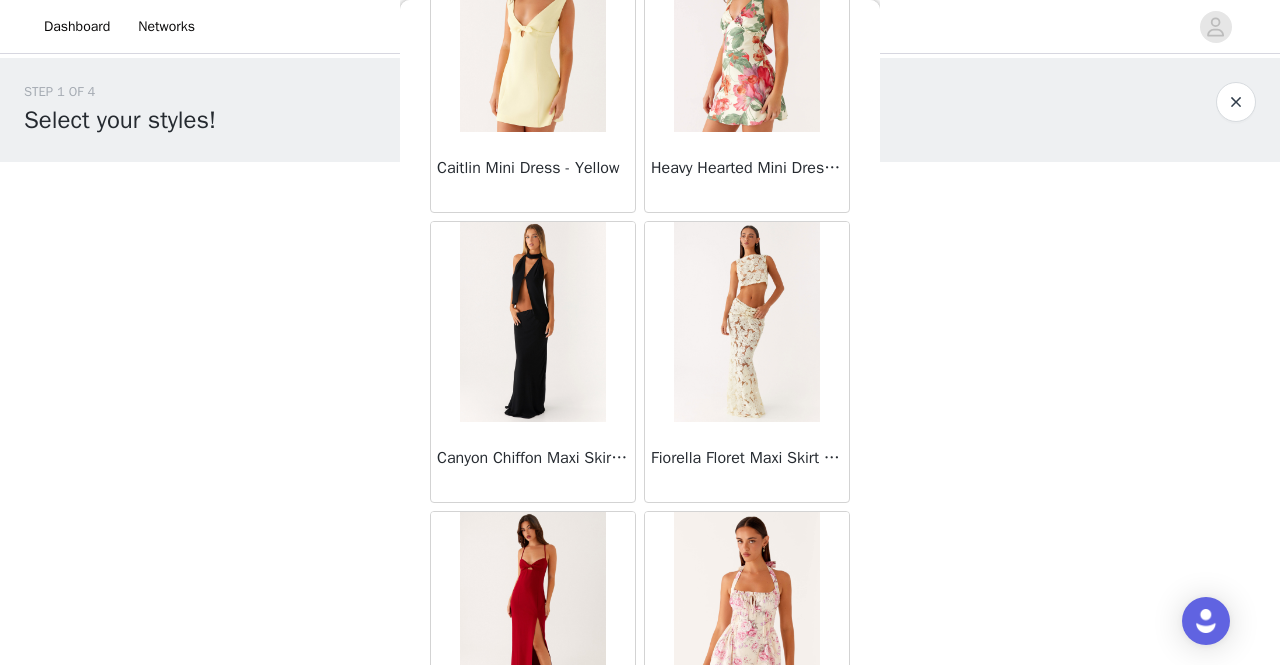 scroll, scrollTop: 40001, scrollLeft: 0, axis: vertical 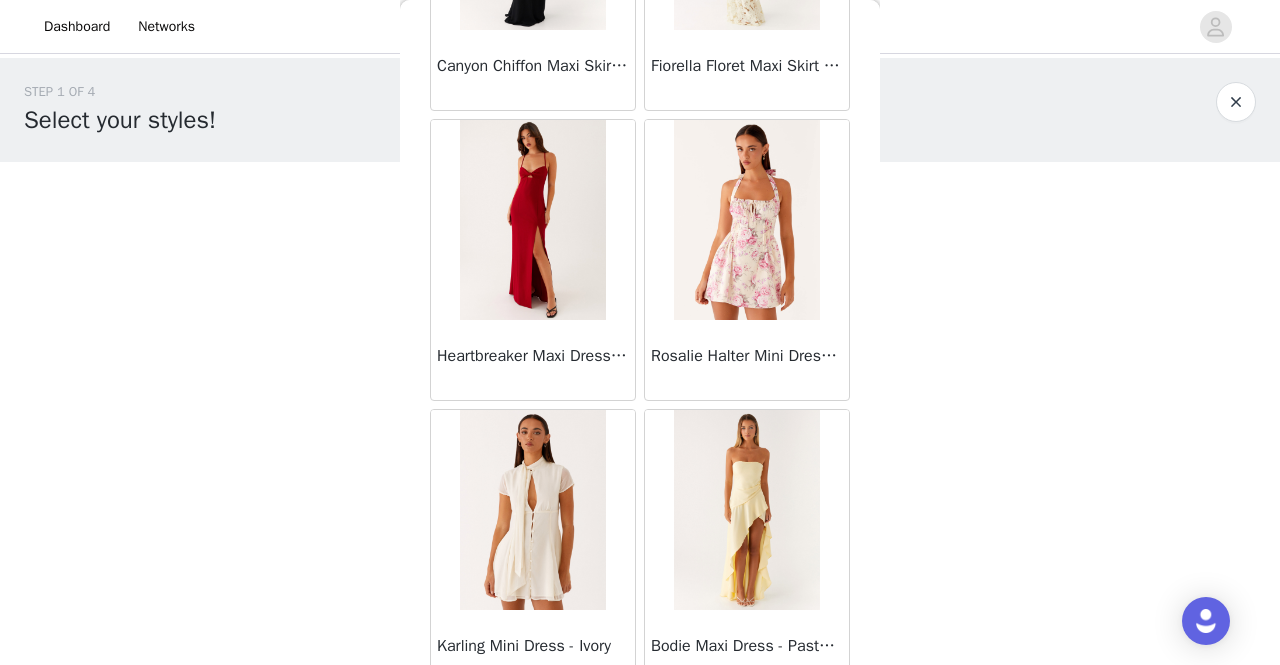 click on "Load More" at bounding box center [640, 725] 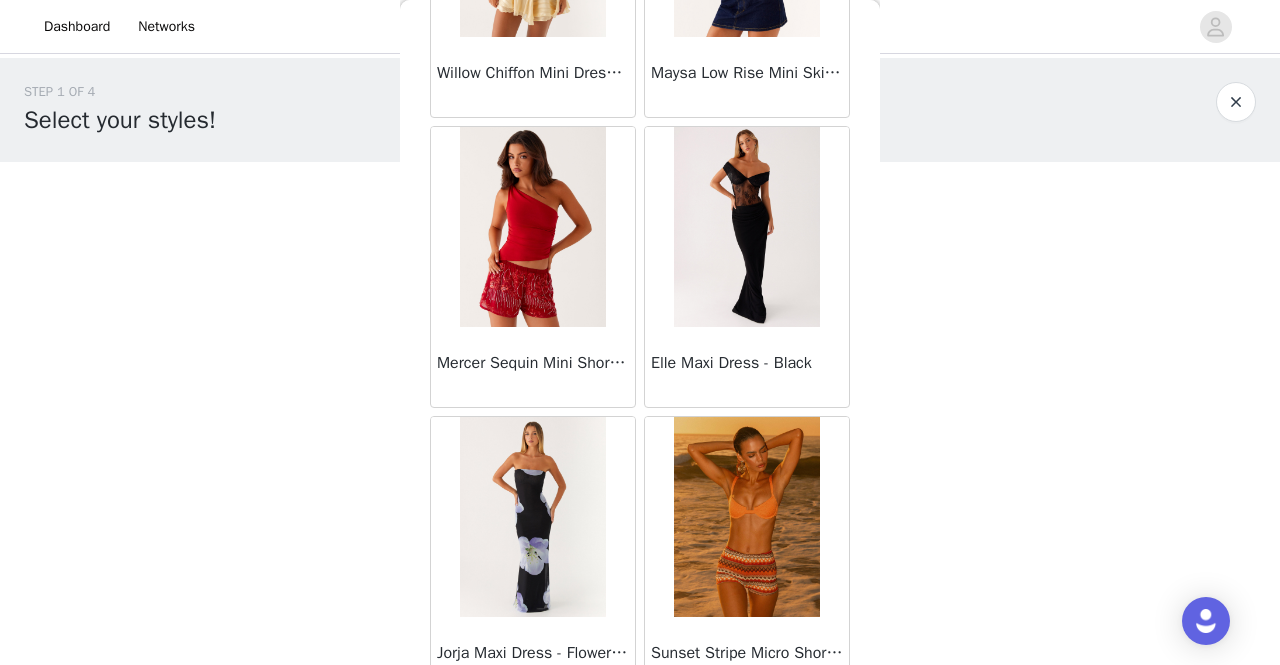 scroll, scrollTop: 42894, scrollLeft: 0, axis: vertical 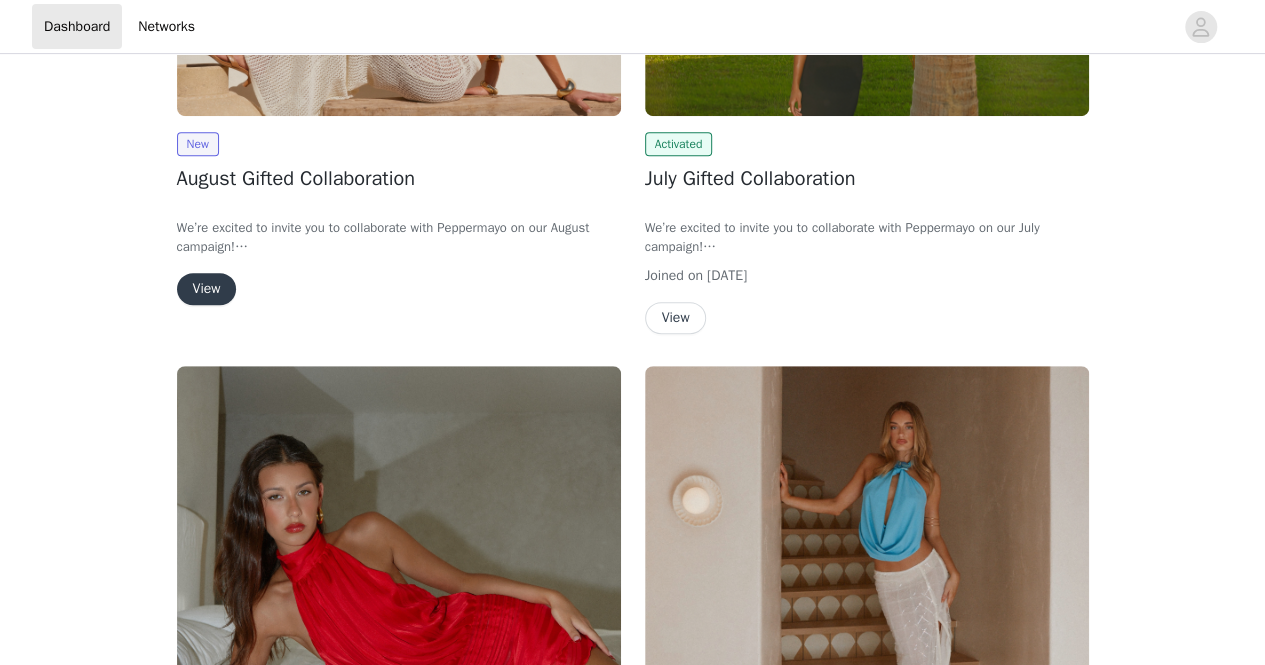 click on "View" at bounding box center (207, 289) 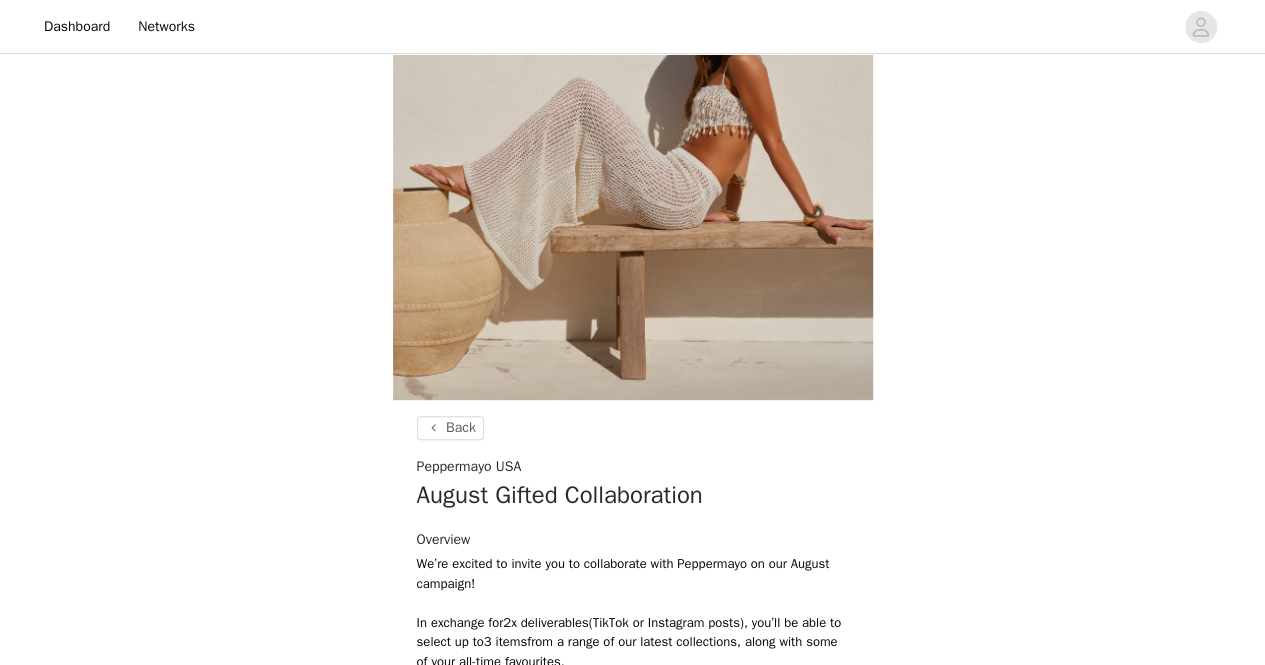 scroll, scrollTop: 802, scrollLeft: 0, axis: vertical 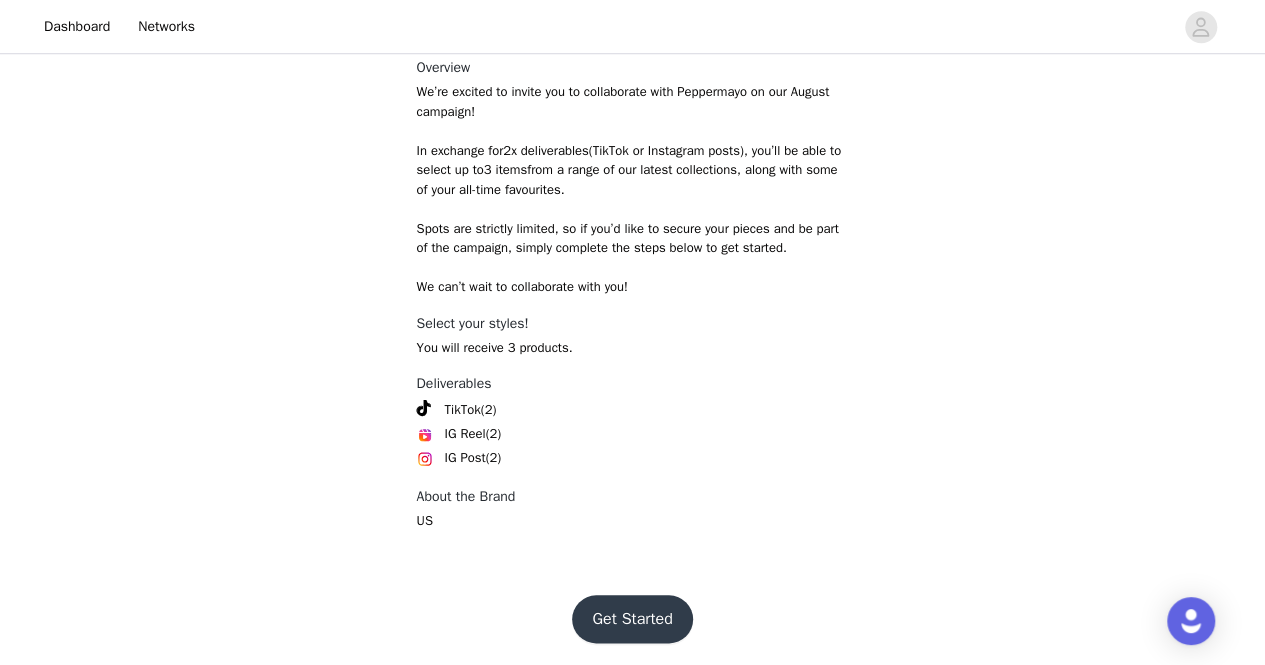 click on "Get Started" at bounding box center (632, 619) 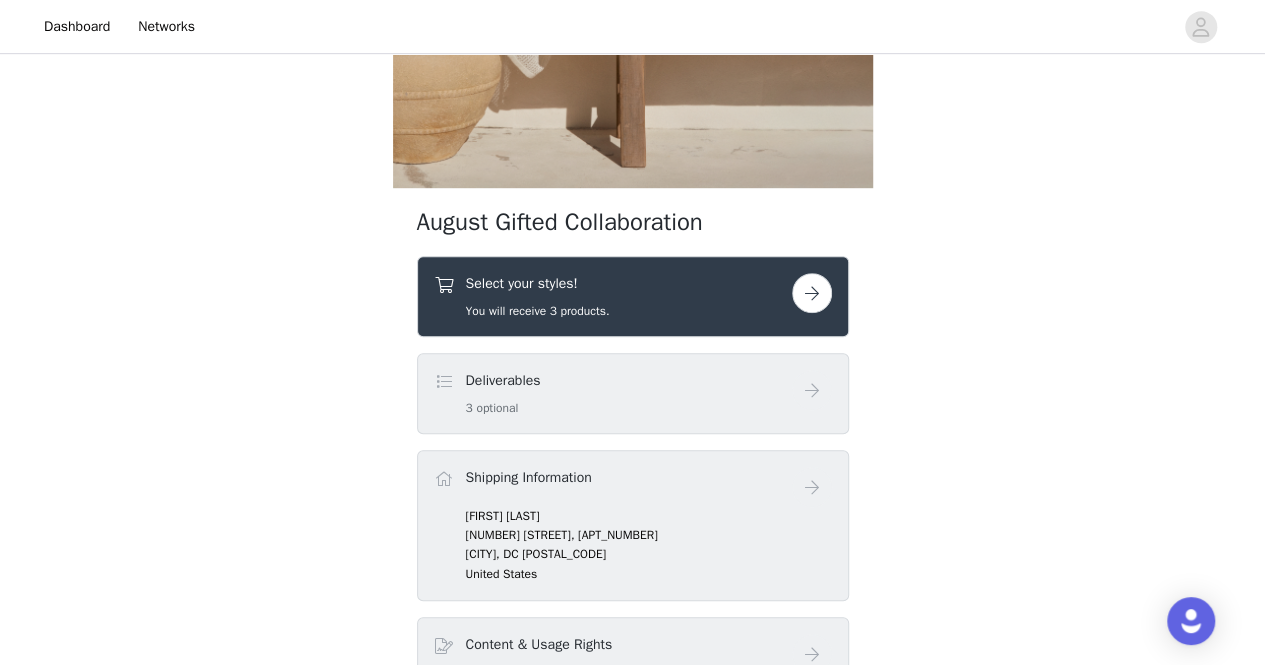 scroll, scrollTop: 557, scrollLeft: 0, axis: vertical 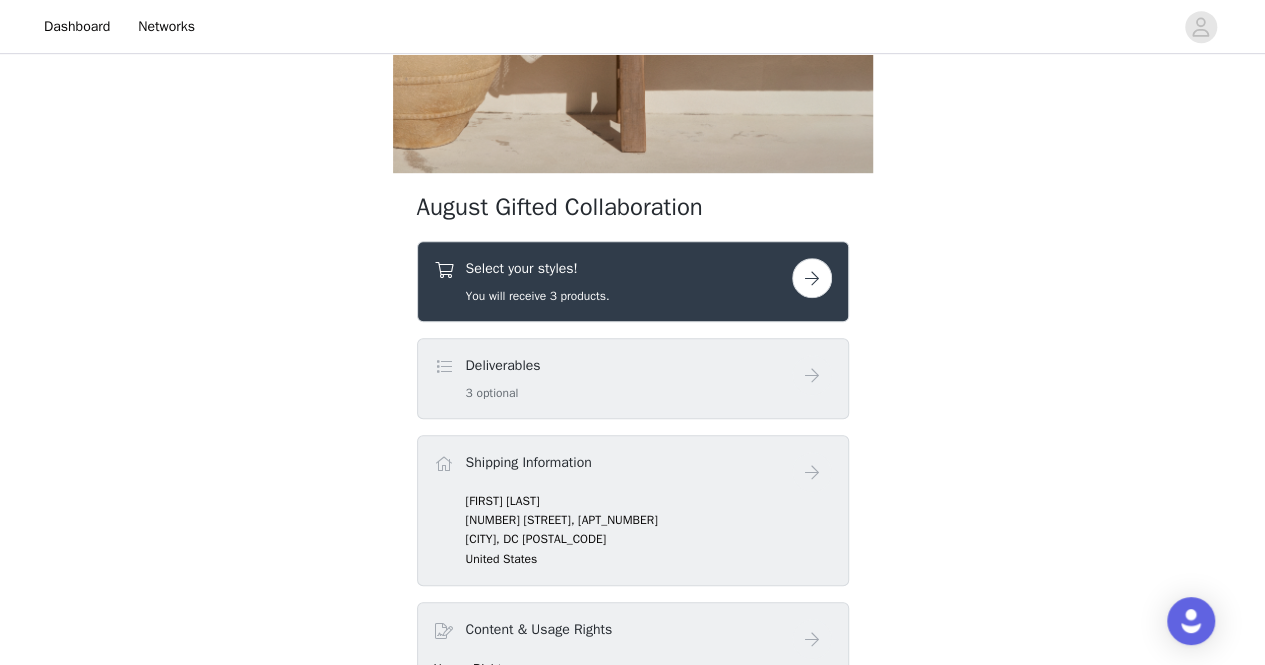 click at bounding box center [812, 278] 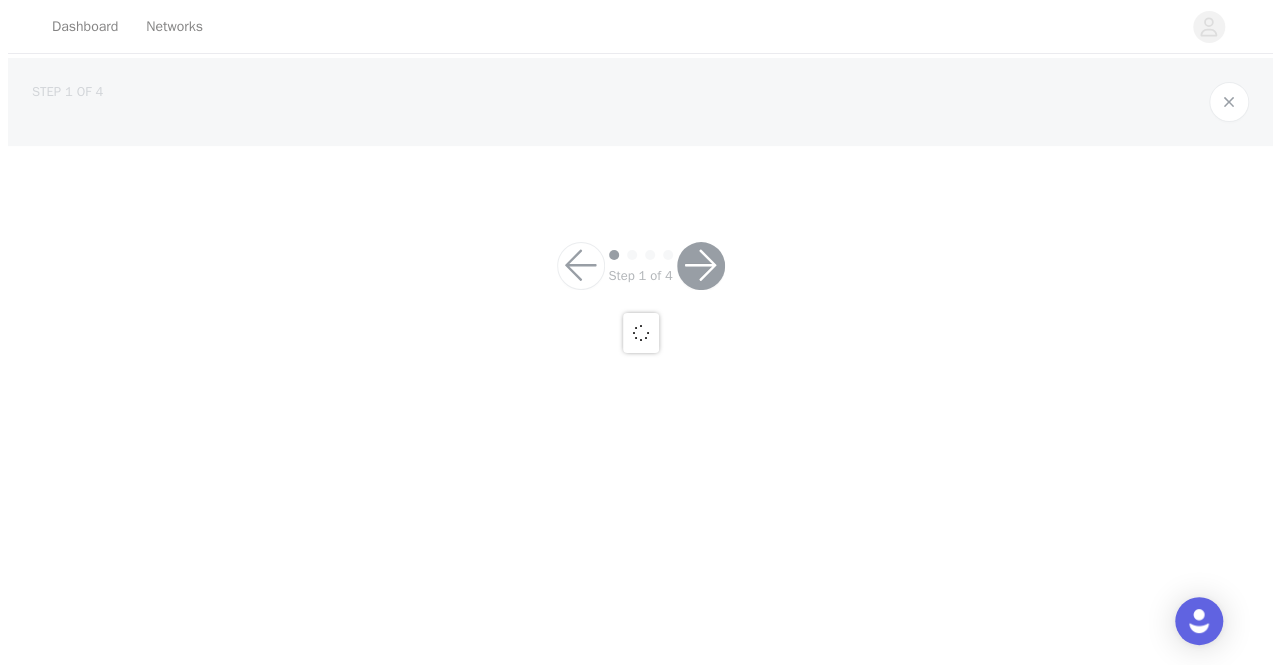 scroll, scrollTop: 0, scrollLeft: 0, axis: both 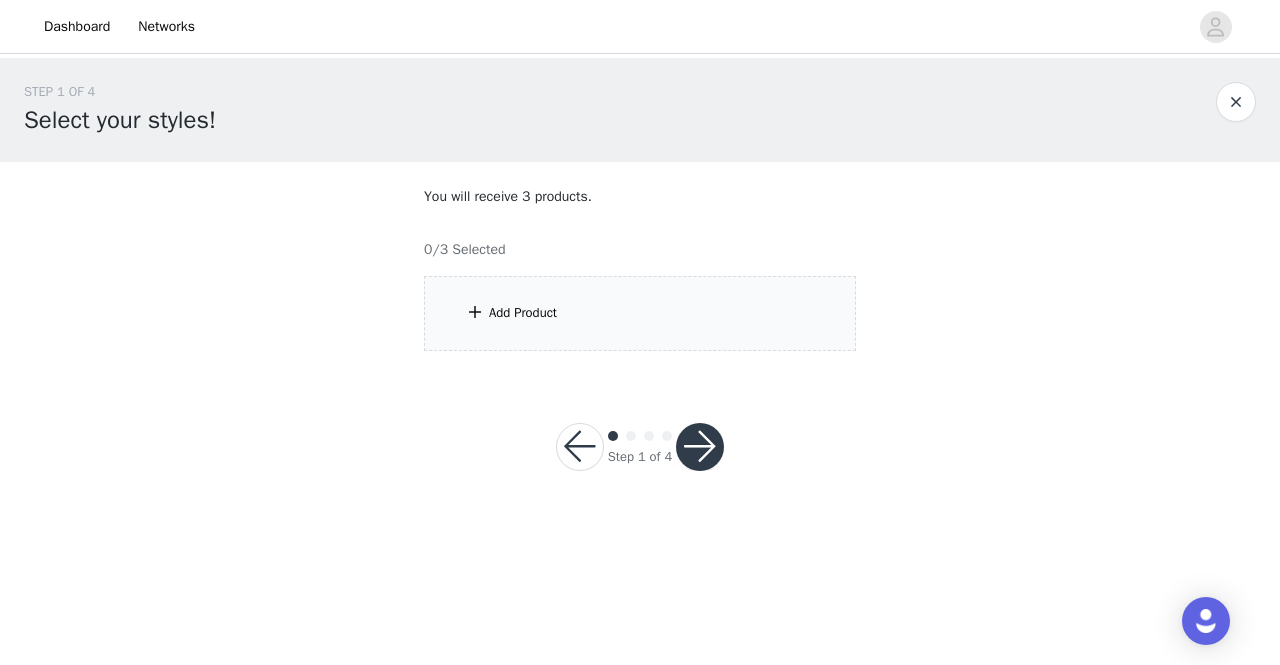 click on "Add Product" at bounding box center (640, 313) 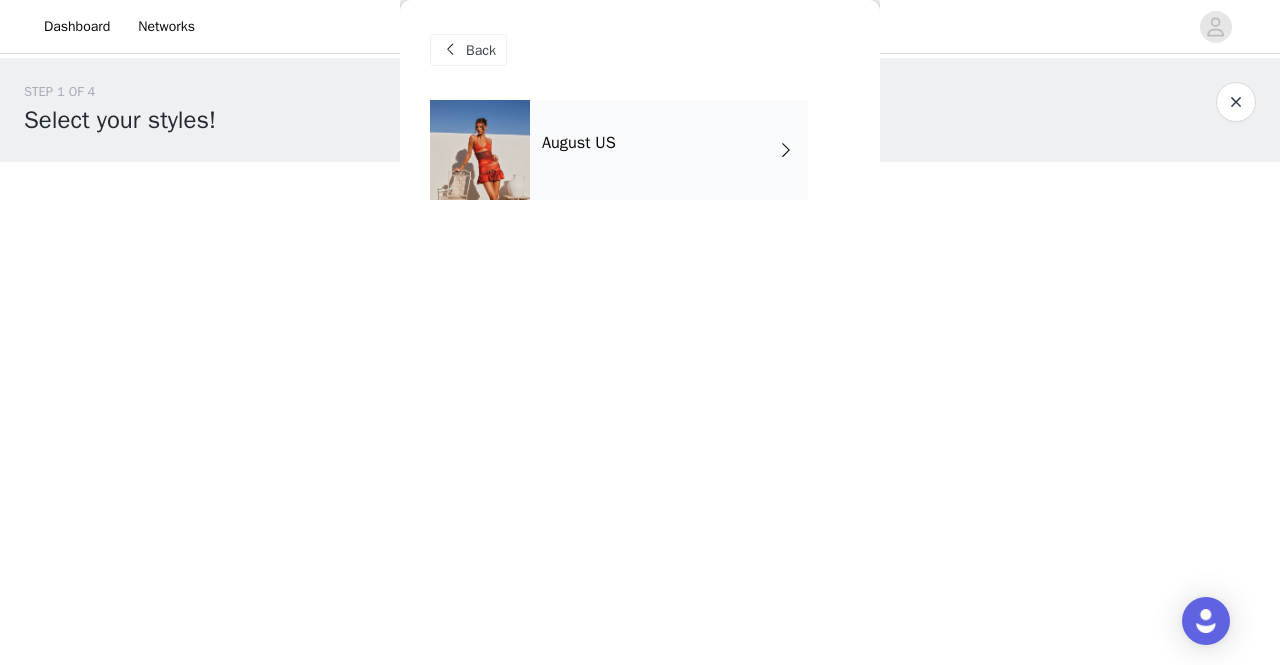 click on "August US" at bounding box center (669, 150) 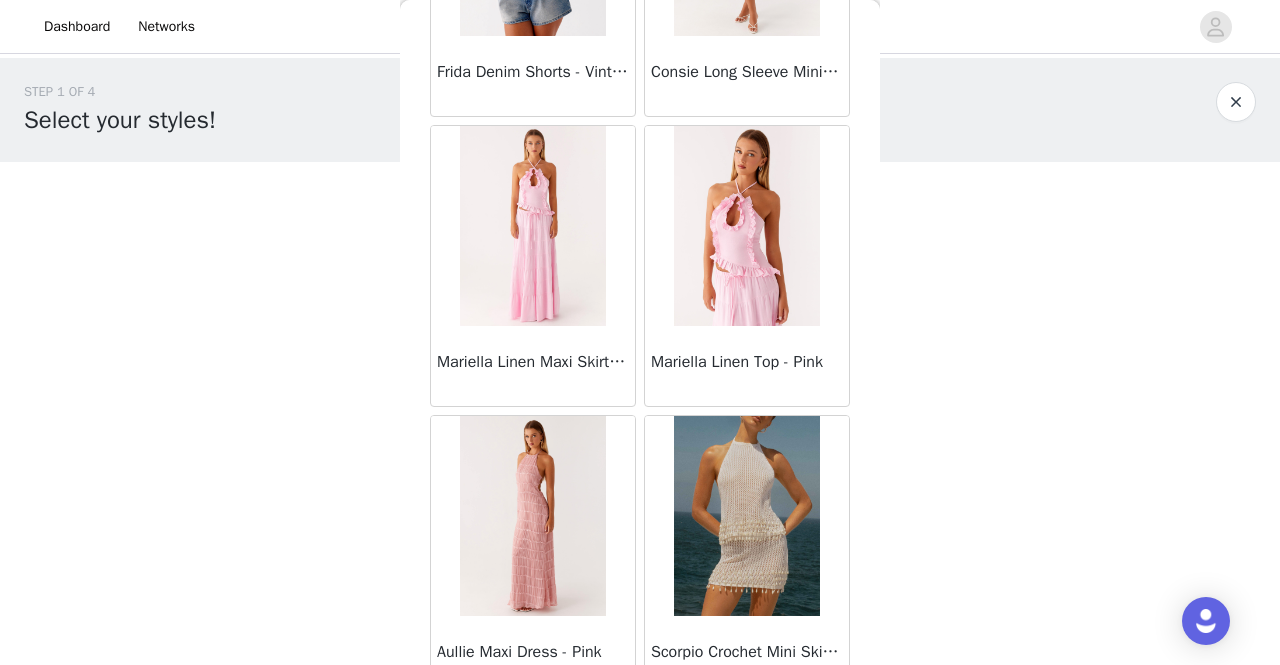 scroll, scrollTop: 2388, scrollLeft: 0, axis: vertical 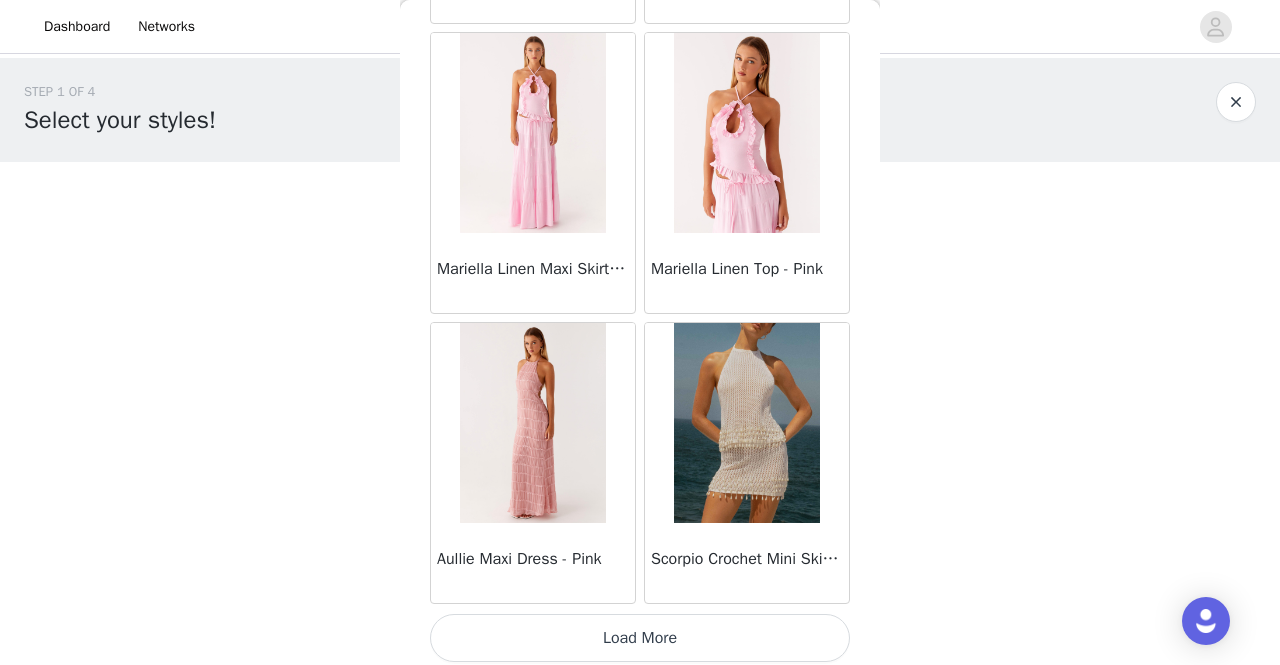 click on "Load More" at bounding box center (640, 638) 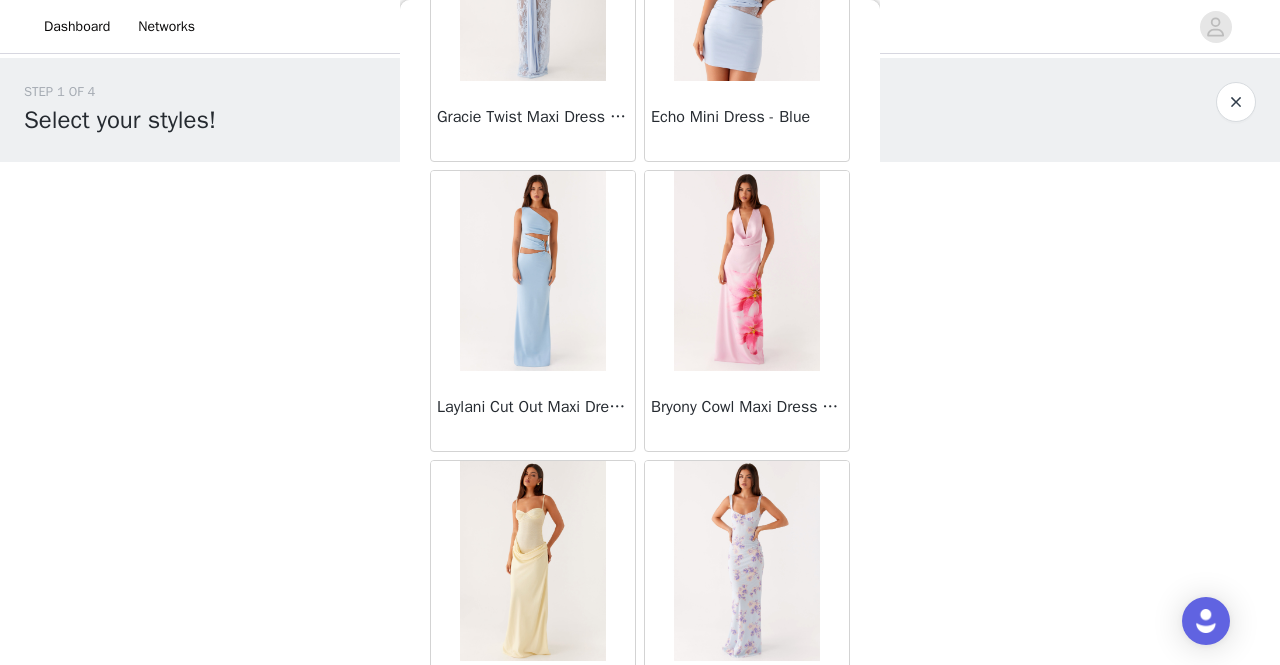 scroll, scrollTop: 5281, scrollLeft: 0, axis: vertical 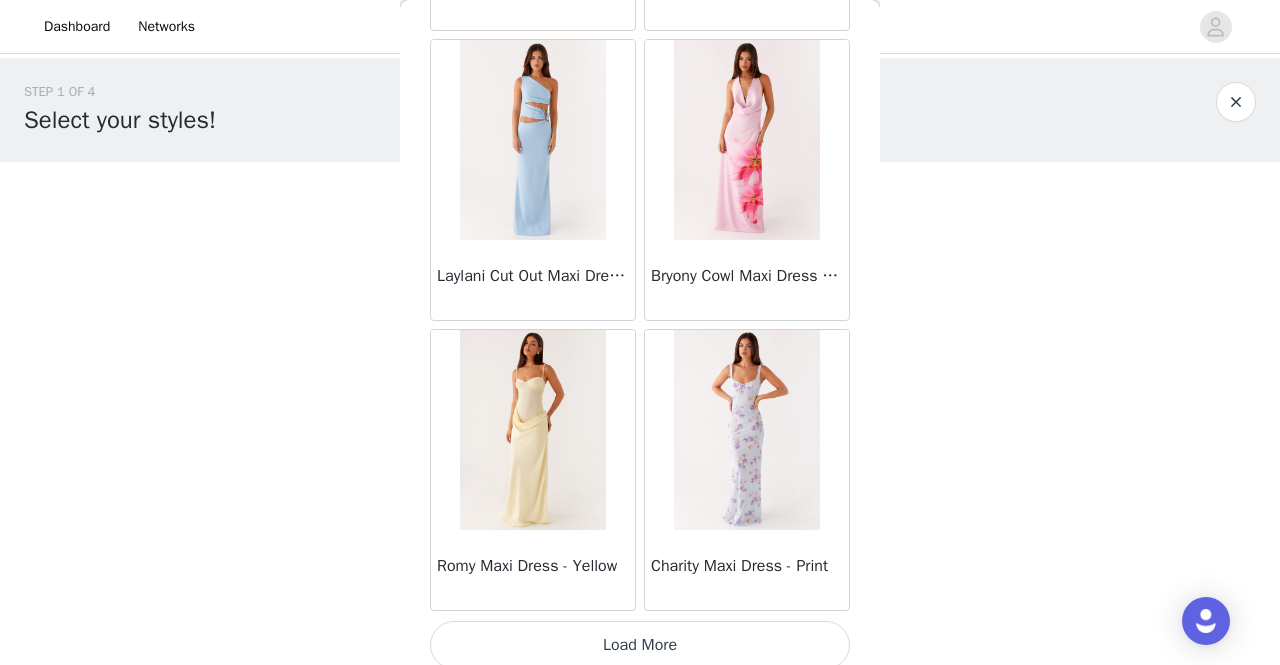 click on "Load More" at bounding box center (640, 645) 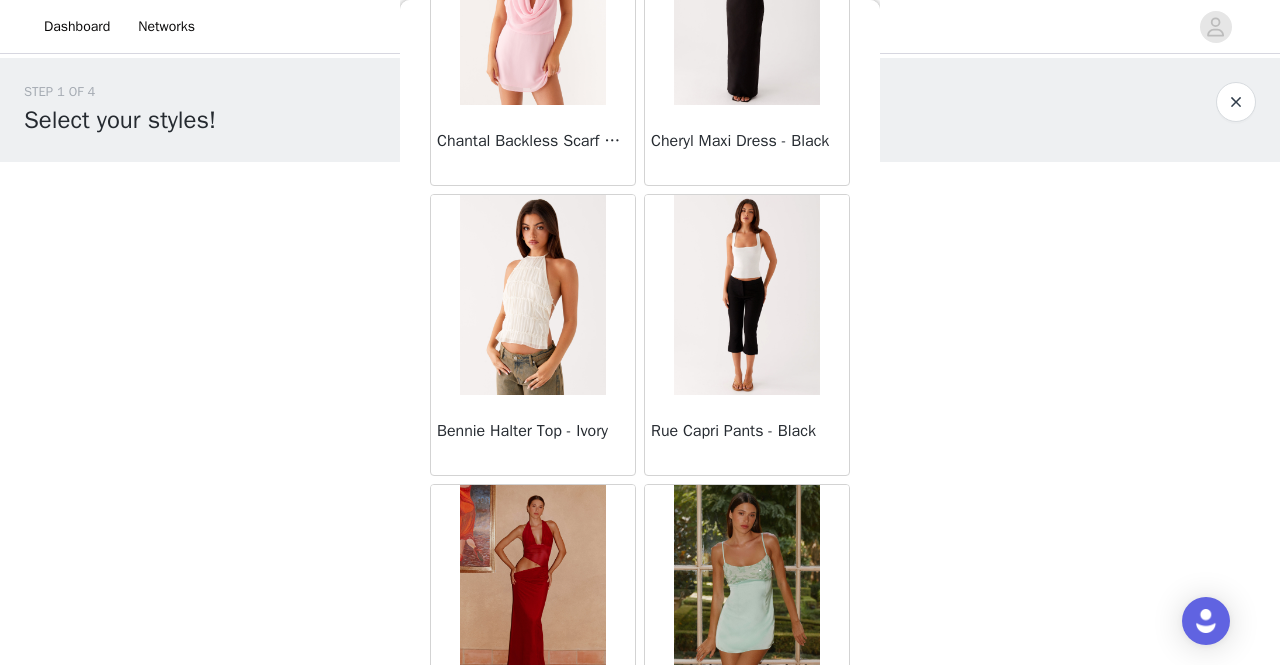 scroll, scrollTop: 8174, scrollLeft: 0, axis: vertical 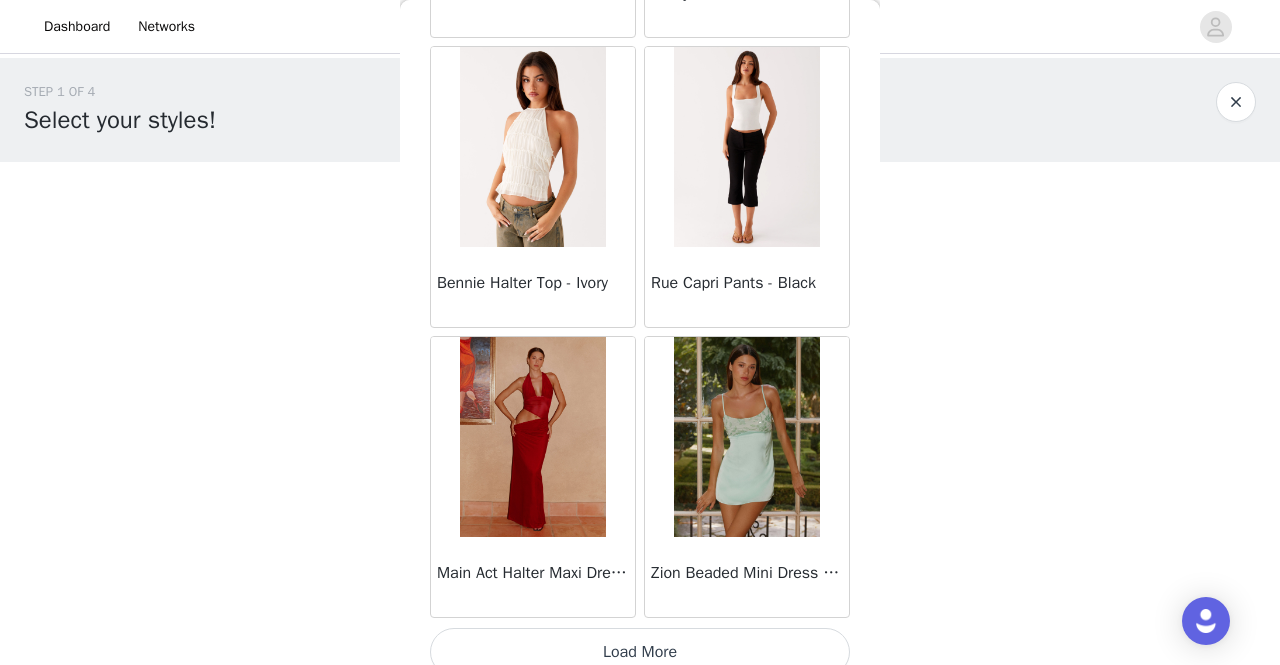 click on "Load More" at bounding box center [640, 652] 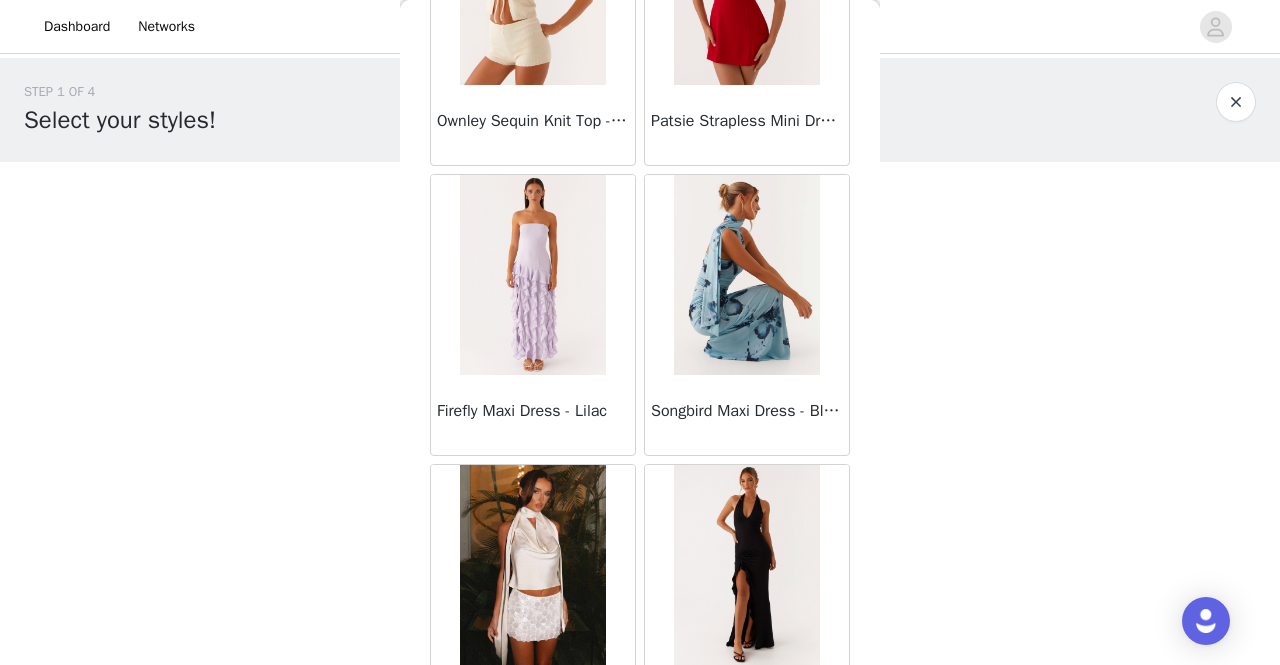 scroll, scrollTop: 11068, scrollLeft: 0, axis: vertical 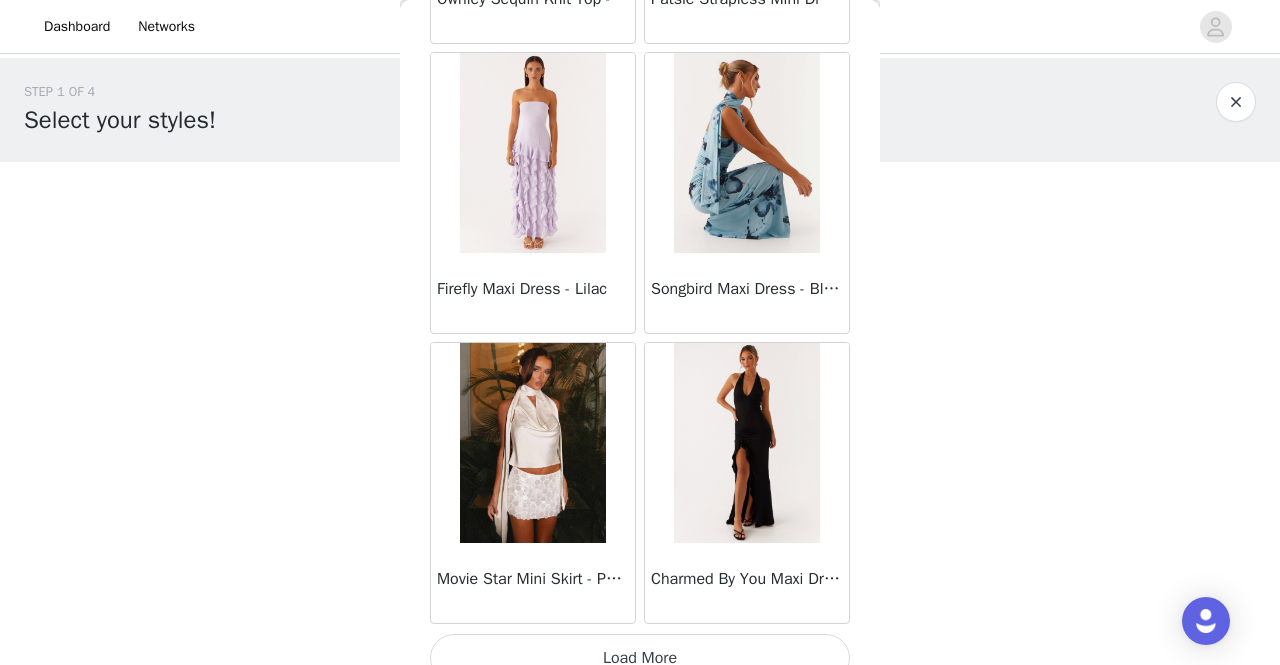 click on "Load More" at bounding box center (640, 658) 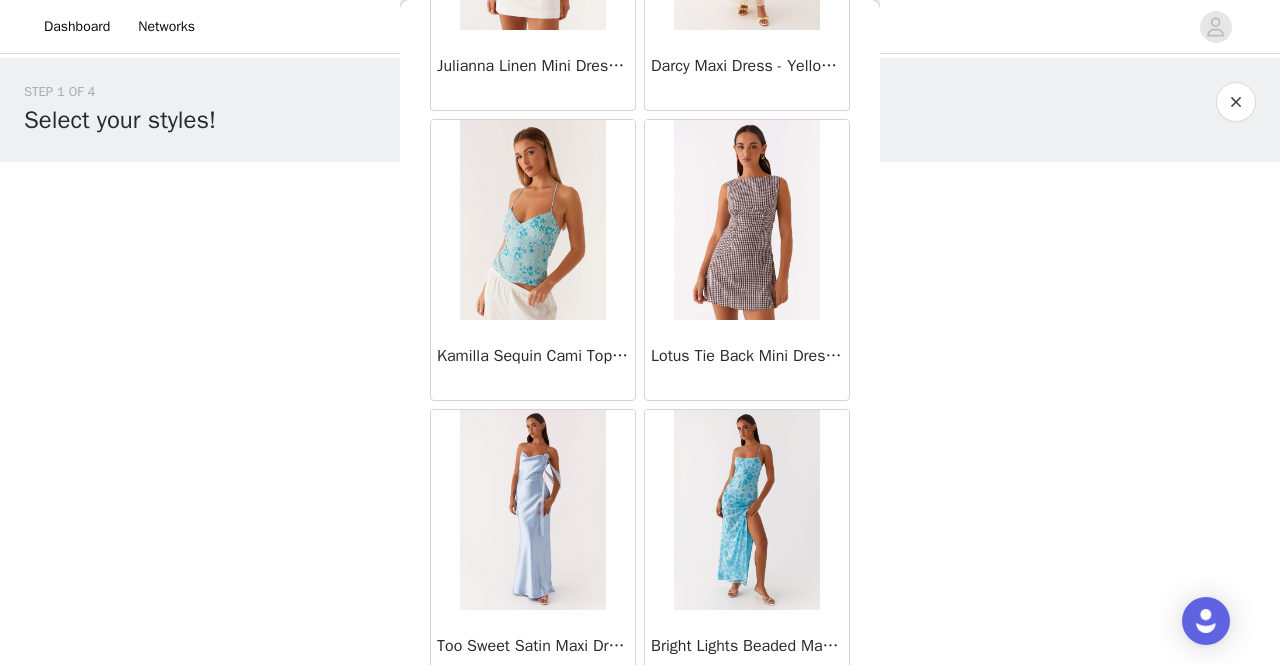 scroll, scrollTop: 13961, scrollLeft: 0, axis: vertical 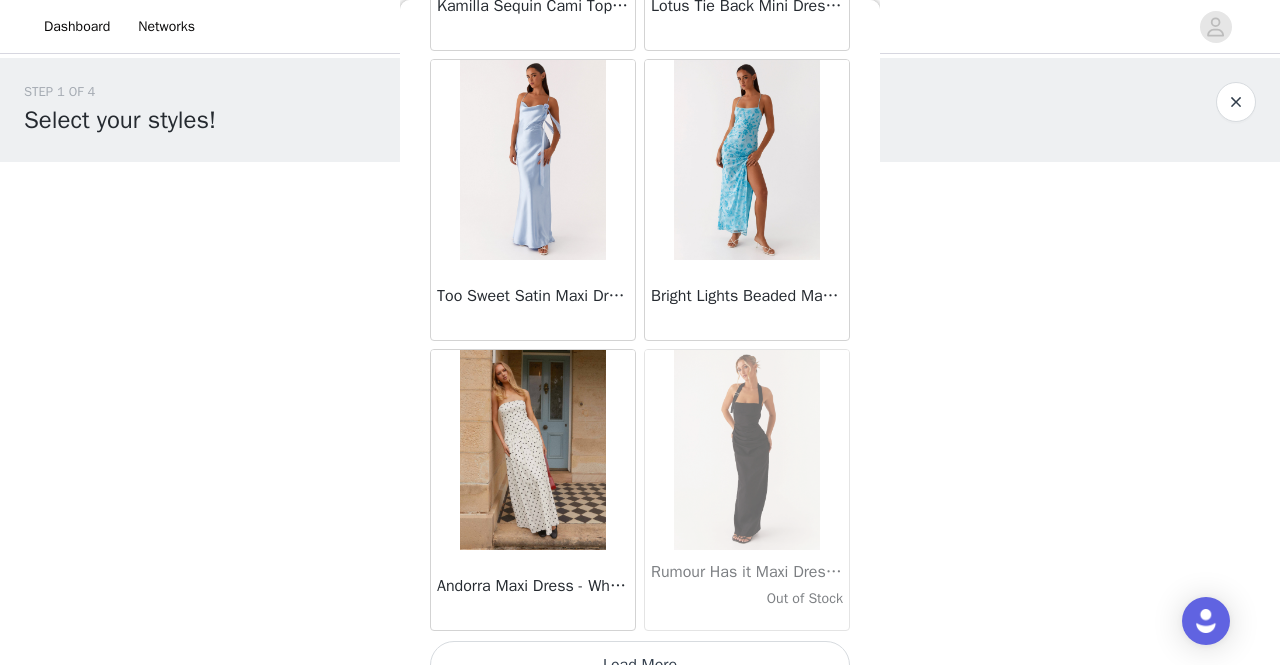 click on "Load More" at bounding box center [640, 665] 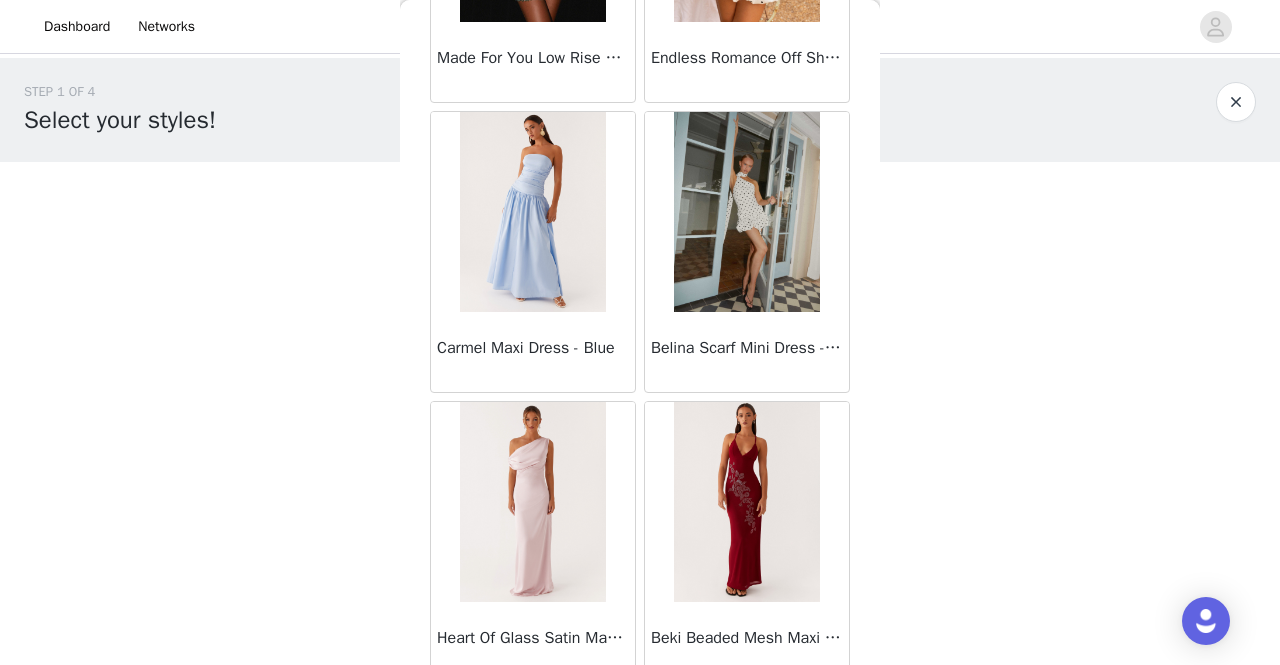scroll, scrollTop: 16854, scrollLeft: 0, axis: vertical 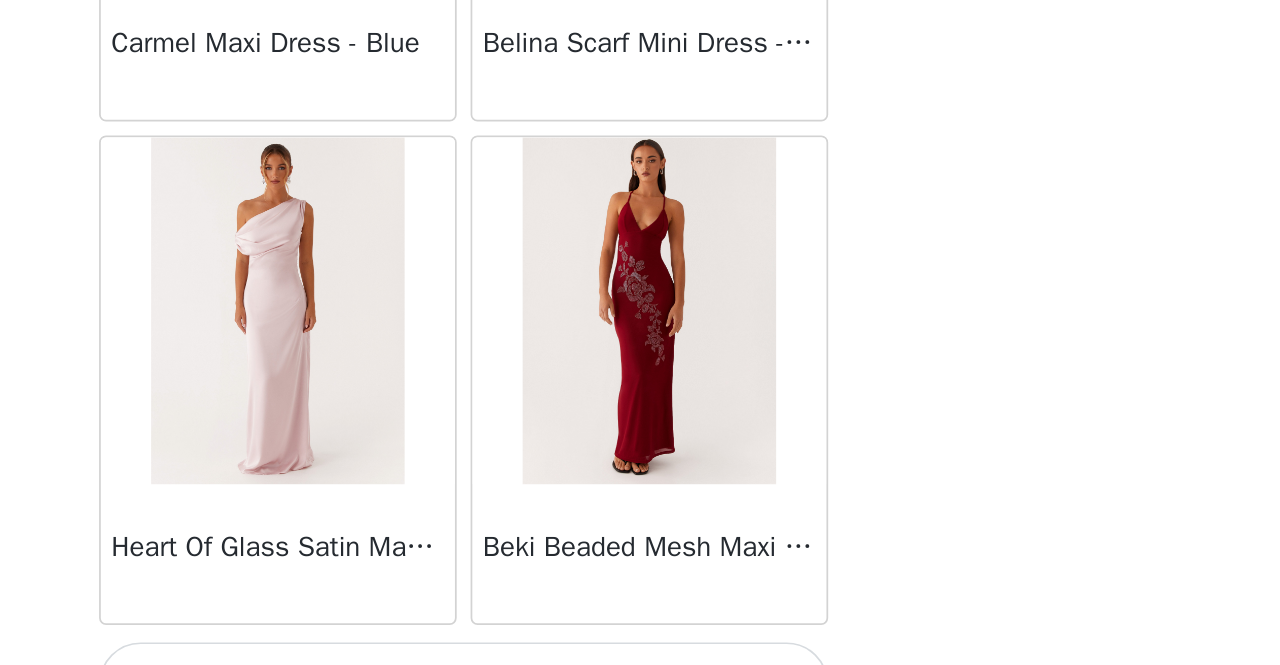 click on "Load More" at bounding box center [640, 672] 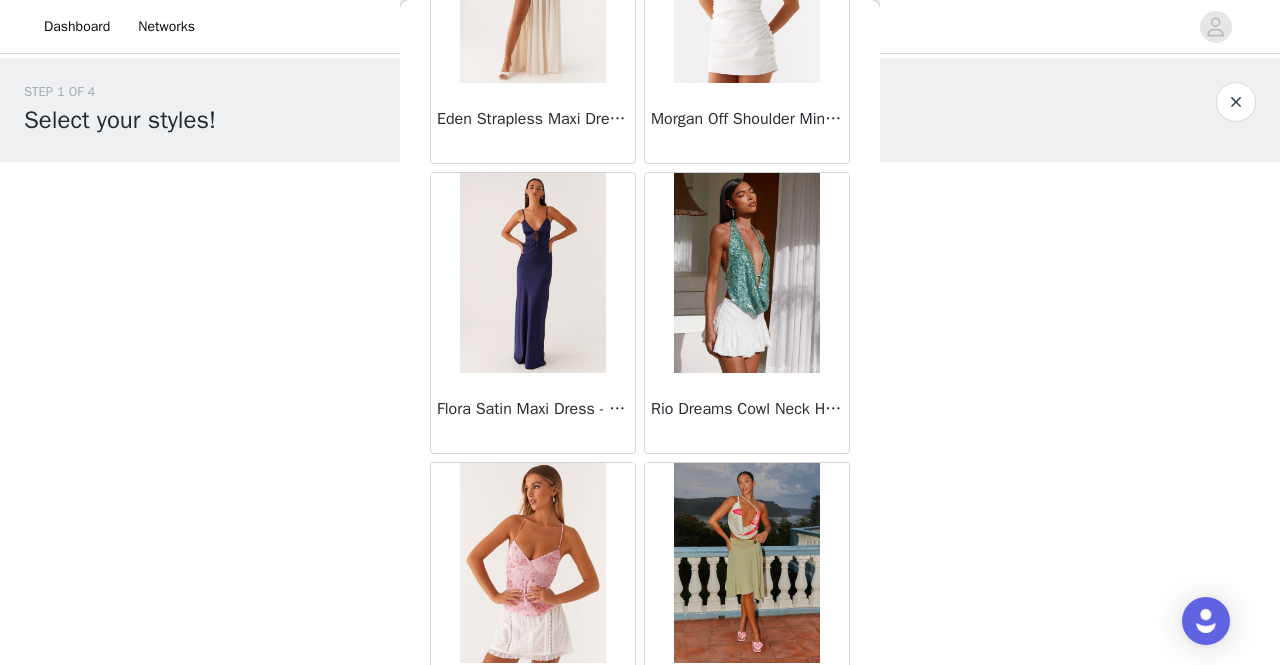 scroll, scrollTop: 19748, scrollLeft: 0, axis: vertical 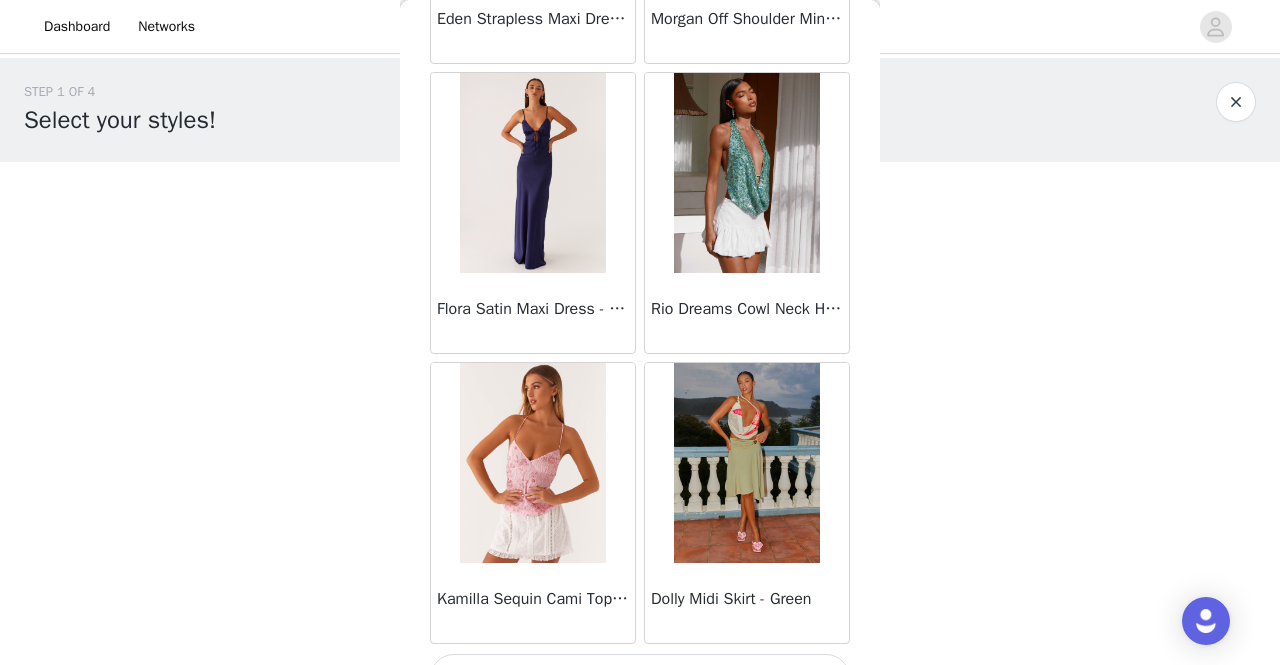 click on "Load More" at bounding box center [640, 678] 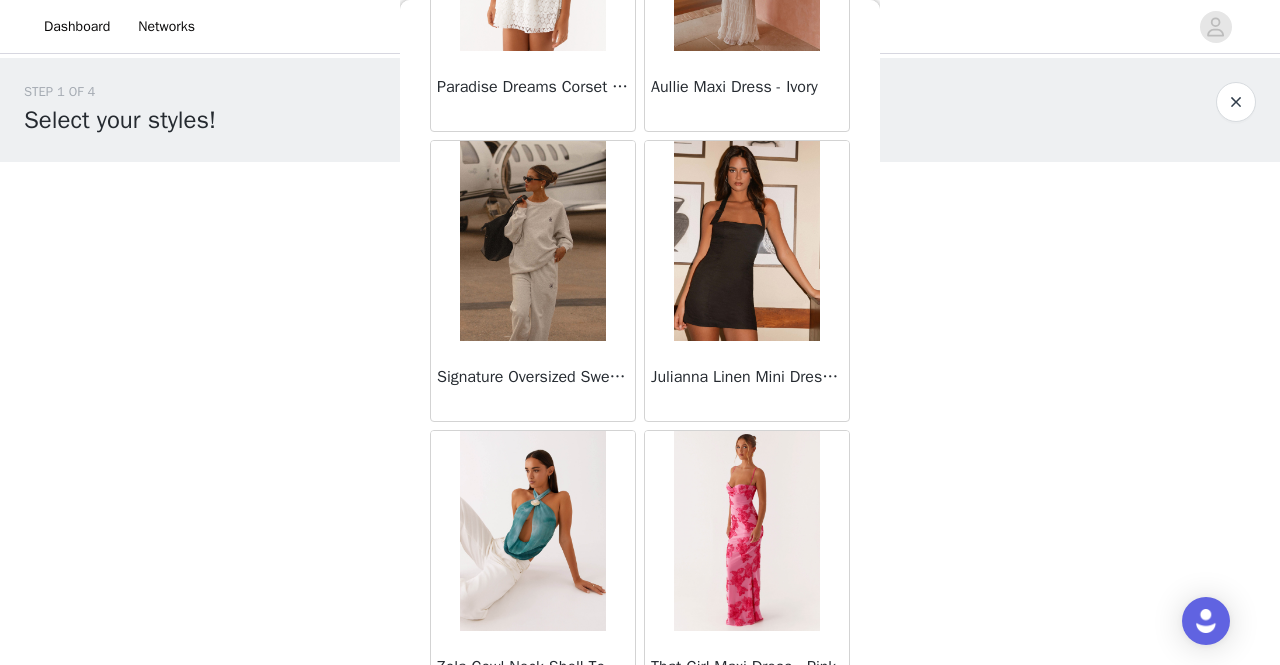 scroll, scrollTop: 21129, scrollLeft: 0, axis: vertical 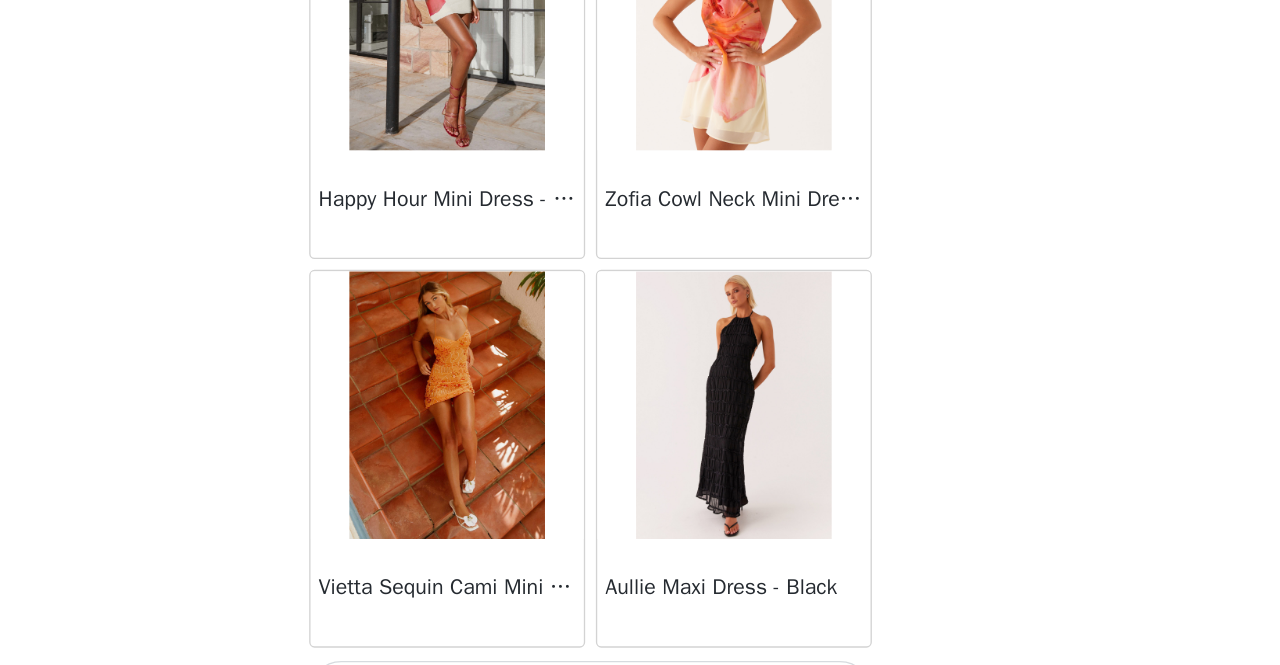 click on "Load More" at bounding box center (640, 686) 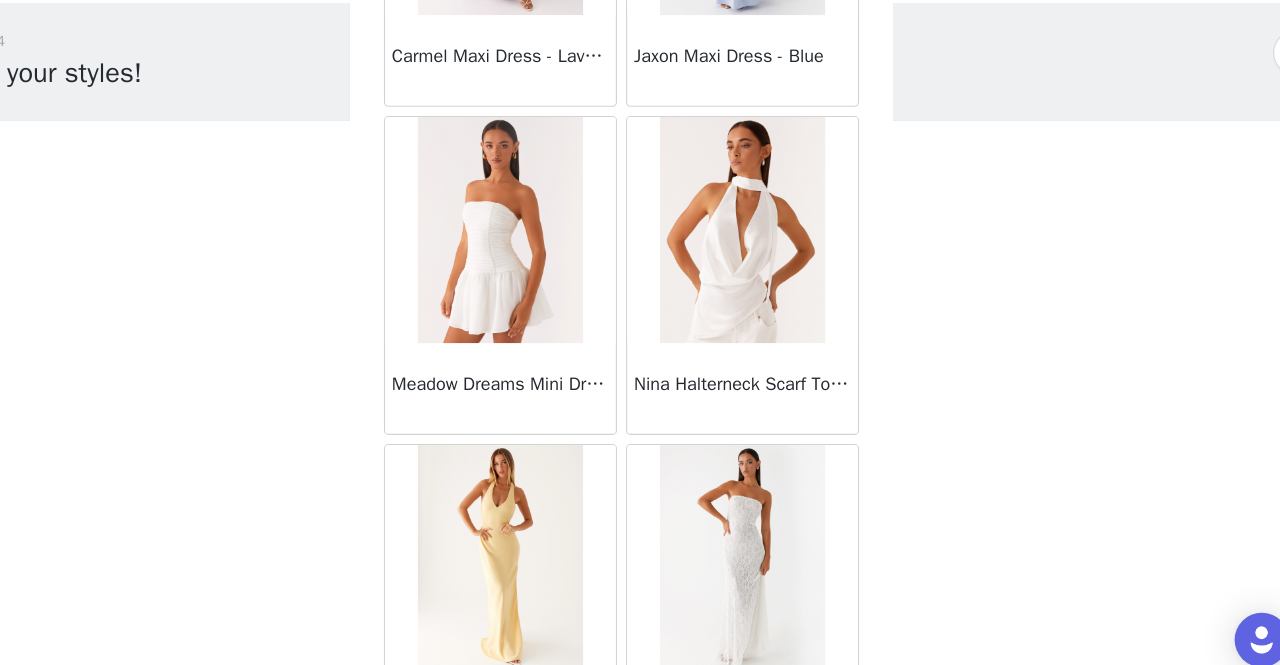 scroll, scrollTop: 25534, scrollLeft: 0, axis: vertical 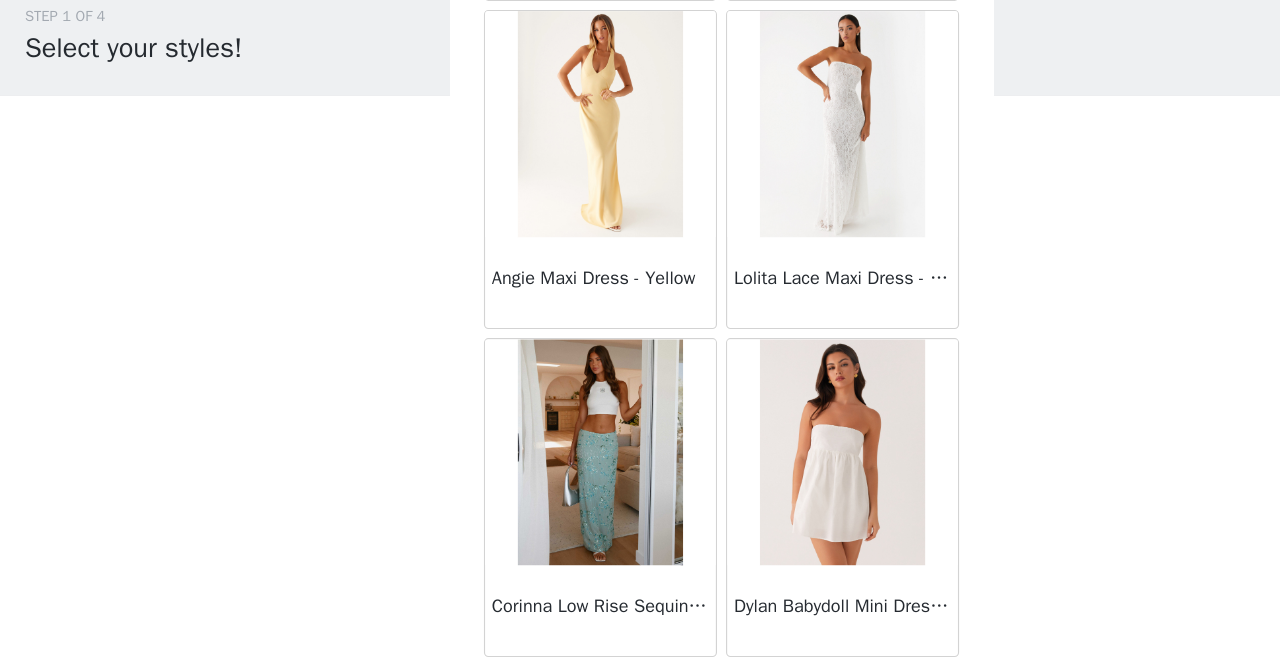click on "Load More" at bounding box center [640, 692] 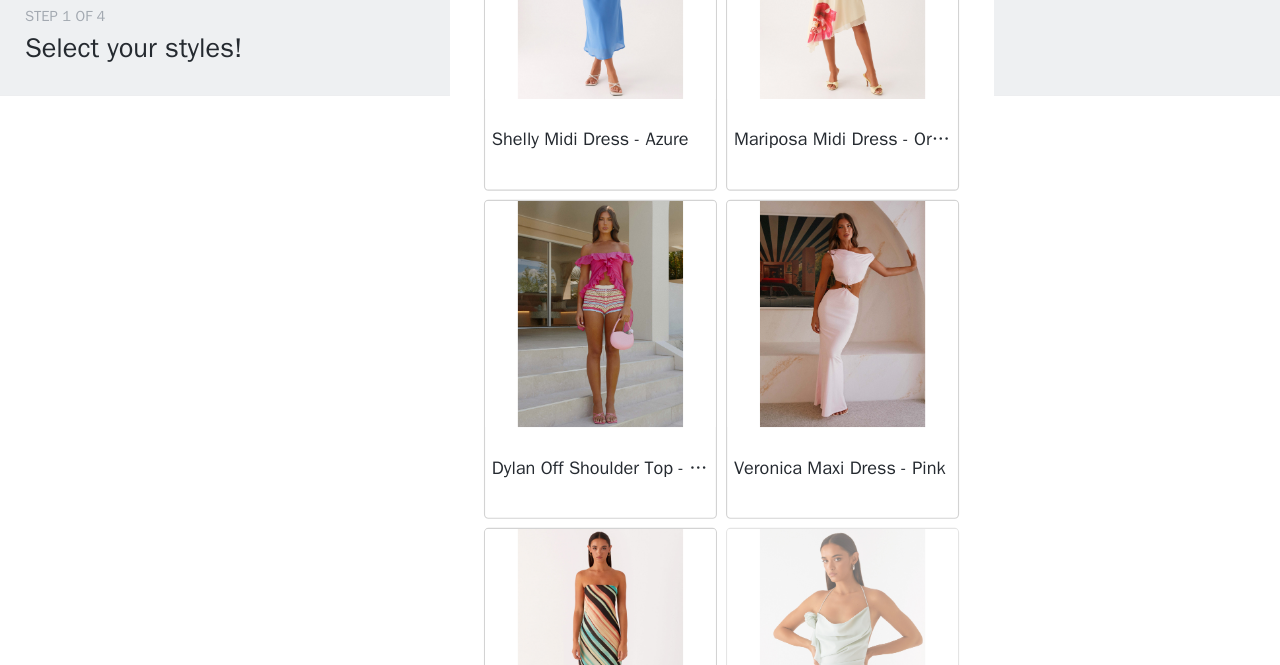 scroll, scrollTop: 28428, scrollLeft: 0, axis: vertical 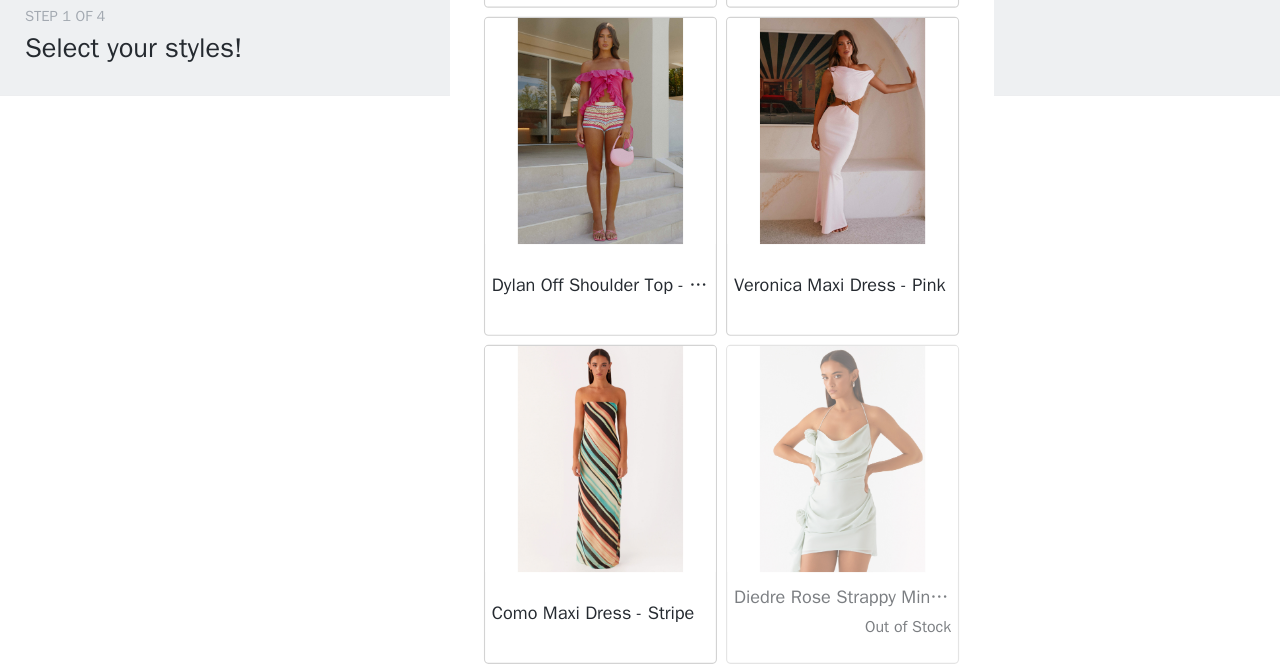 click on "Load More" at bounding box center [640, 698] 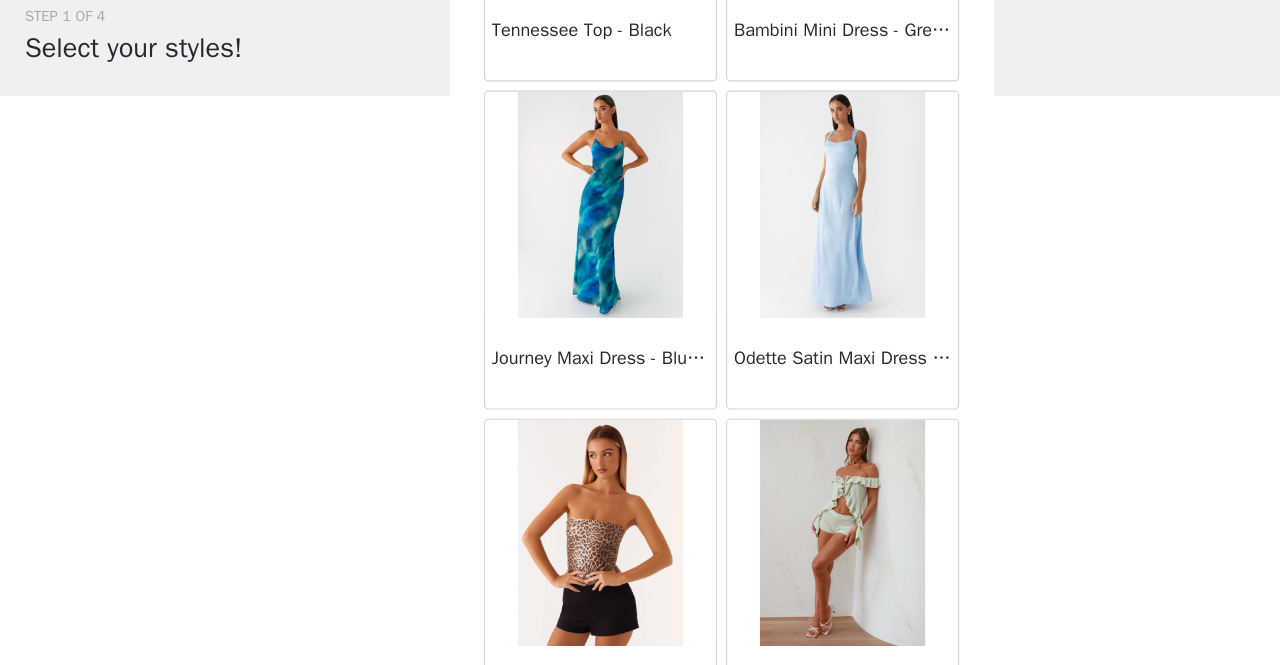 scroll, scrollTop: 31321, scrollLeft: 0, axis: vertical 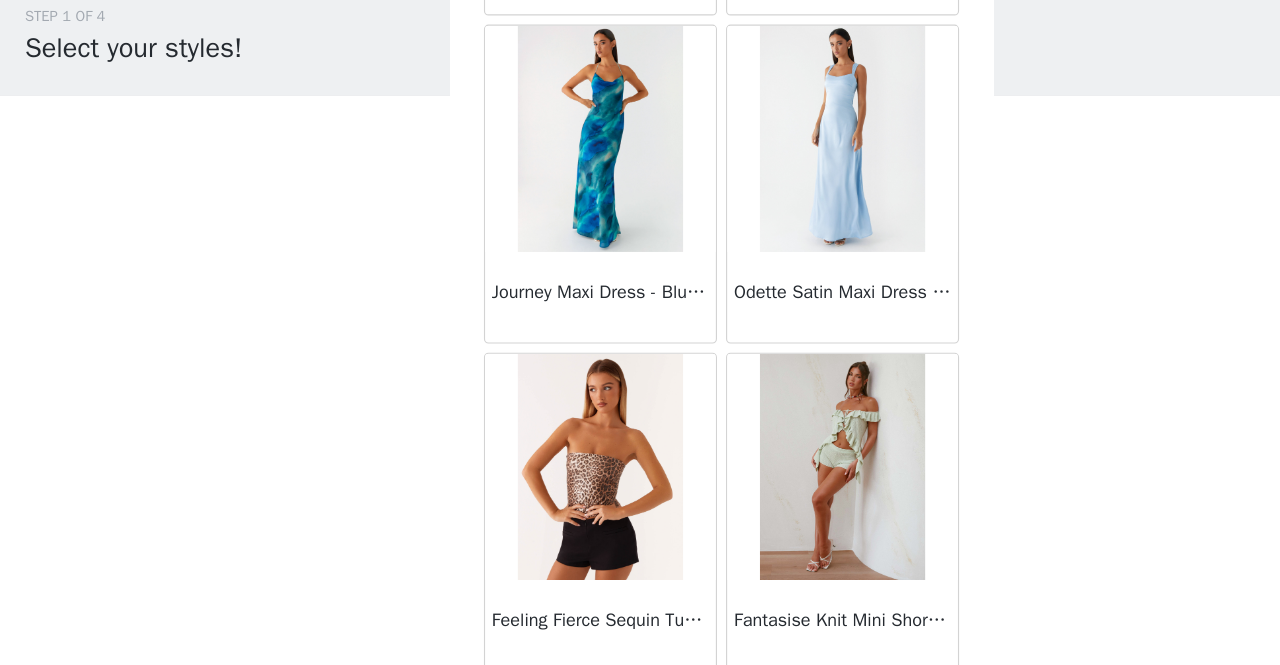 click on "Load More" at bounding box center [640, 705] 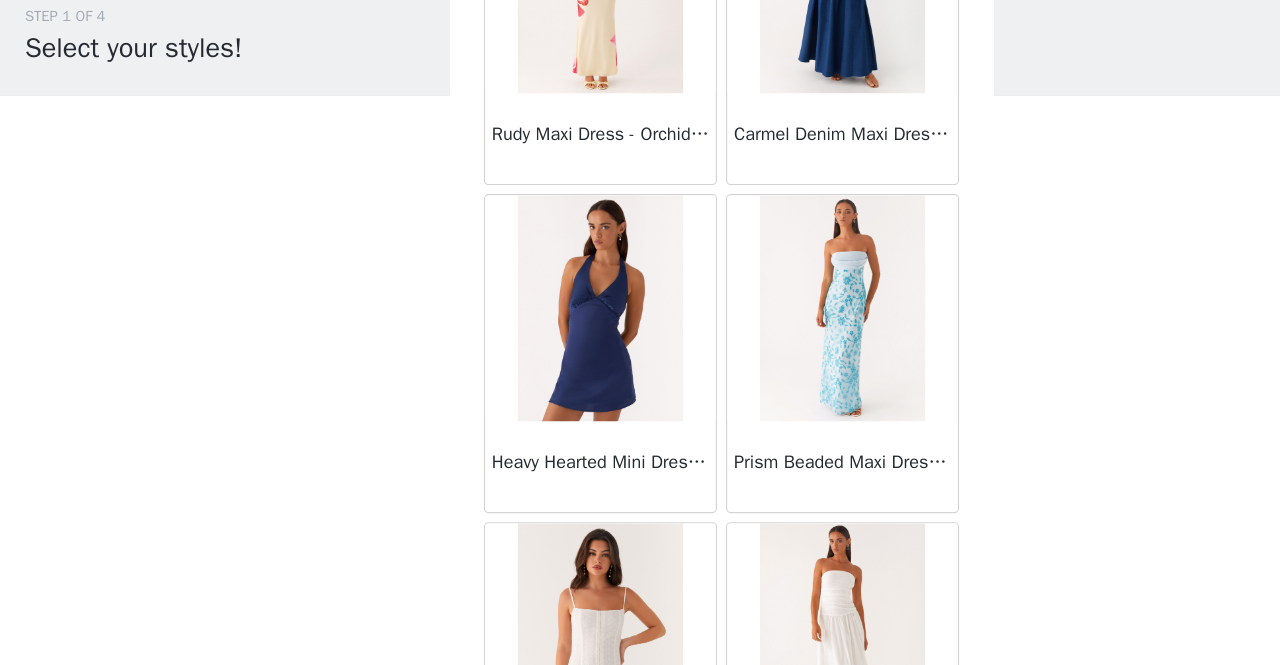 scroll, scrollTop: 33200, scrollLeft: 0, axis: vertical 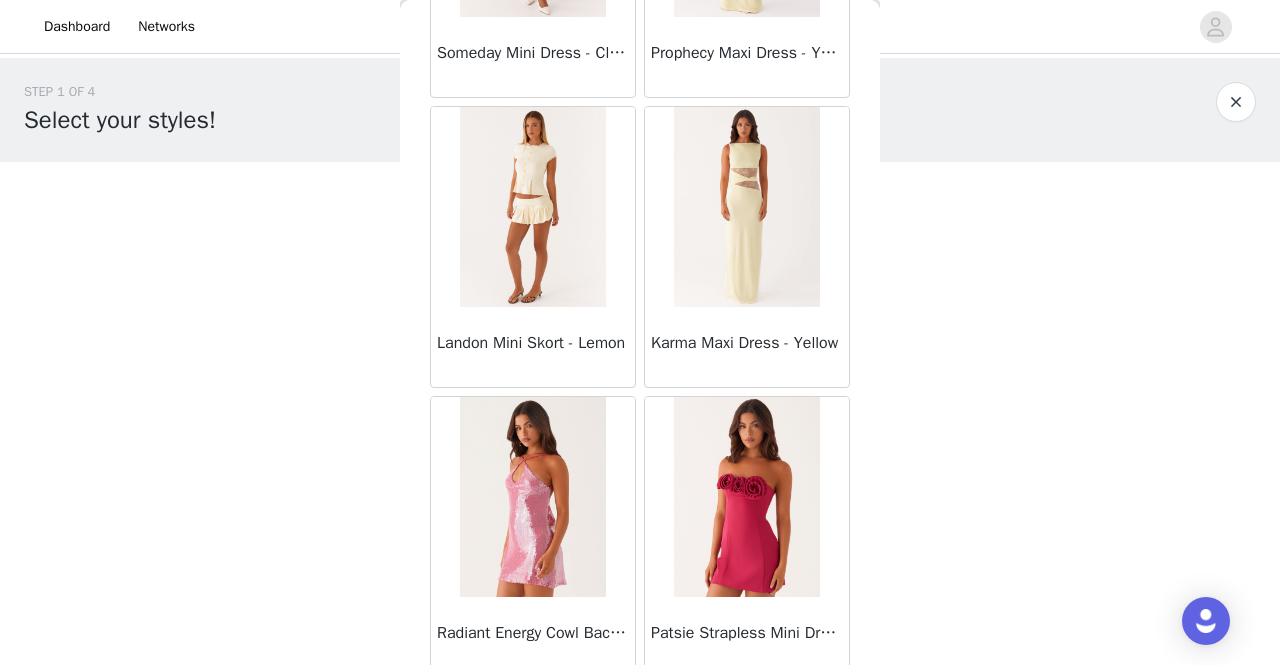 click on "Load More" at bounding box center [640, 712] 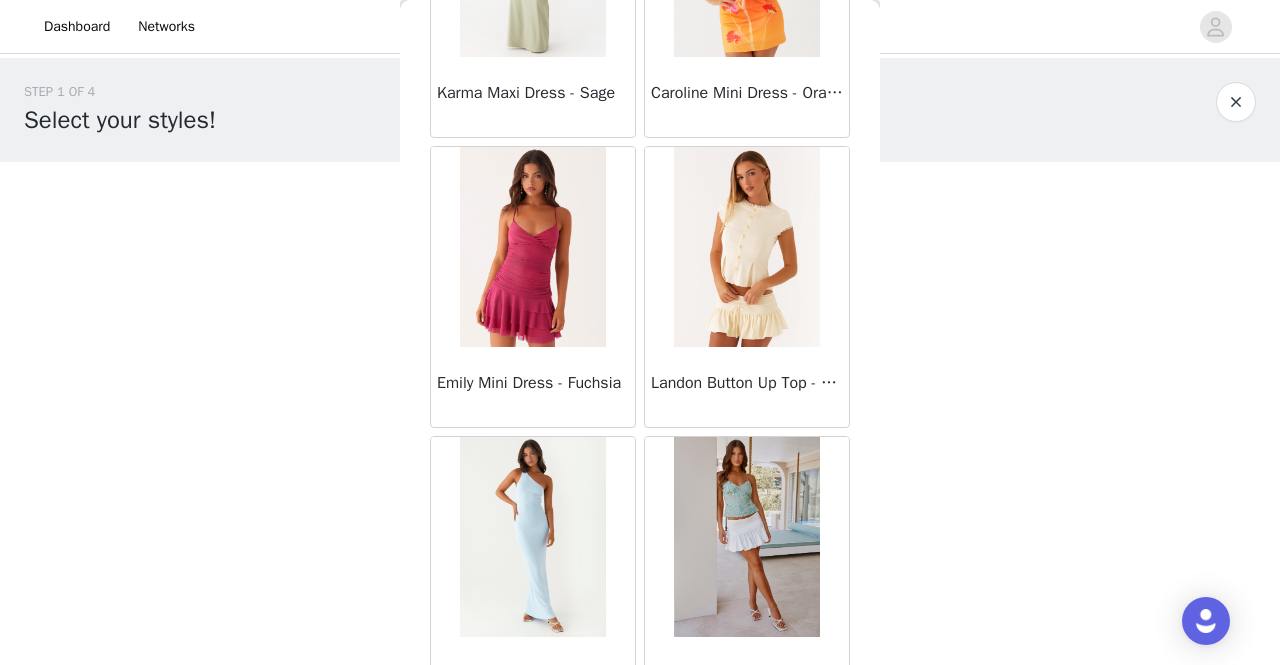 scroll, scrollTop: 37108, scrollLeft: 0, axis: vertical 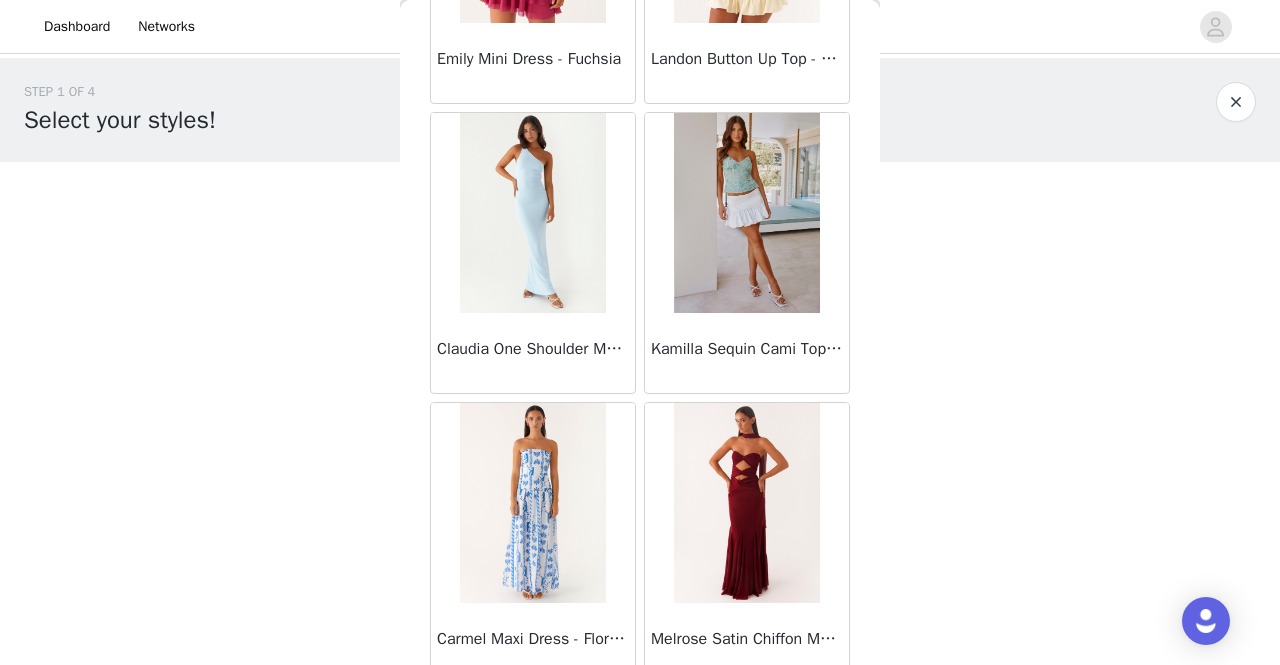 click on "Load More" at bounding box center [640, 718] 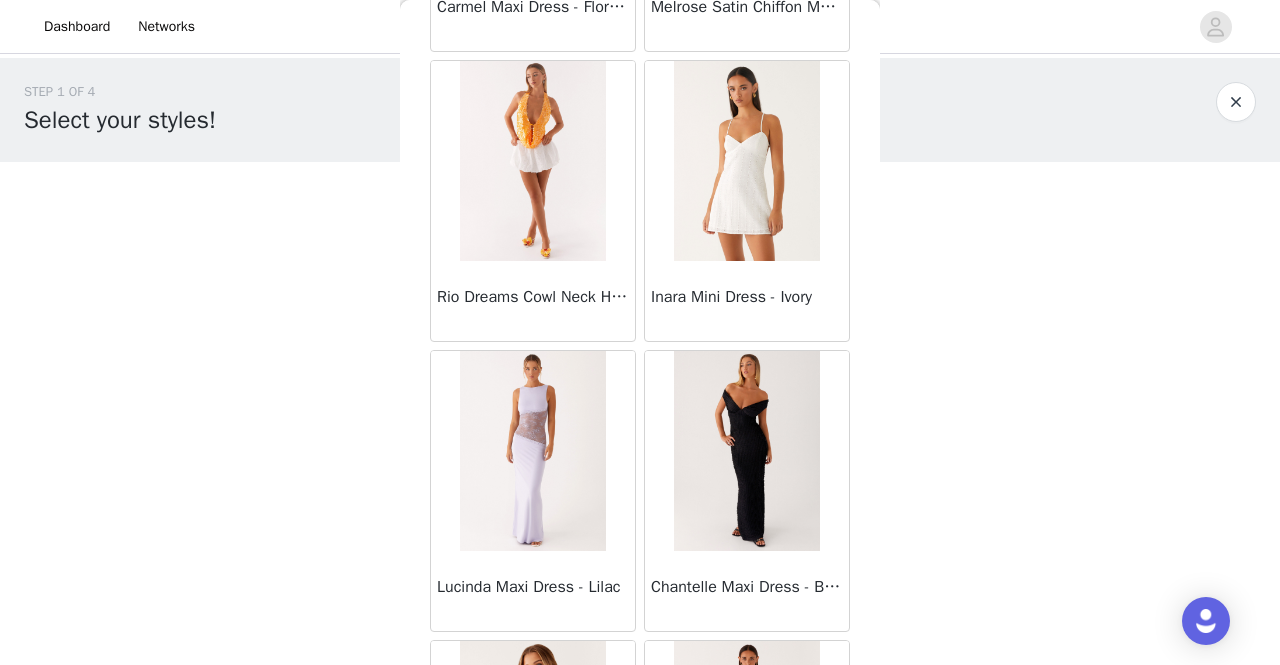 scroll, scrollTop: 37741, scrollLeft: 0, axis: vertical 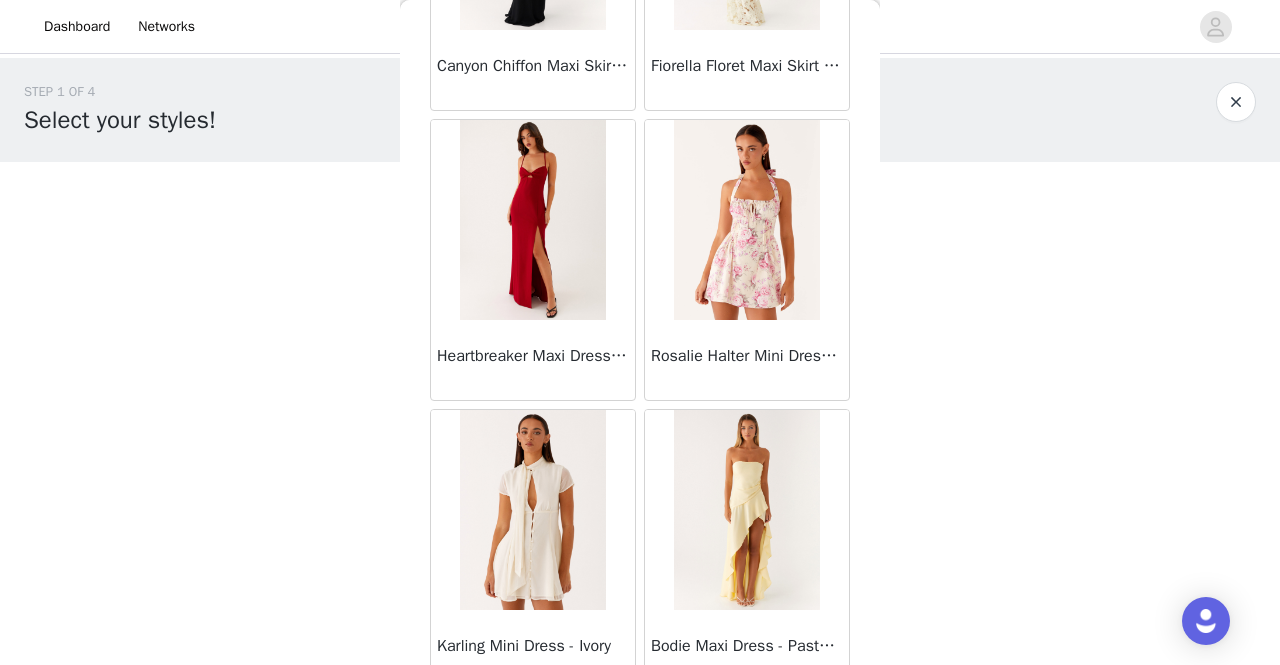 click on "Load More" at bounding box center [640, 725] 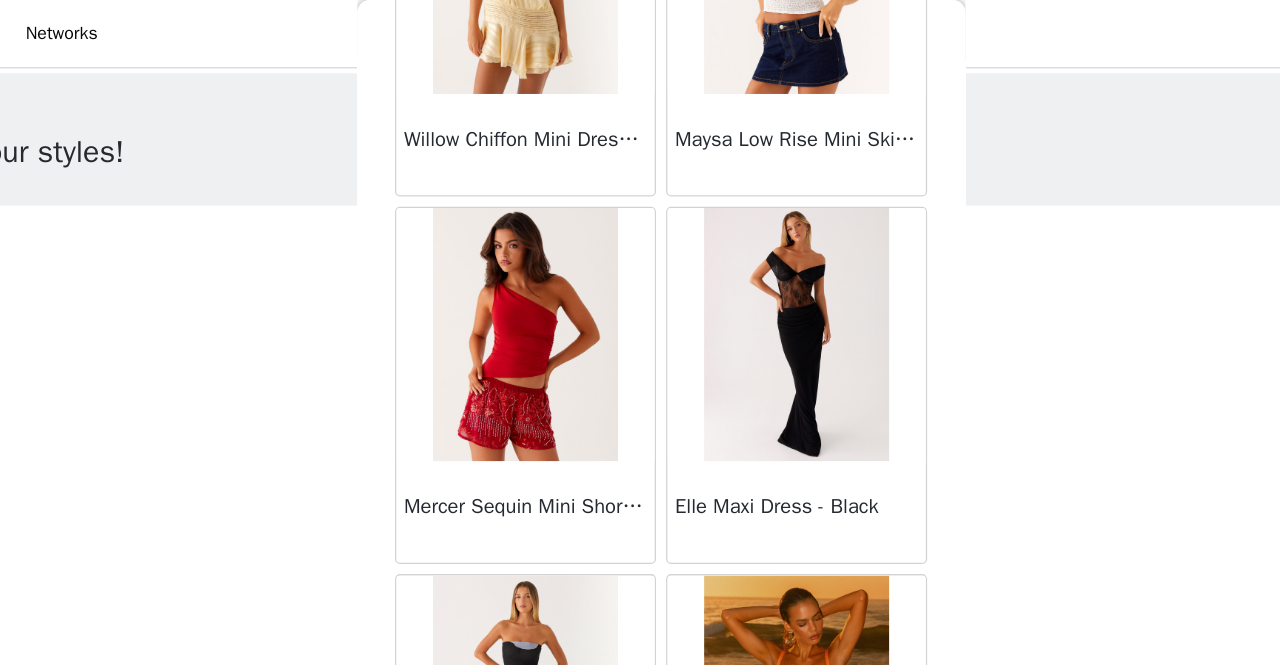 scroll, scrollTop: 42894, scrollLeft: 0, axis: vertical 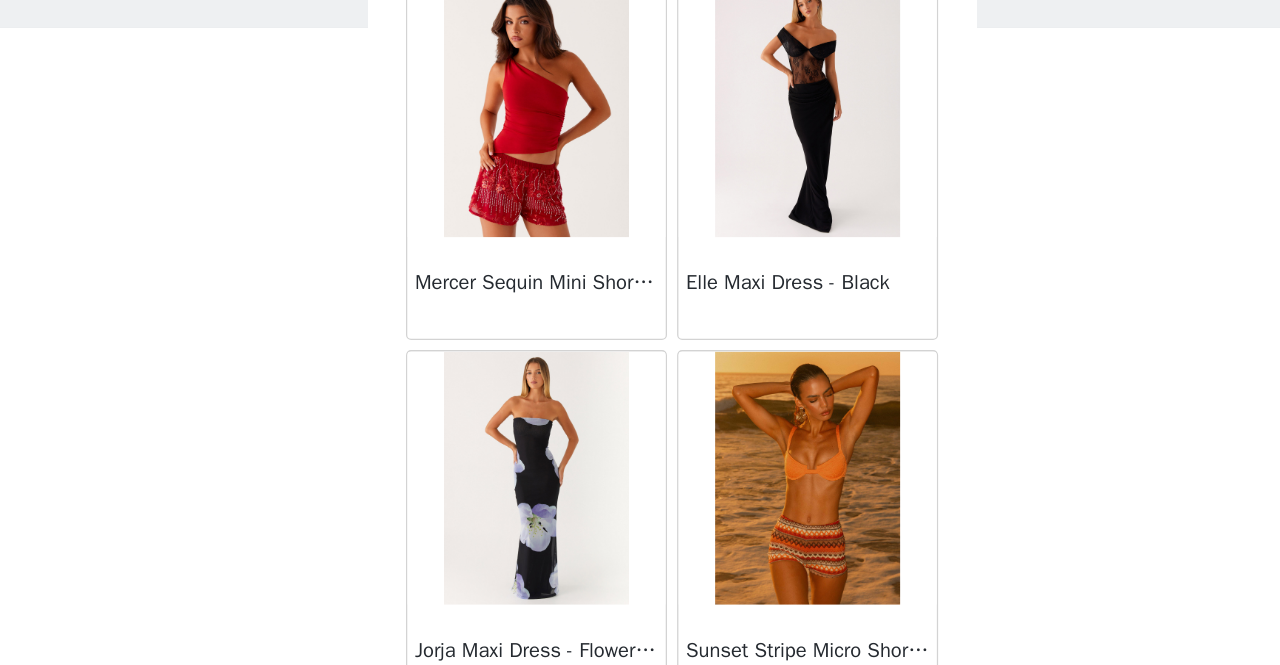 click on "Load More" at bounding box center [640, 732] 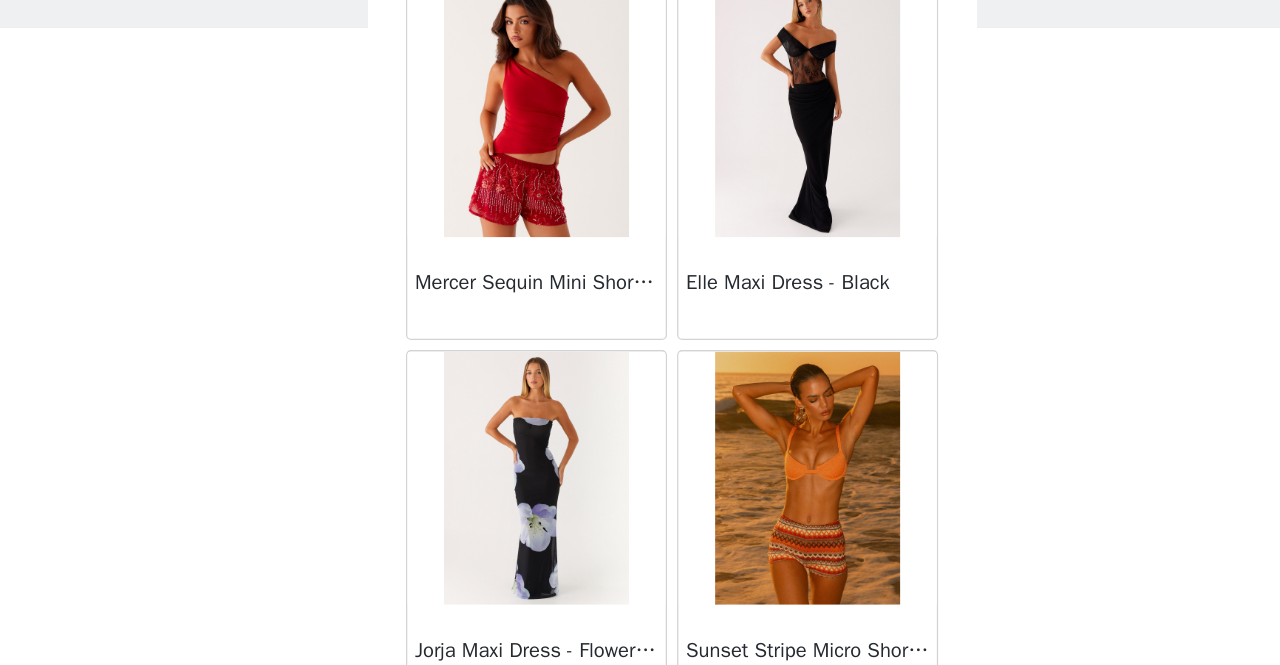 scroll, scrollTop: 42886, scrollLeft: 0, axis: vertical 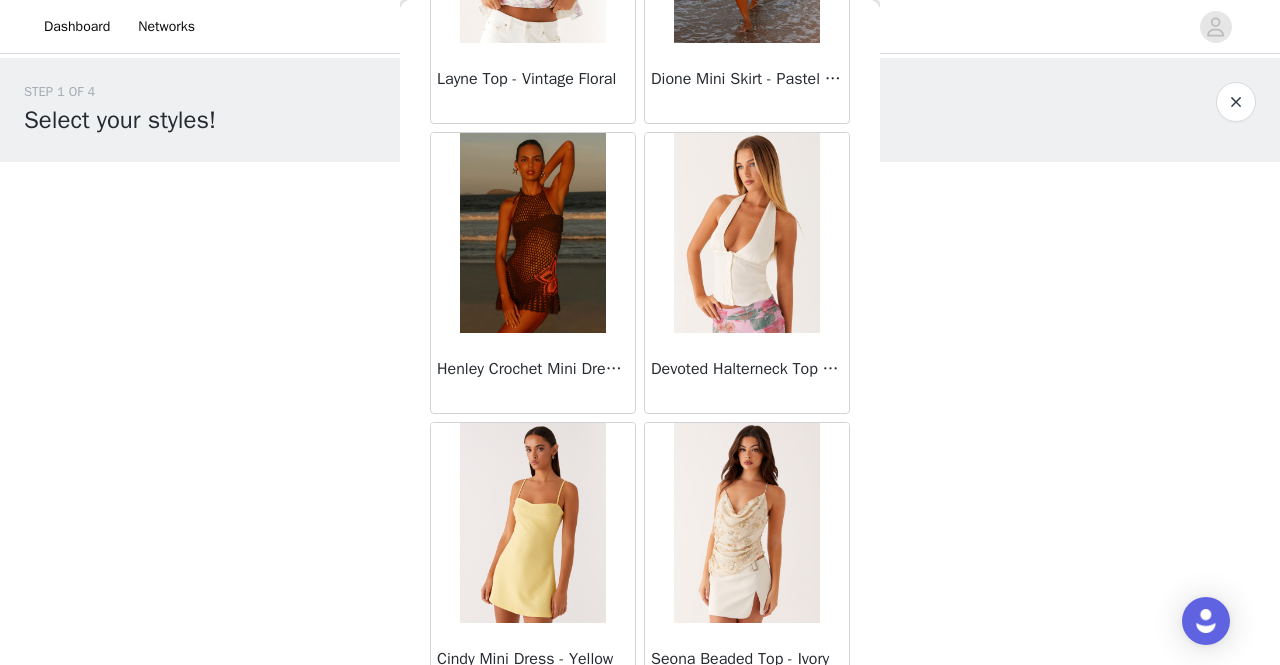 click on "Load More" at bounding box center (640, 738) 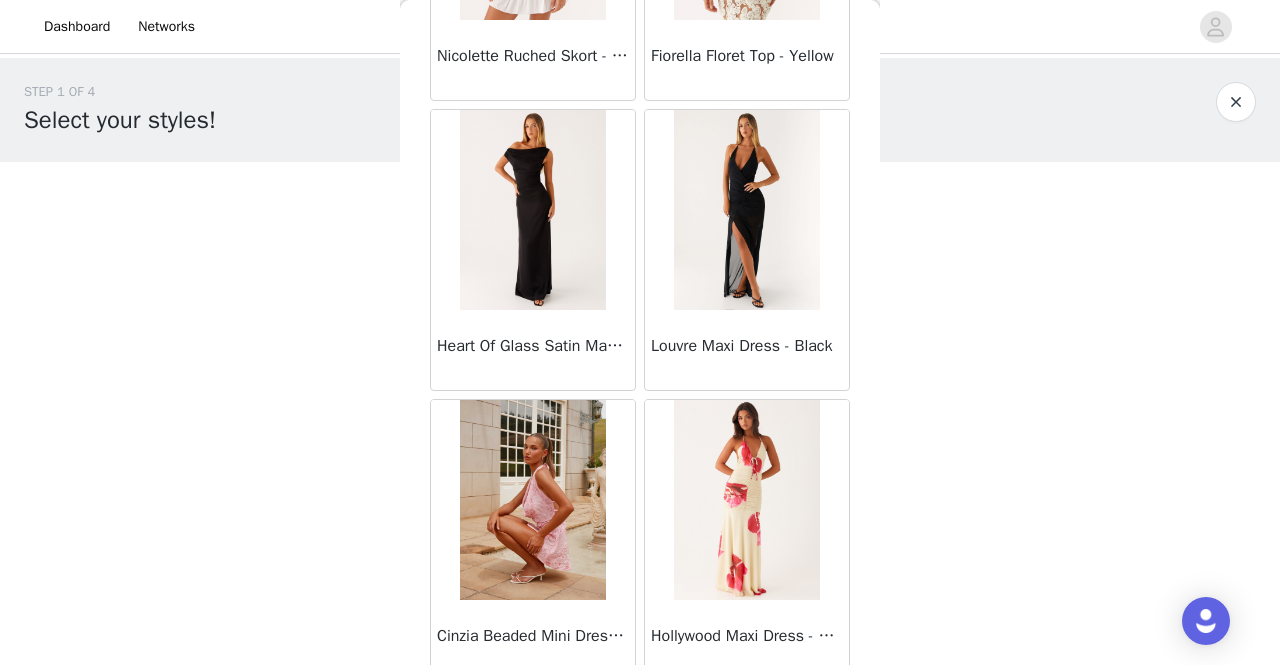 scroll, scrollTop: 47084, scrollLeft: 0, axis: vertical 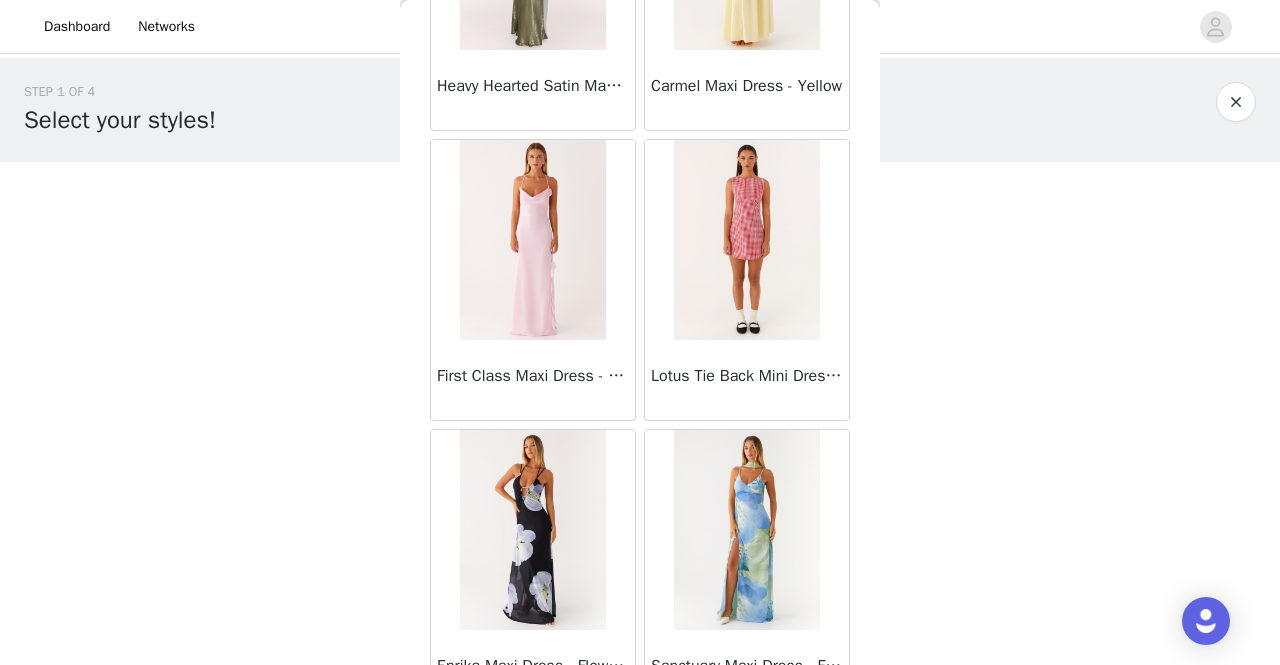 click on "Load More" at bounding box center (640, 745) 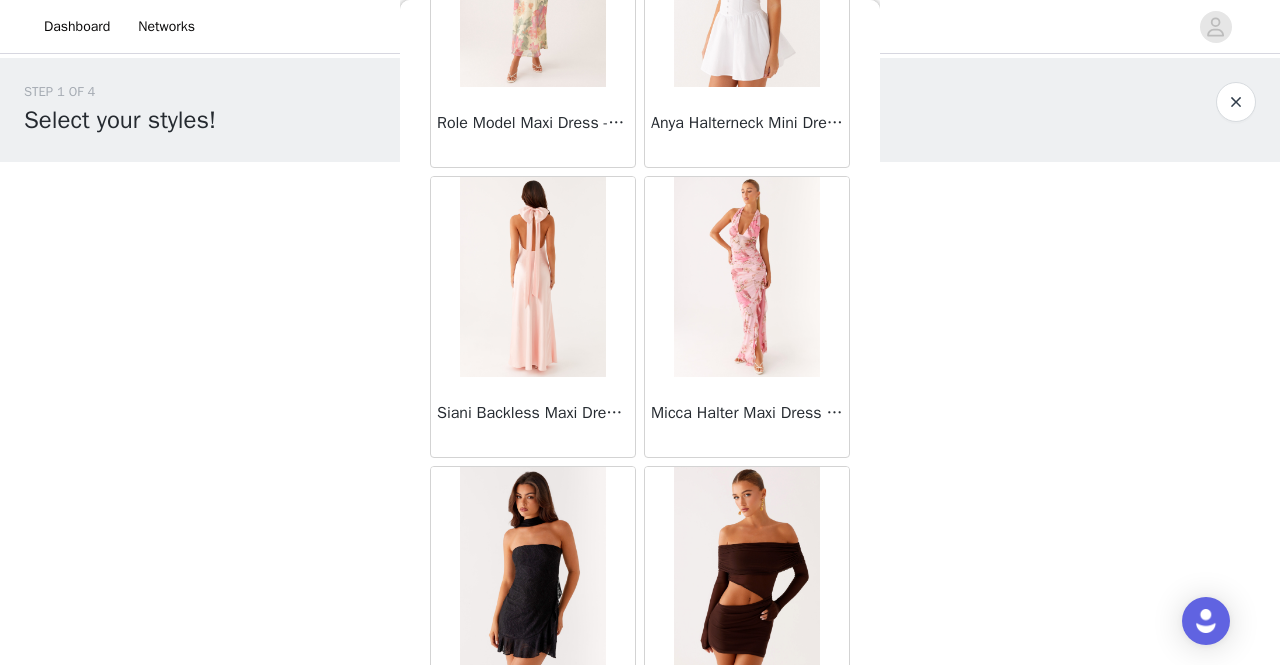 scroll, scrollTop: 51574, scrollLeft: 0, axis: vertical 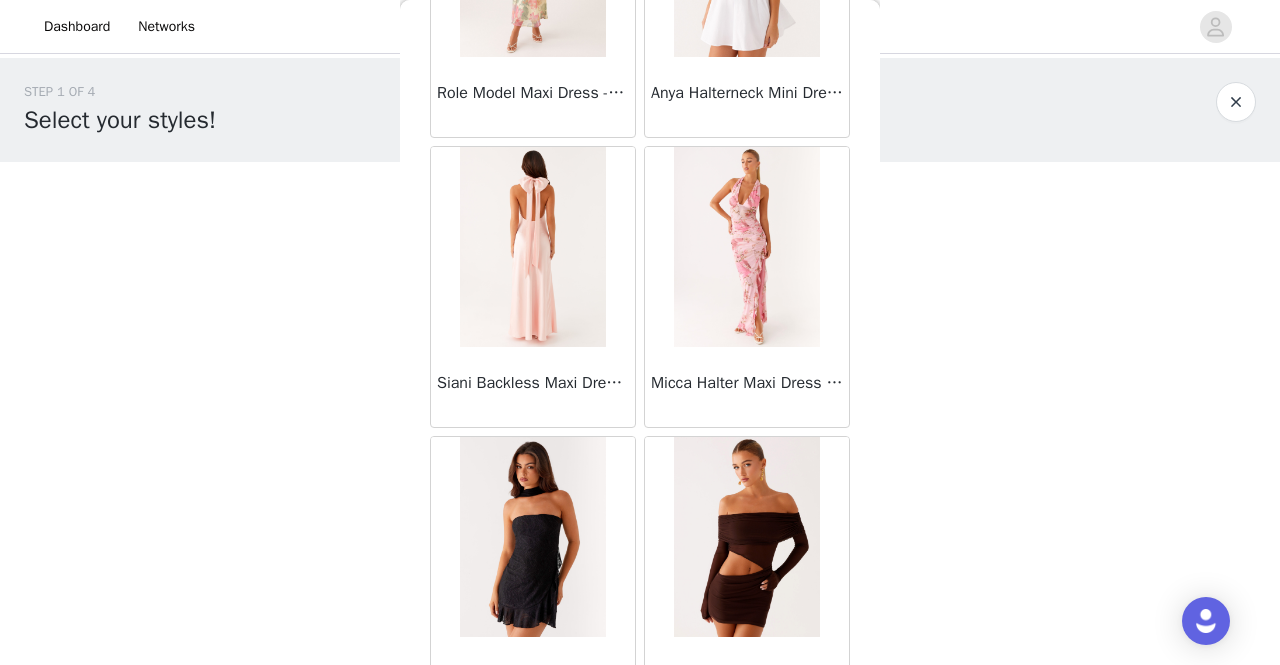 click on "Load More" at bounding box center (640, 752) 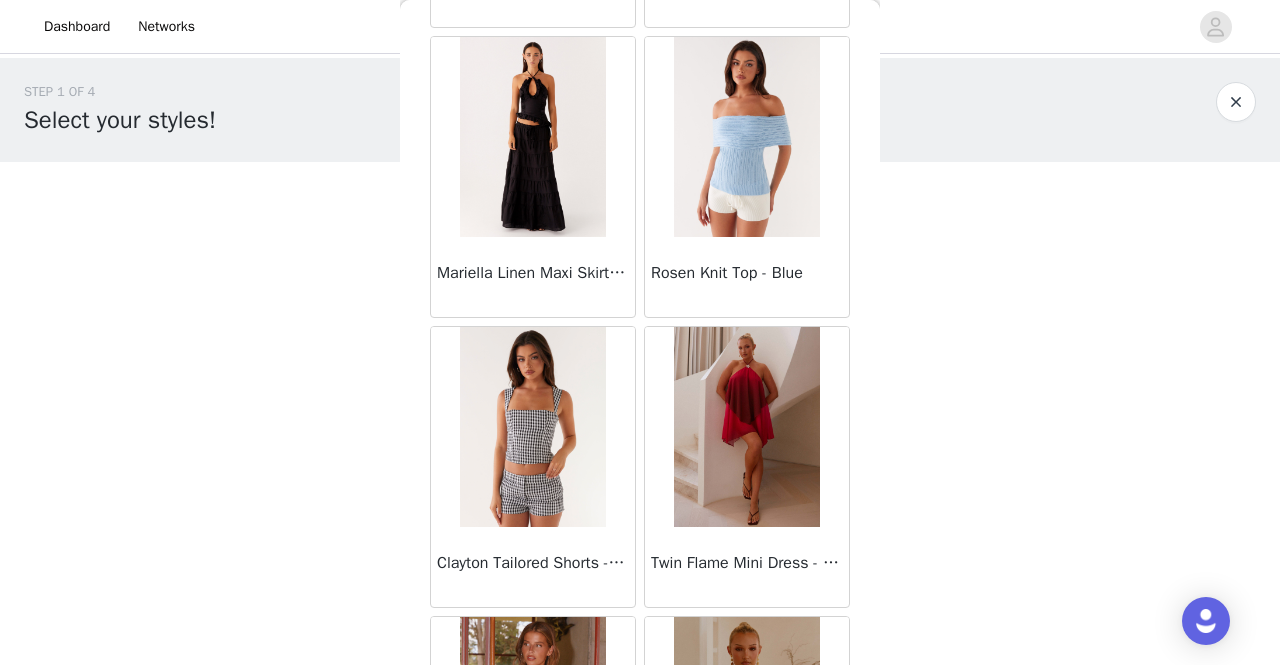 scroll, scrollTop: 52824, scrollLeft: 0, axis: vertical 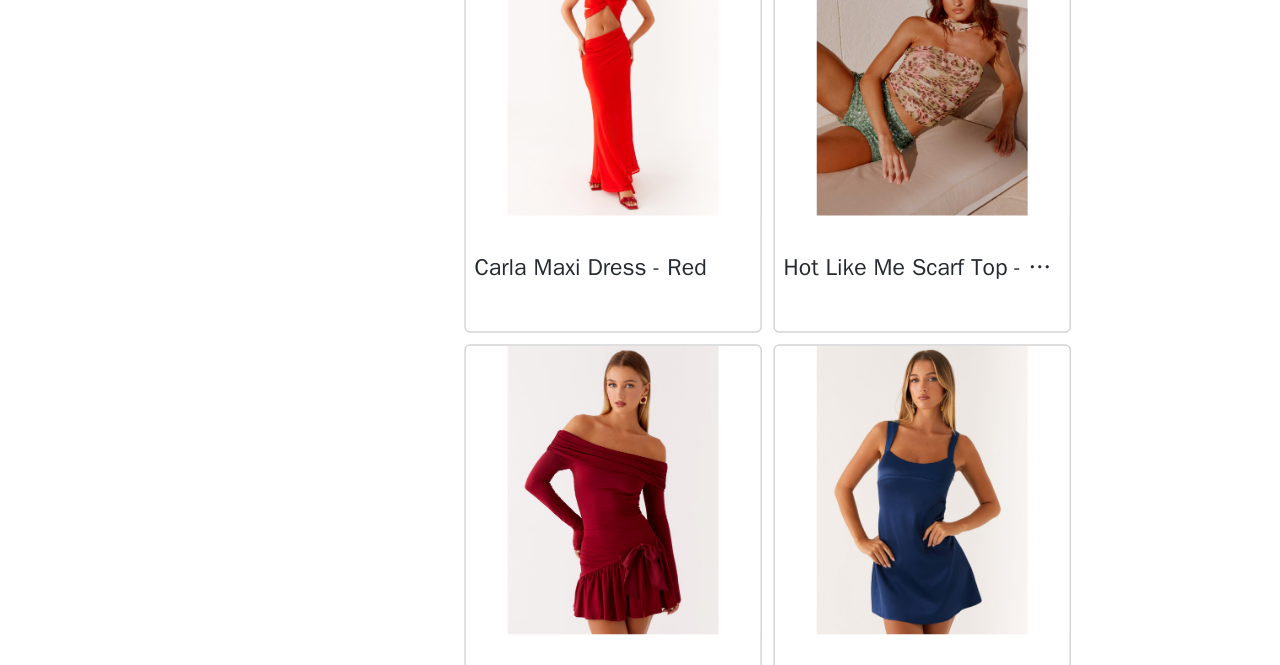 click on "Load More" at bounding box center (640, 758) 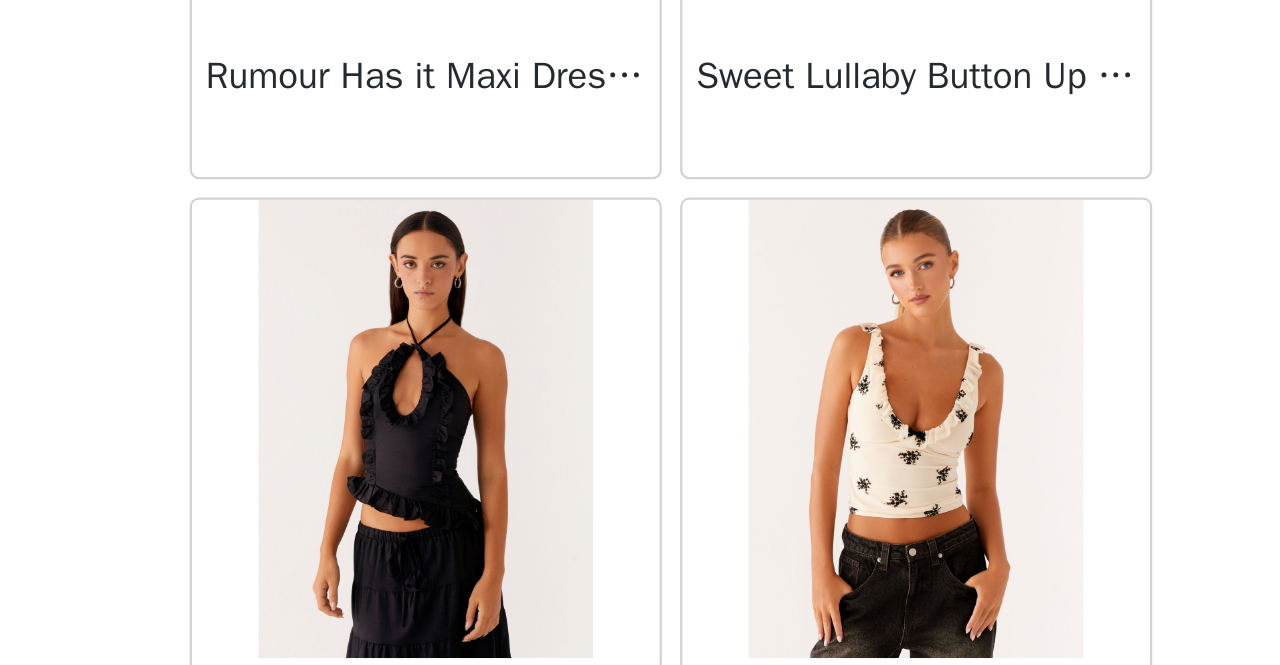 scroll, scrollTop: 56906, scrollLeft: 0, axis: vertical 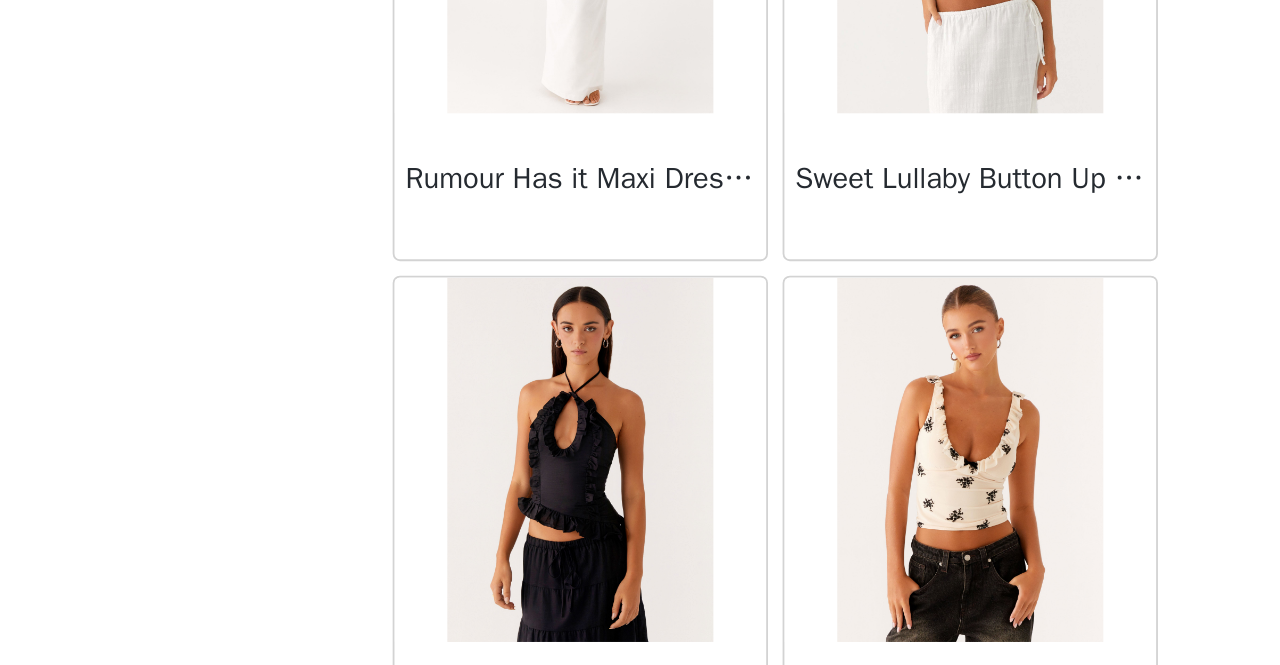 click at bounding box center (532, 425) 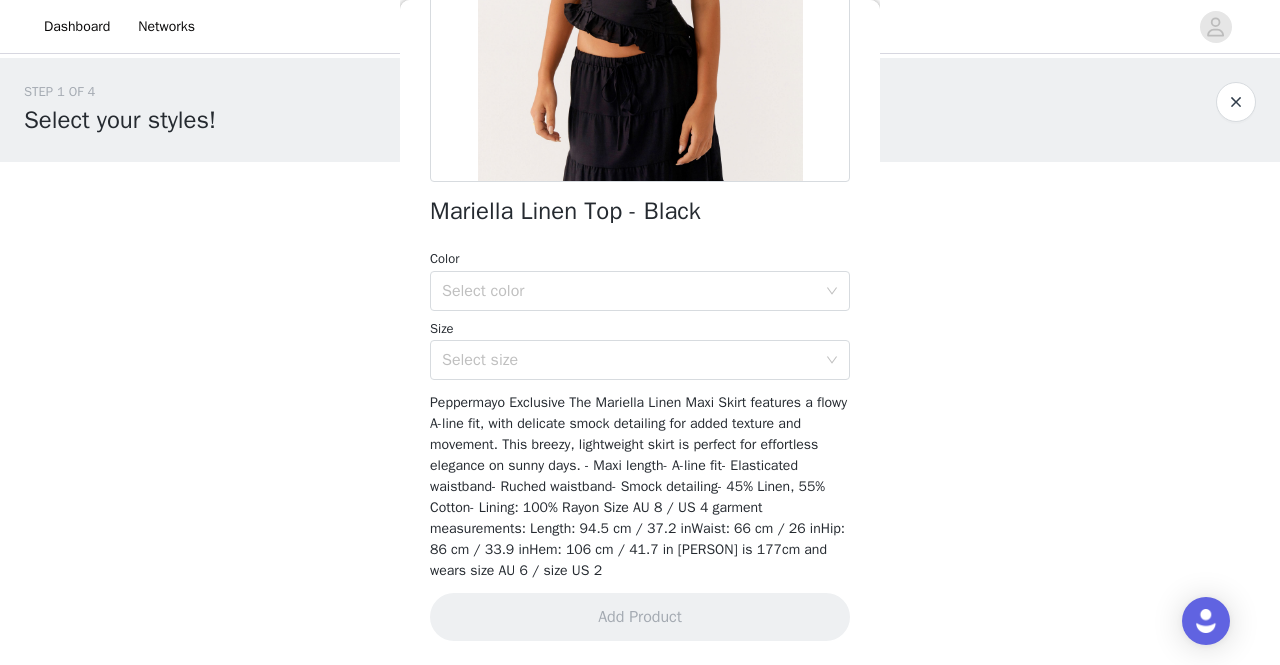 scroll, scrollTop: 0, scrollLeft: 0, axis: both 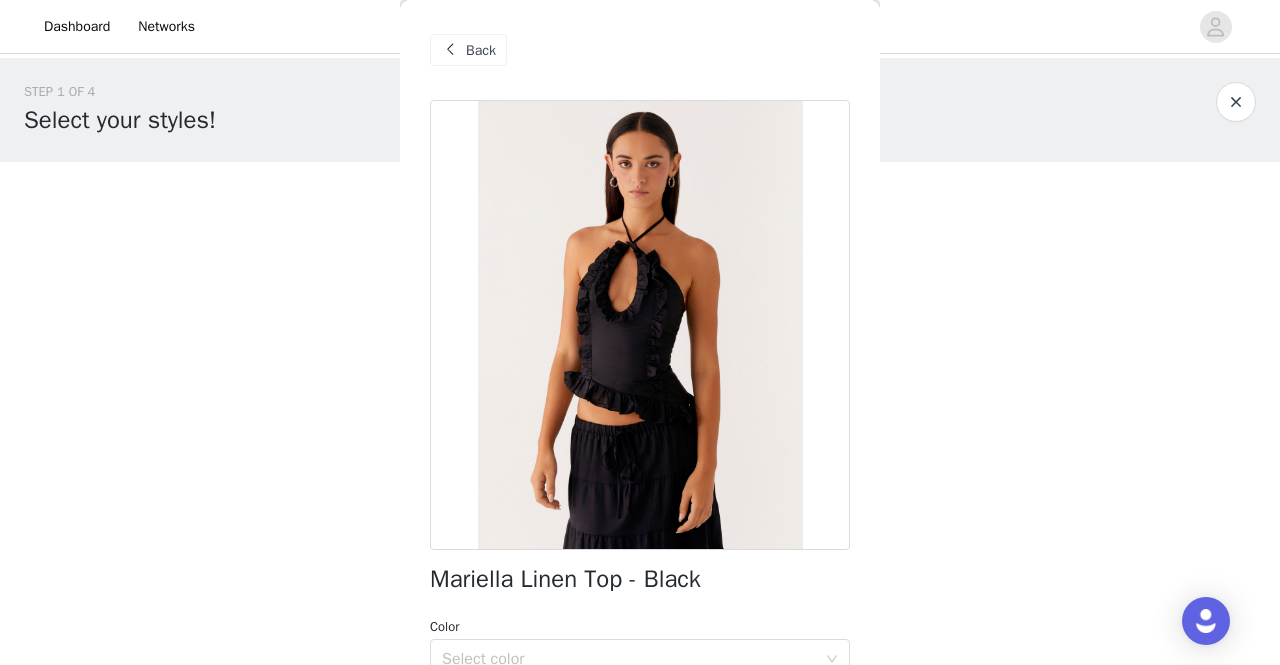 click at bounding box center [450, 50] 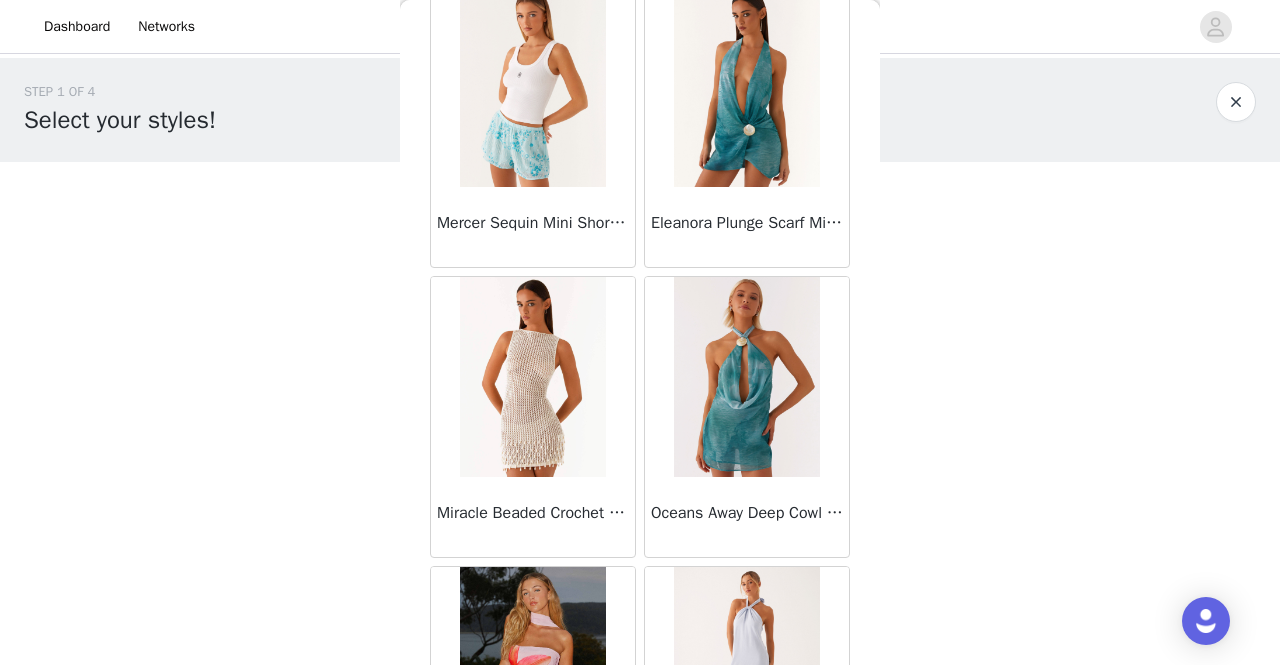 scroll, scrollTop: 12052, scrollLeft: 0, axis: vertical 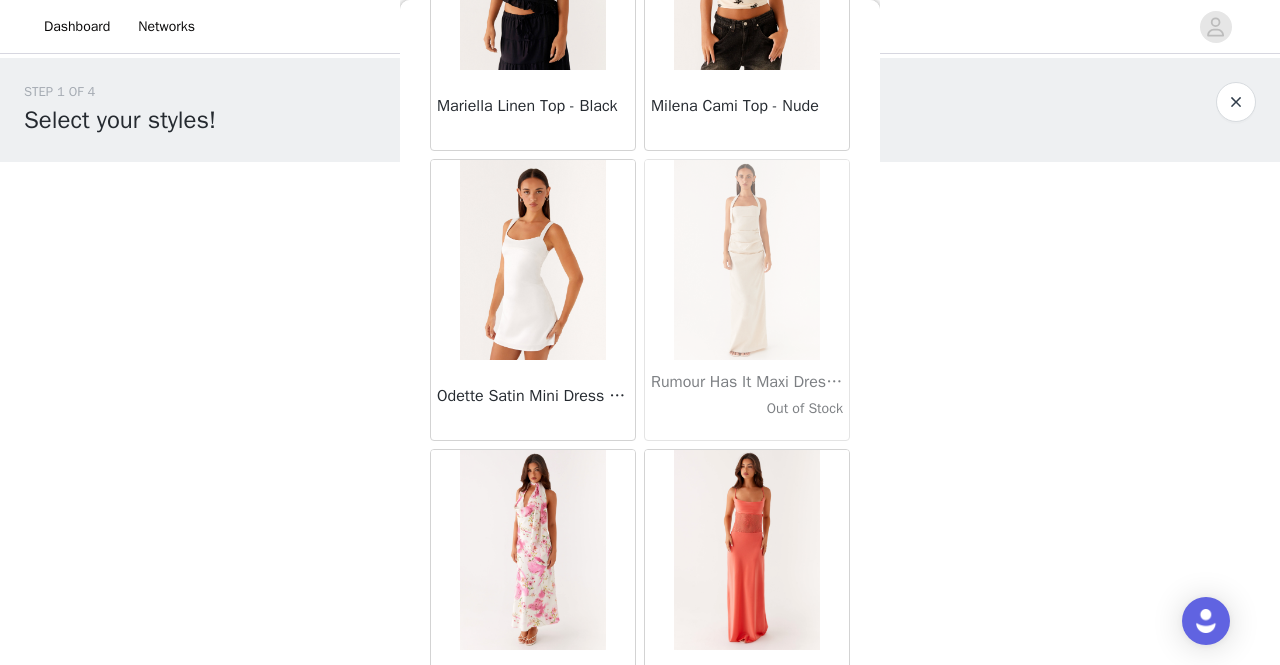 click on "Load More" at bounding box center [640, 765] 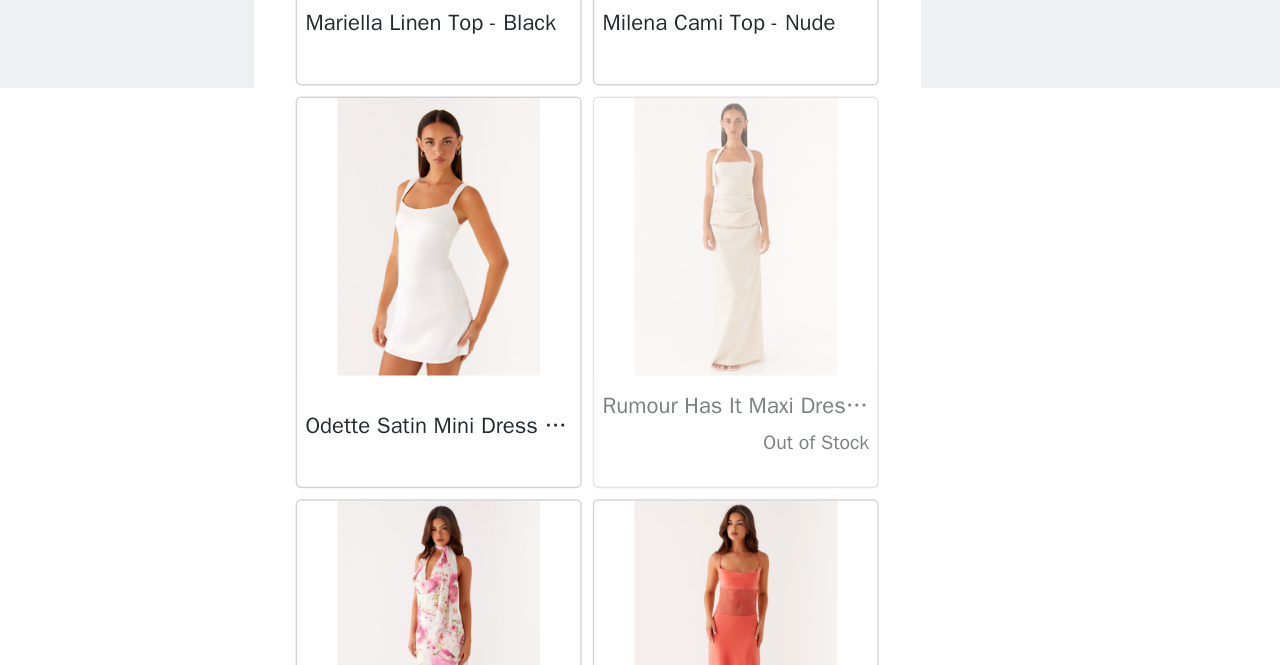 scroll, scrollTop: 57361, scrollLeft: 0, axis: vertical 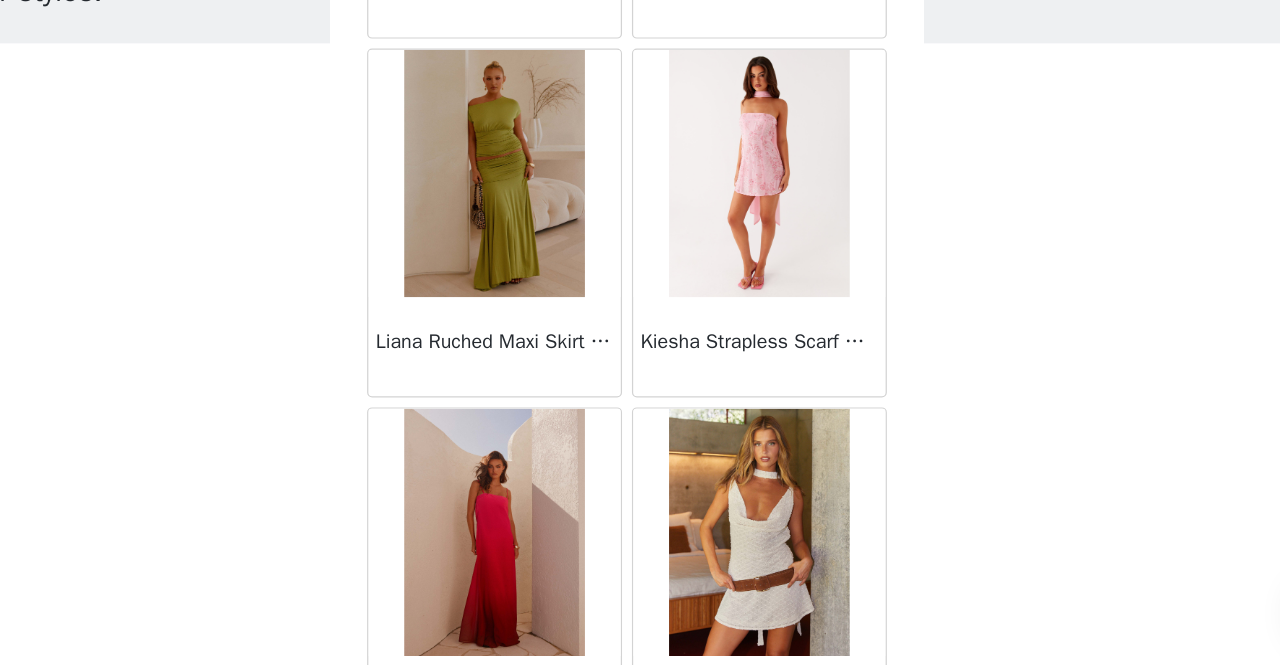 click on "Load More" at bounding box center [640, 772] 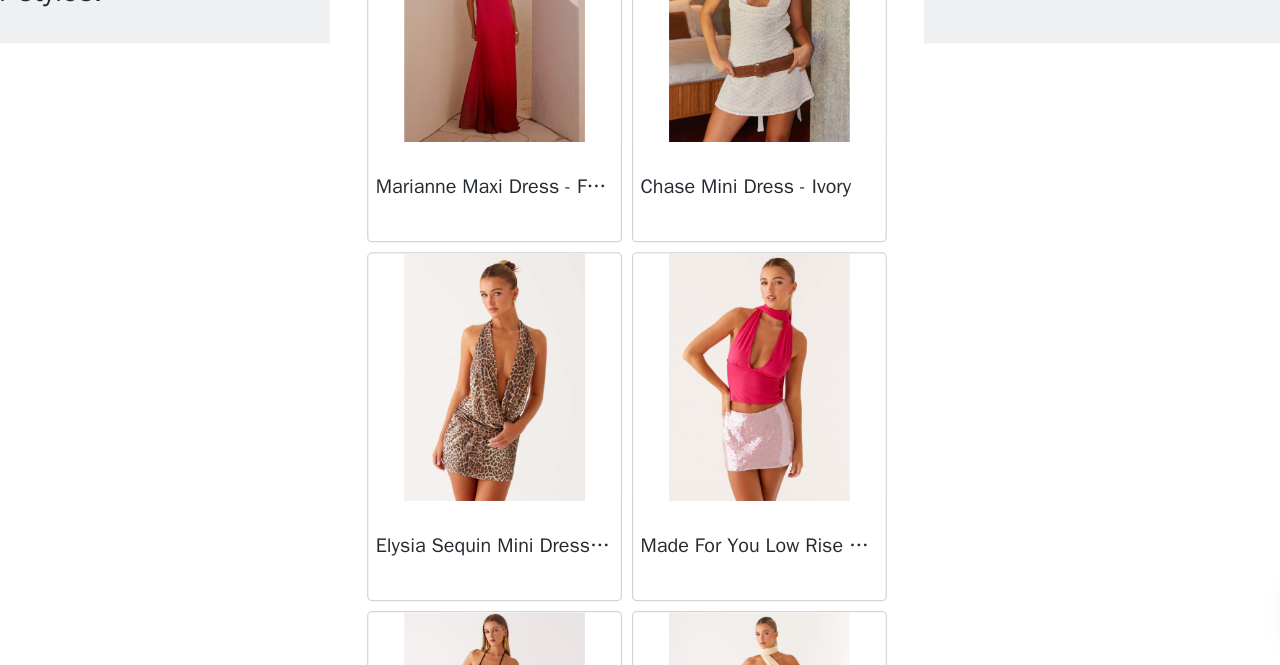 scroll, scrollTop: 60667, scrollLeft: 0, axis: vertical 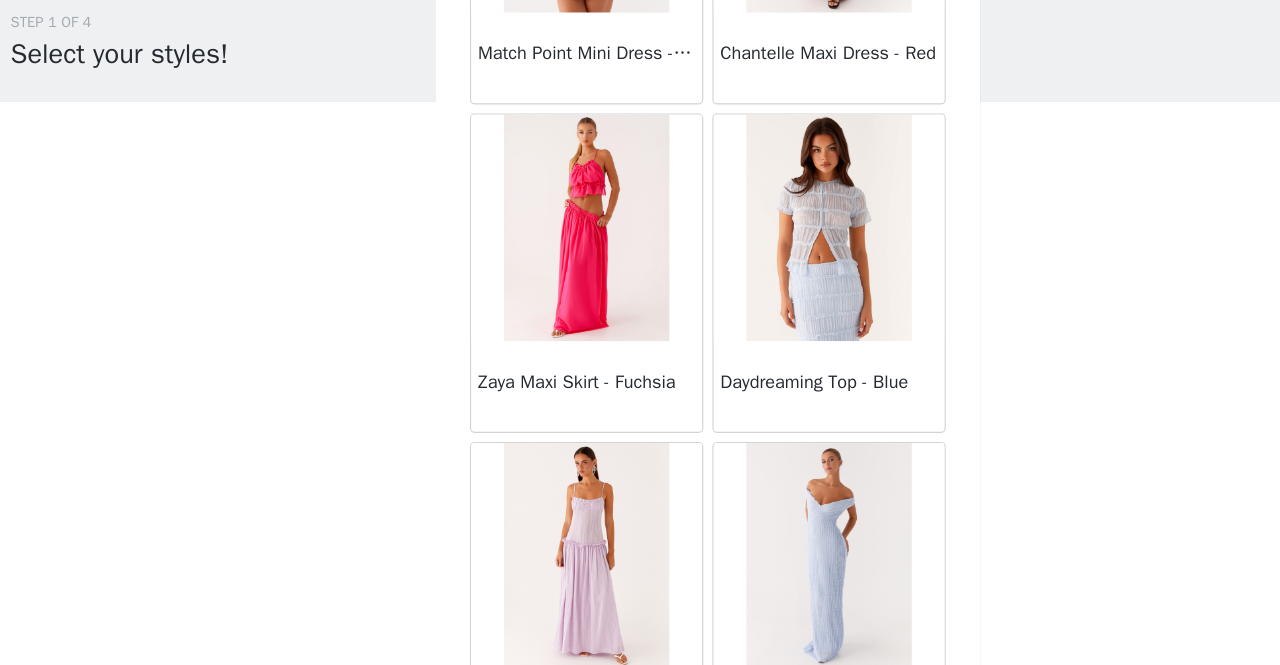 click on "Load More" at bounding box center (640, 778) 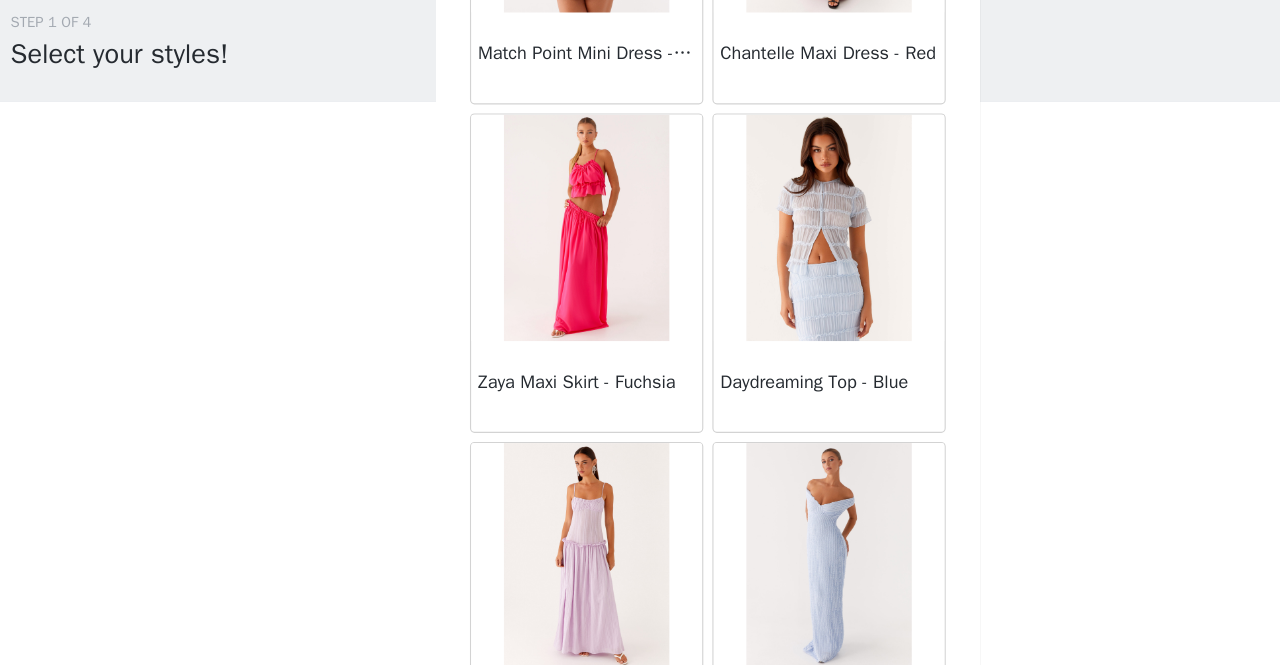 scroll, scrollTop: 63139, scrollLeft: 0, axis: vertical 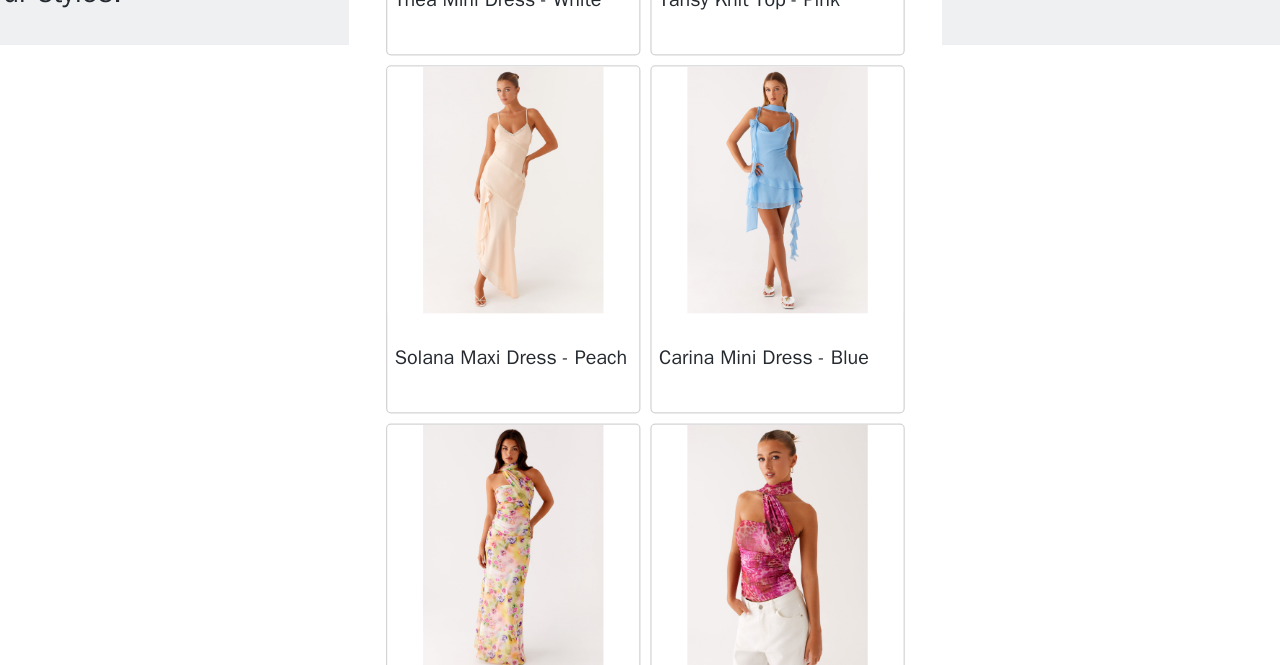 click on "Load More" at bounding box center (640, 785) 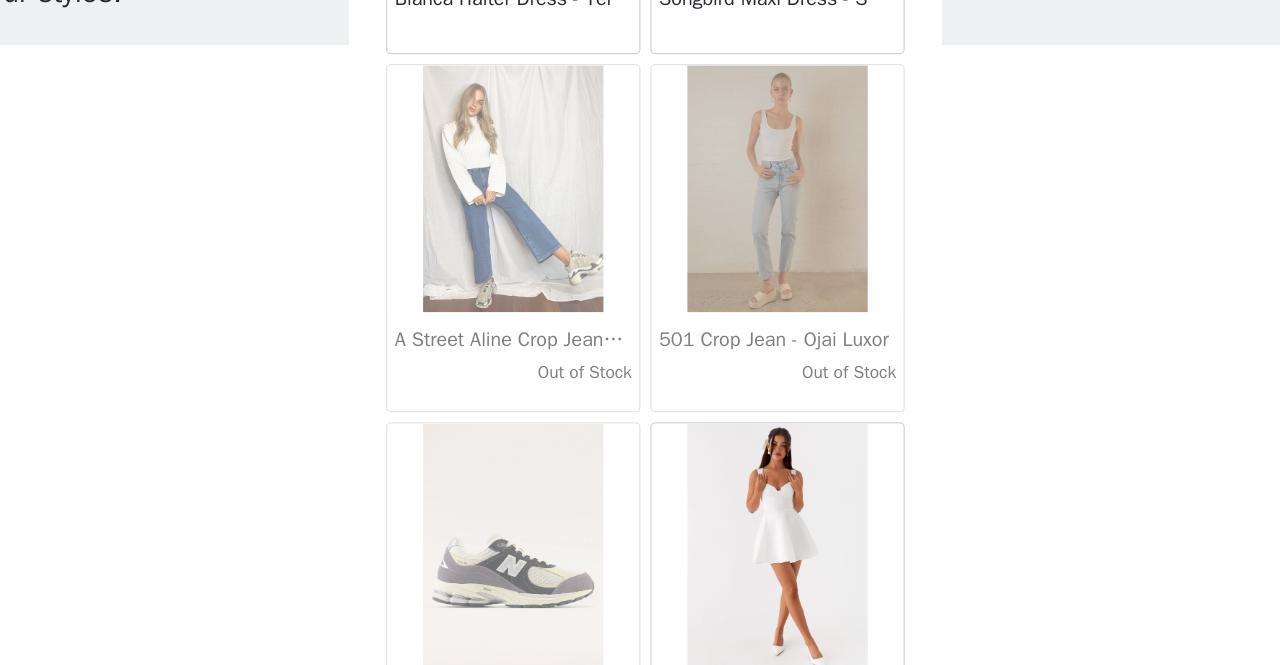 scroll, scrollTop: 67493, scrollLeft: 0, axis: vertical 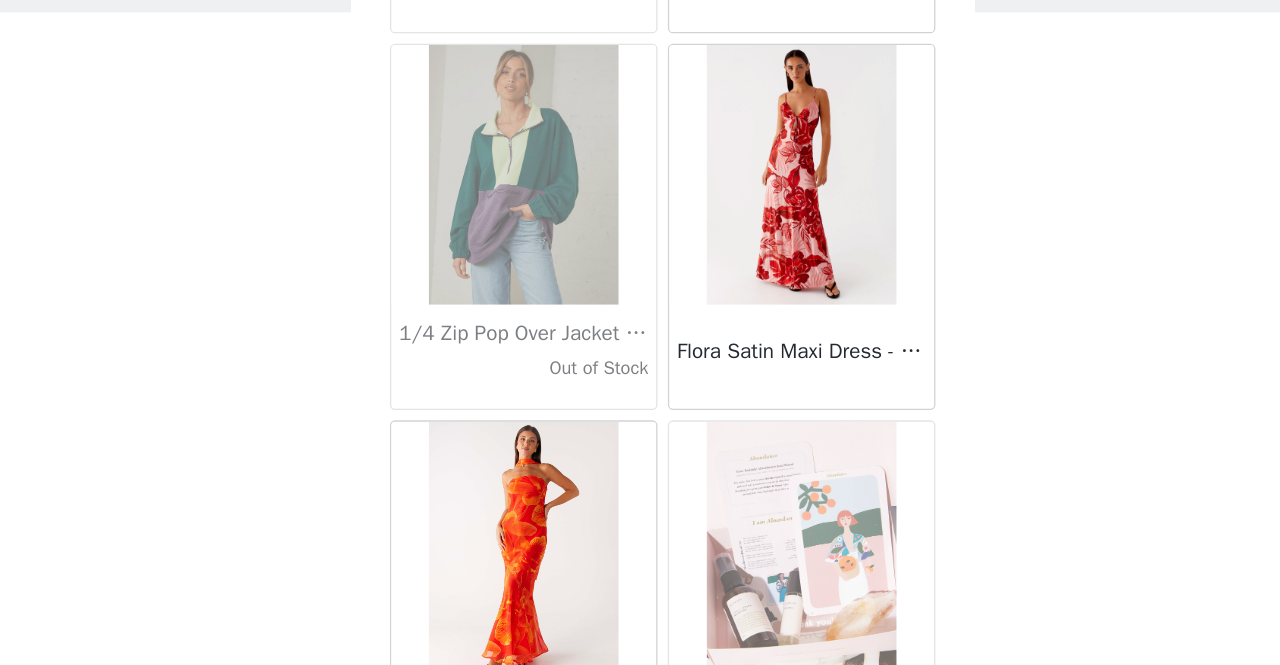 click on "Load More" at bounding box center (640, 792) 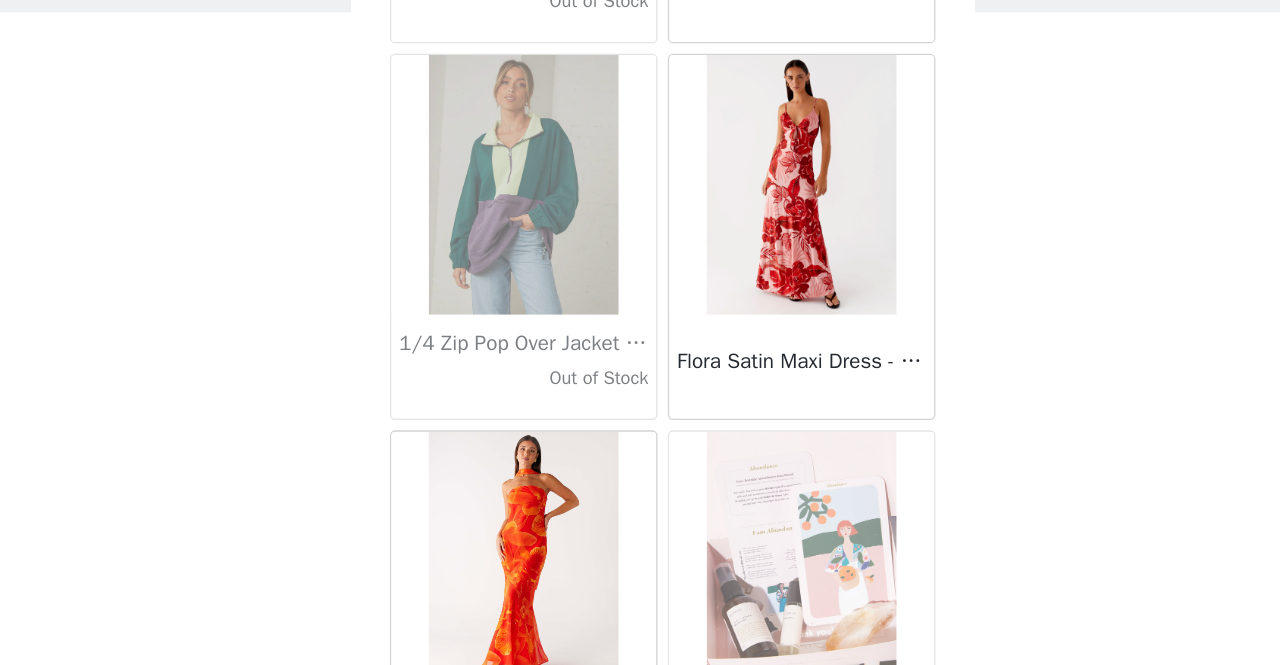 scroll, scrollTop: 0, scrollLeft: 0, axis: both 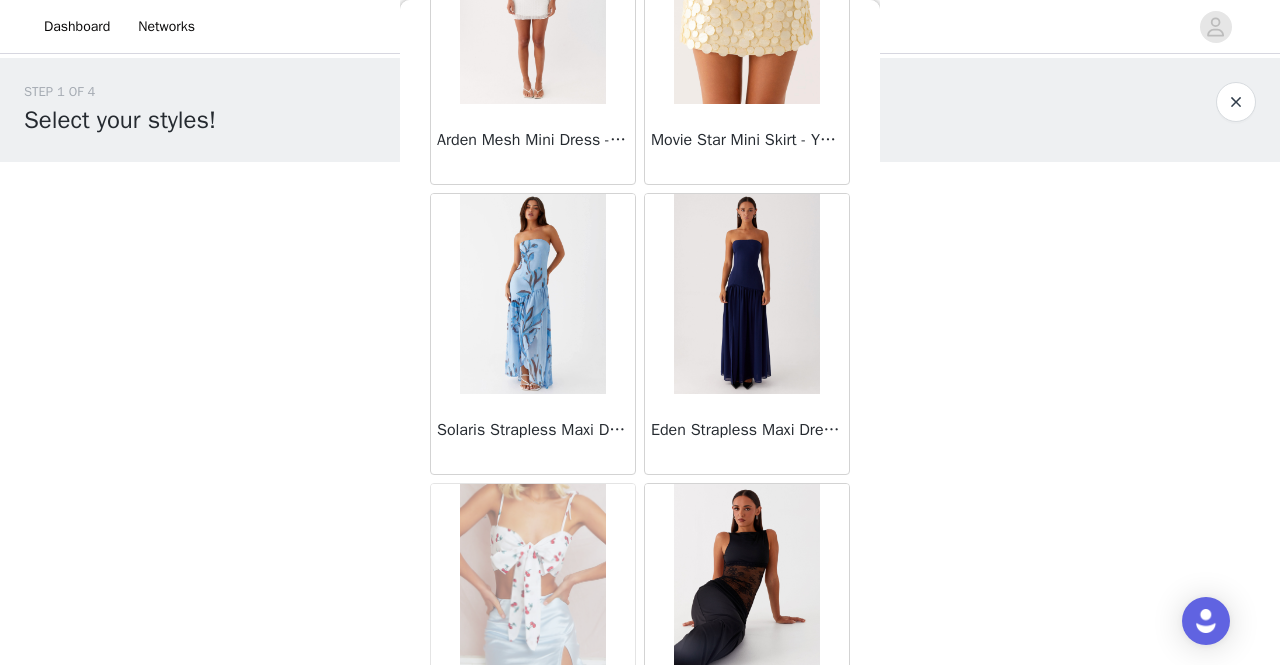 click on "Load More" at bounding box center [640, 799] 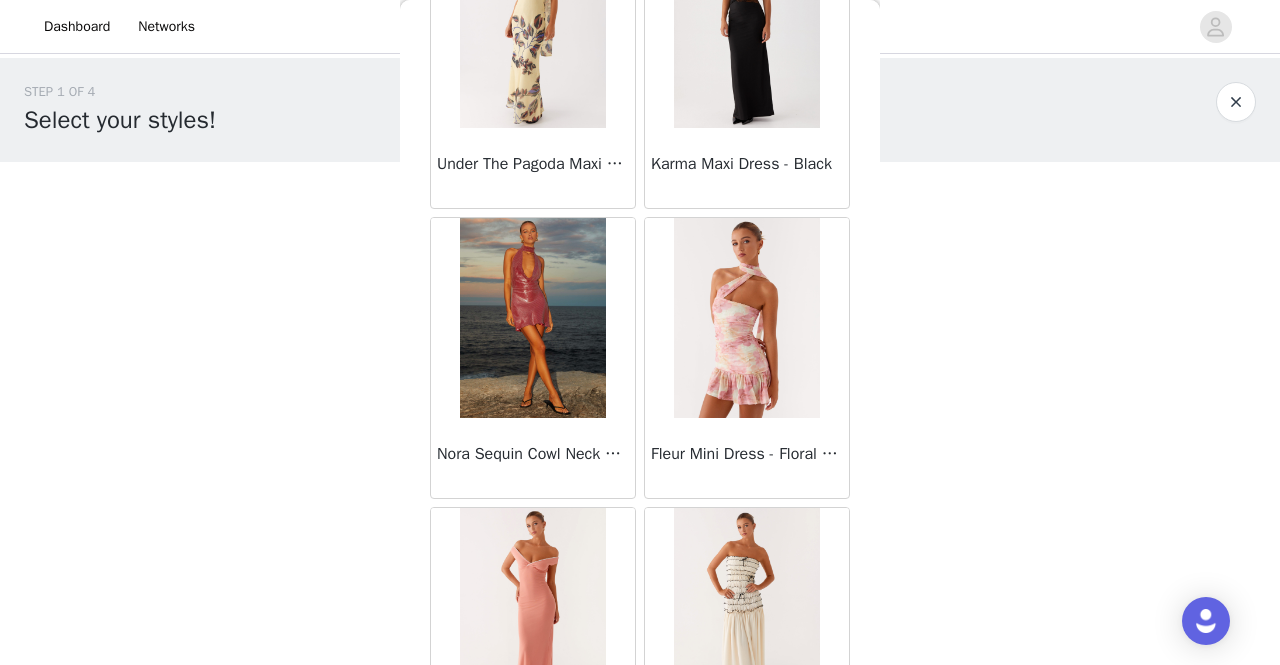 scroll, scrollTop: 74721, scrollLeft: 0, axis: vertical 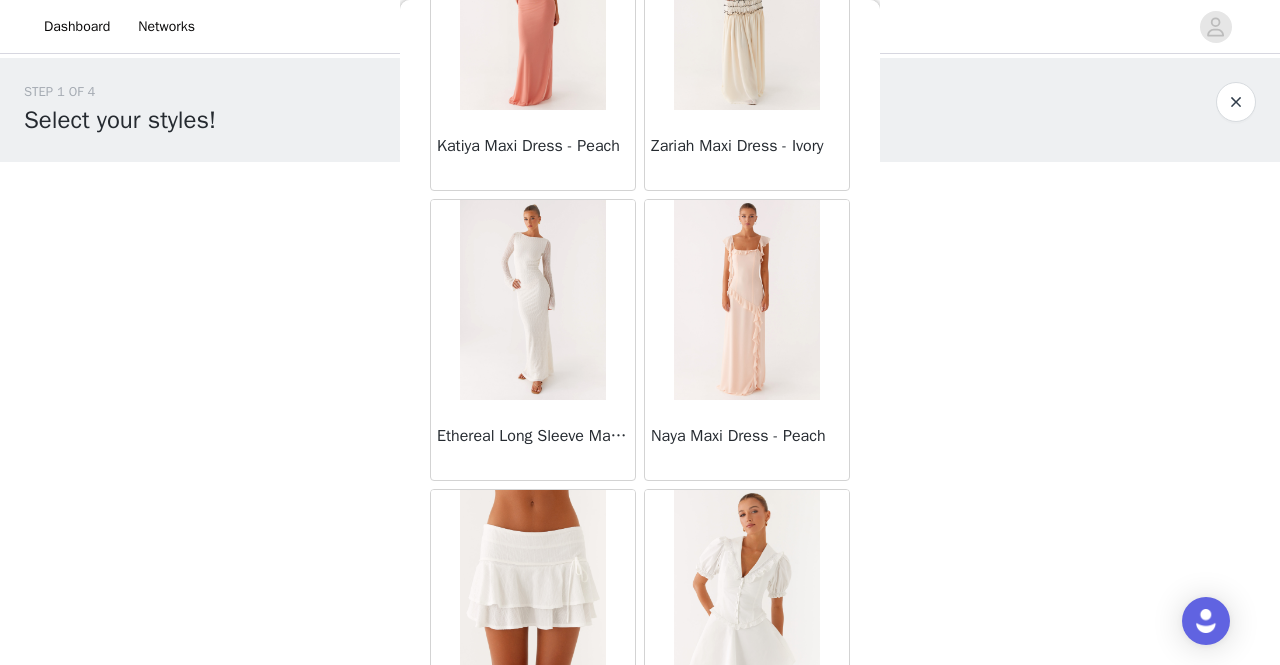click on "Load More" at bounding box center (640, 805) 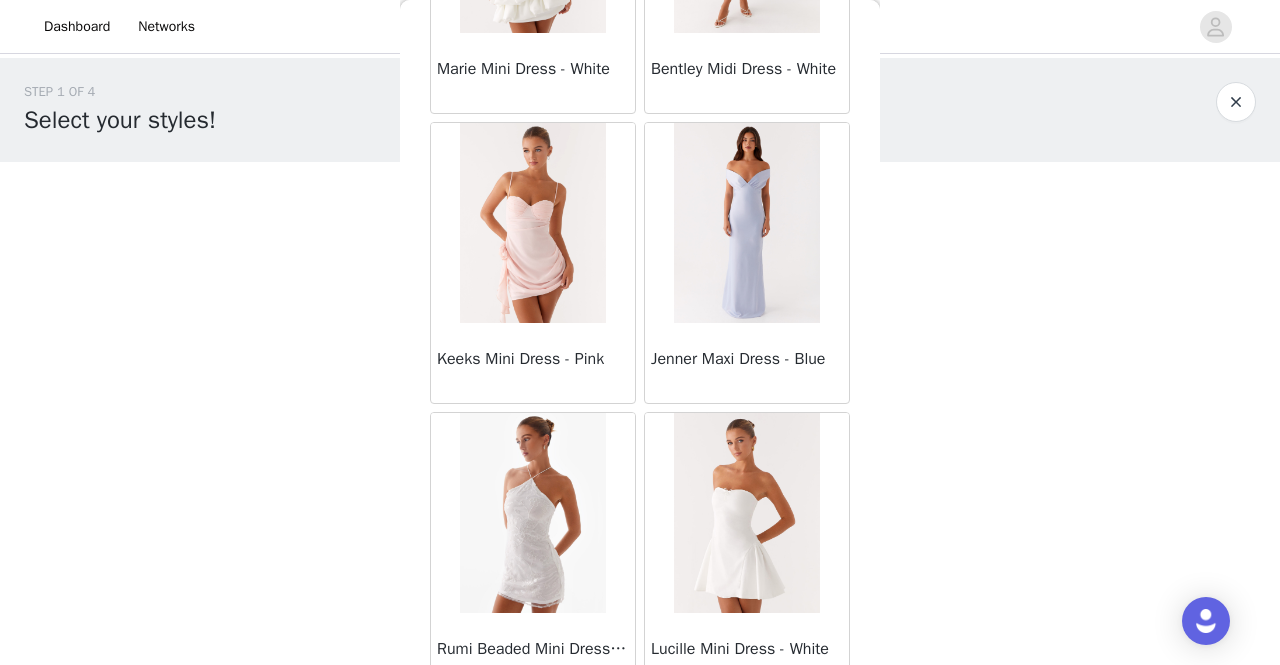 scroll, scrollTop: 75433, scrollLeft: 0, axis: vertical 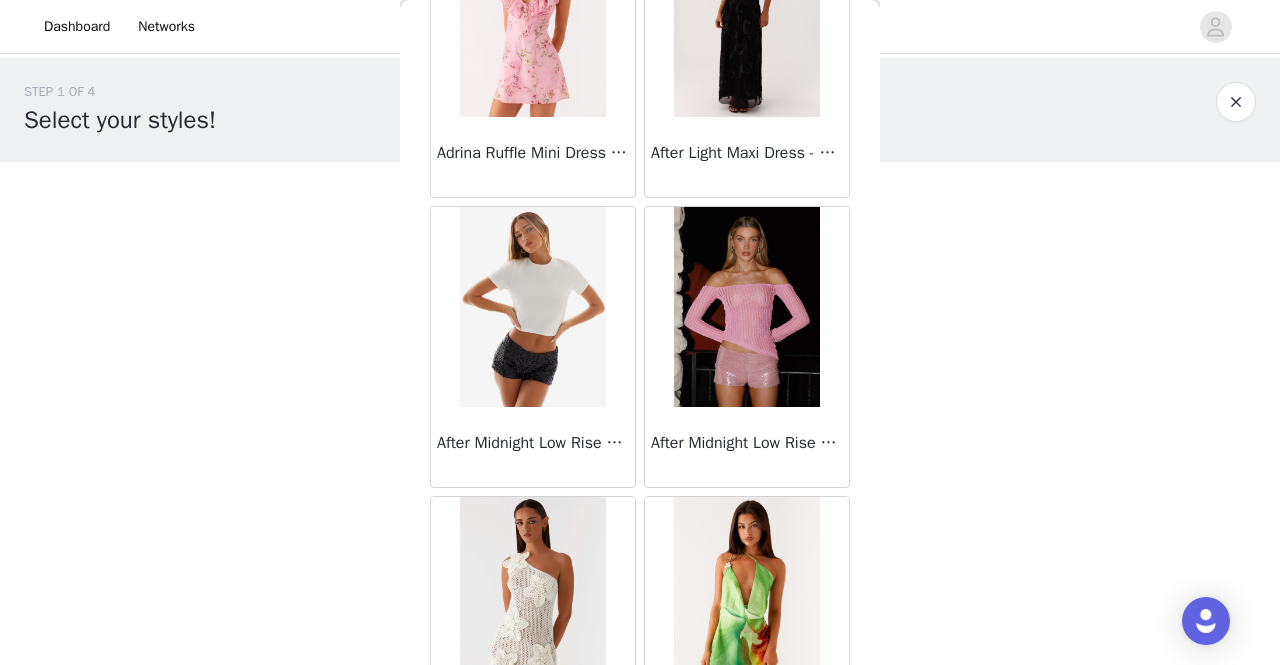 click on "Load More" at bounding box center [640, 812] 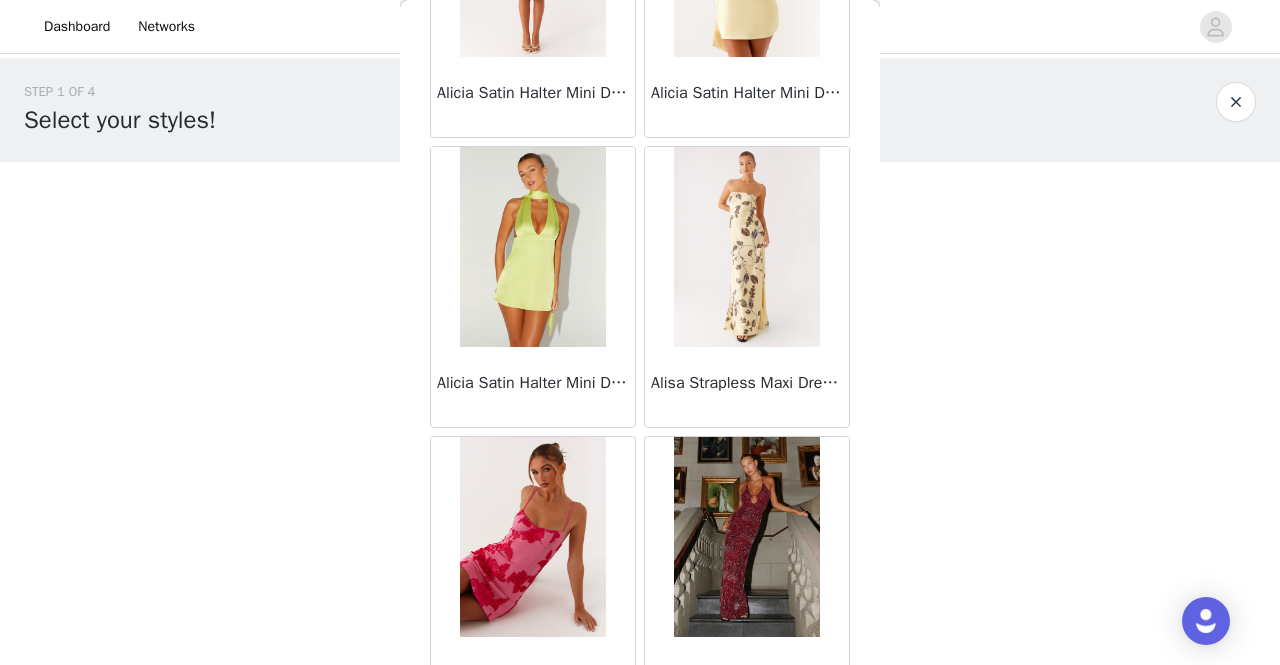scroll, scrollTop: 80508, scrollLeft: 0, axis: vertical 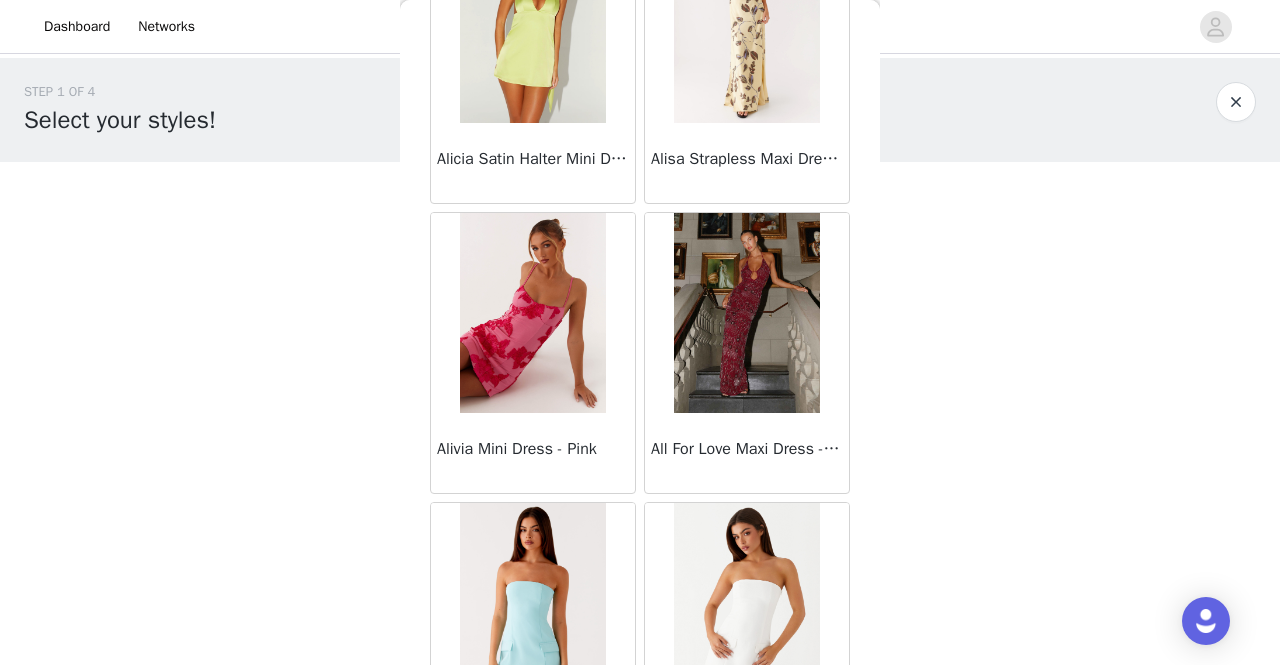 click on "Load More" at bounding box center [640, 818] 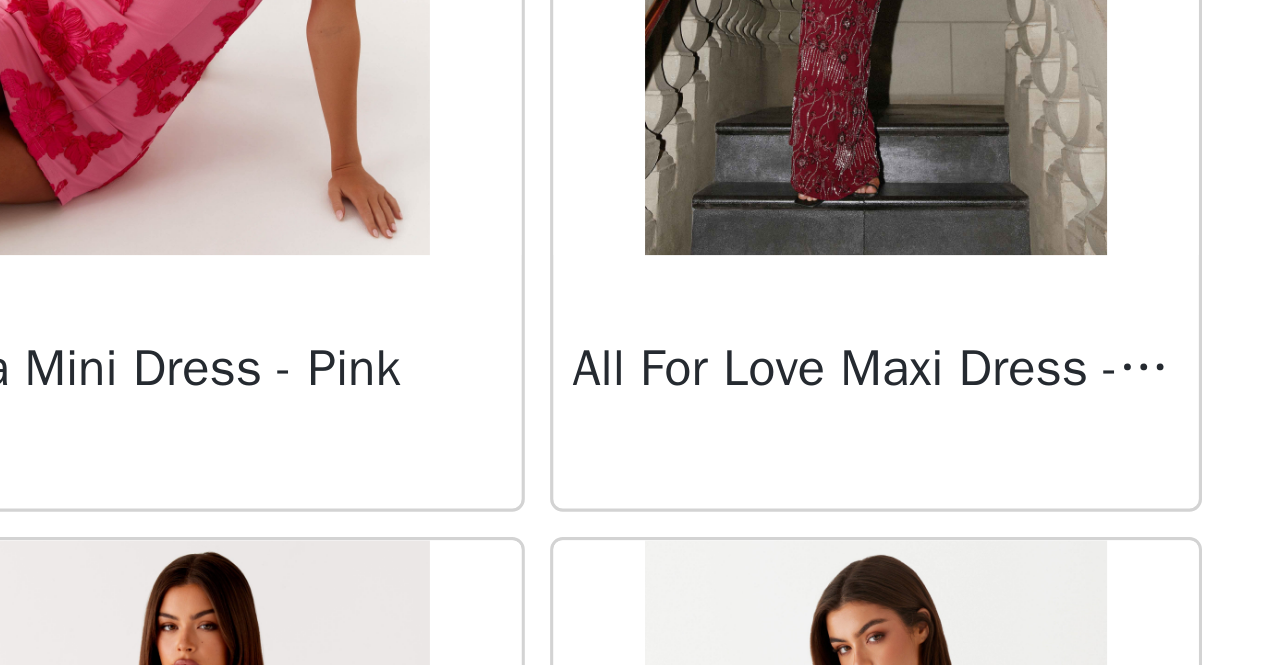 scroll, scrollTop: 80508, scrollLeft: 0, axis: vertical 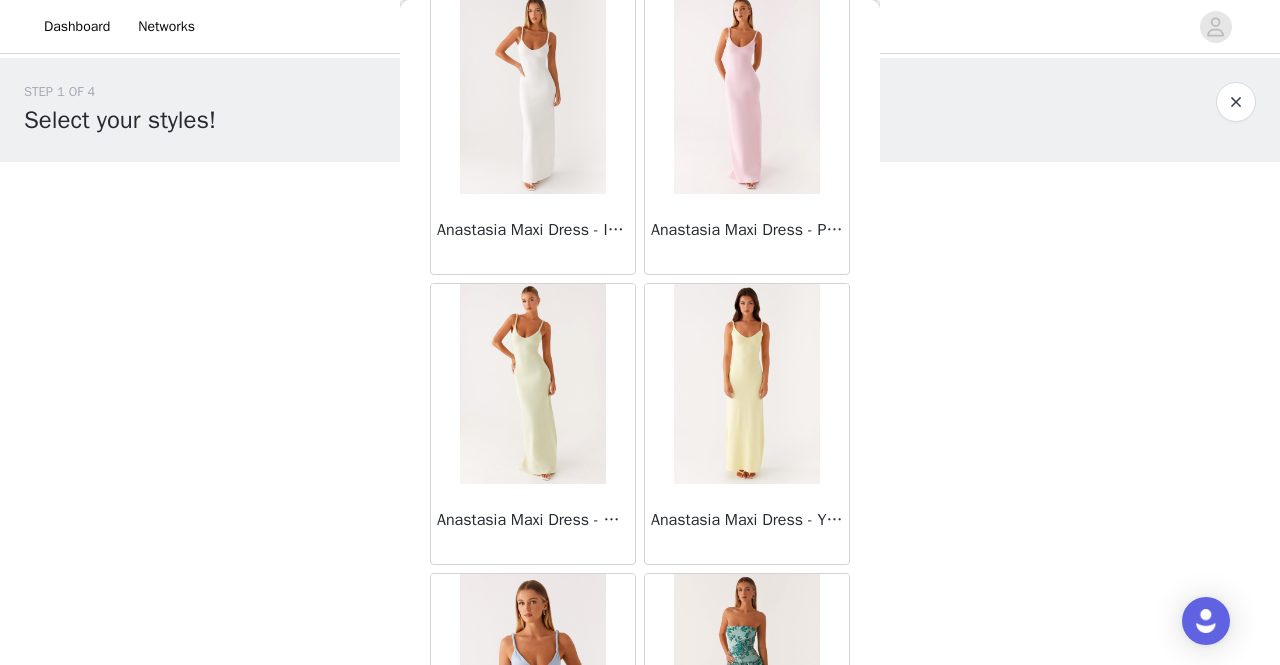 drag, startPoint x: 634, startPoint y: 407, endPoint x: 1042, endPoint y: 285, distance: 425.84973 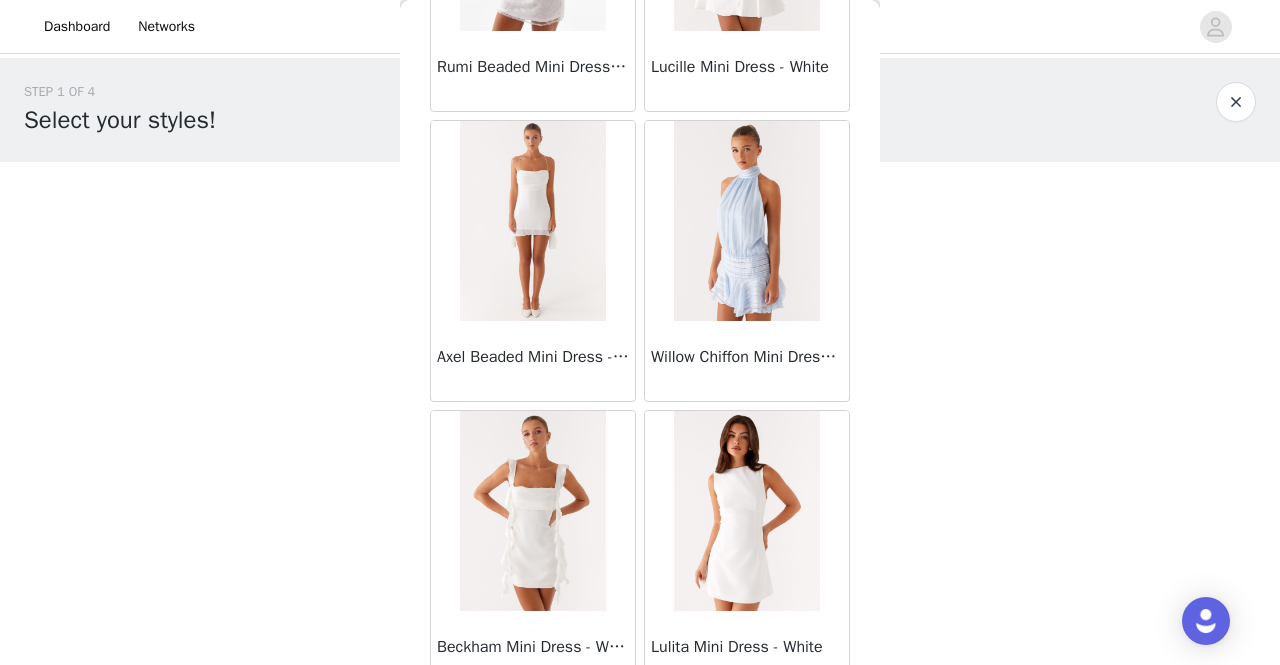 scroll, scrollTop: 76246, scrollLeft: 0, axis: vertical 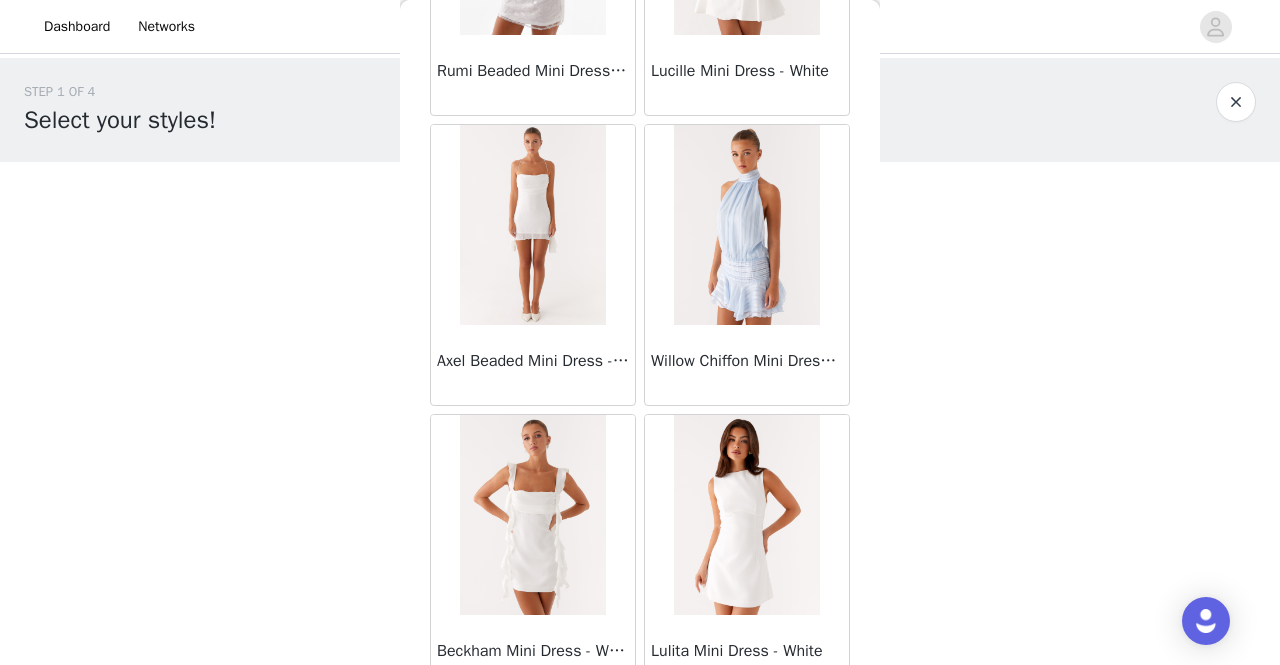 click at bounding box center (746, 515) 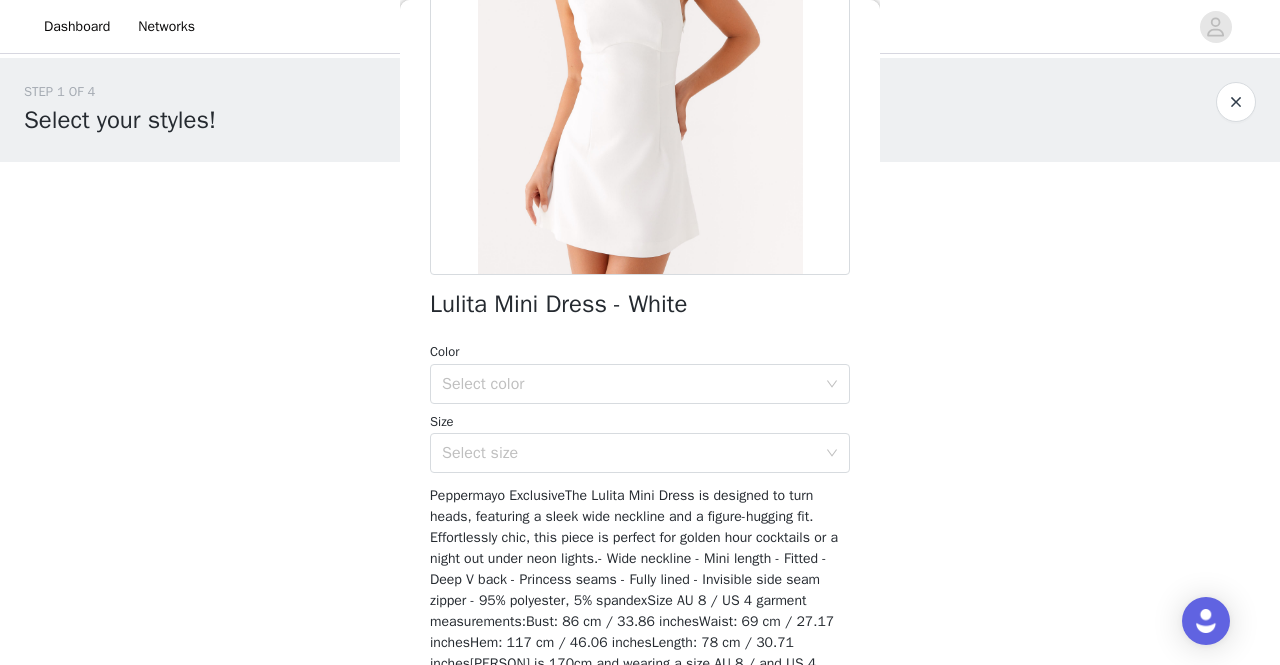scroll, scrollTop: 274, scrollLeft: 0, axis: vertical 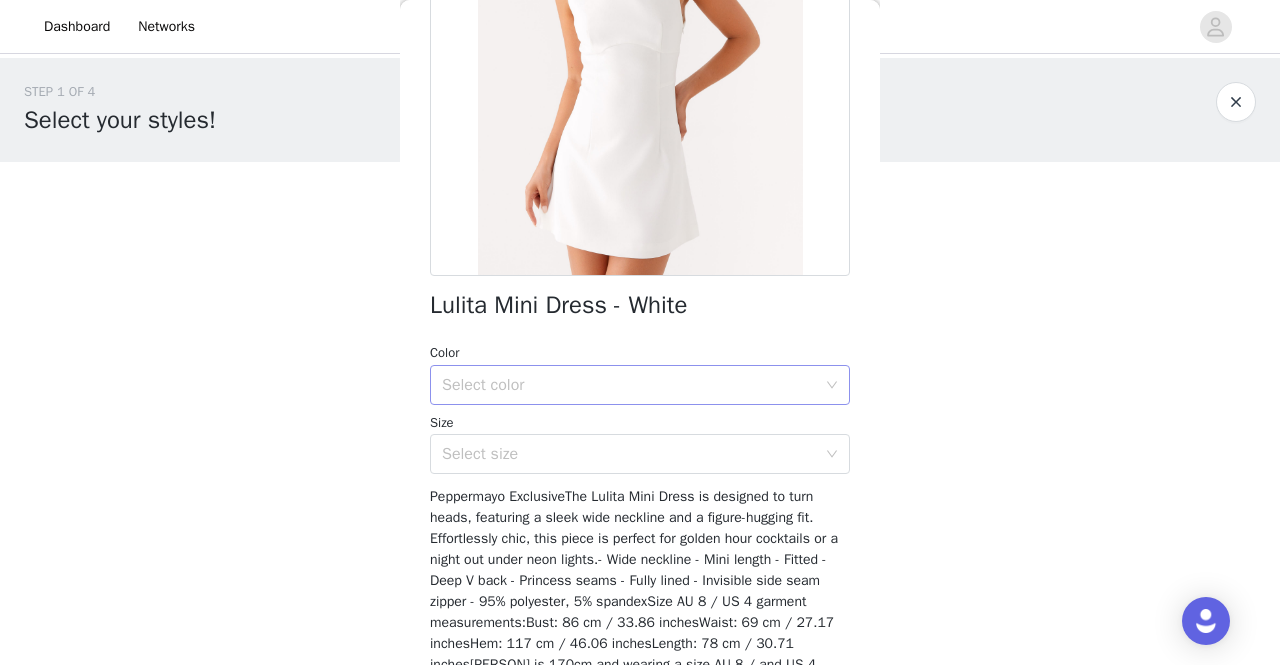 click on "Select color" at bounding box center (629, 385) 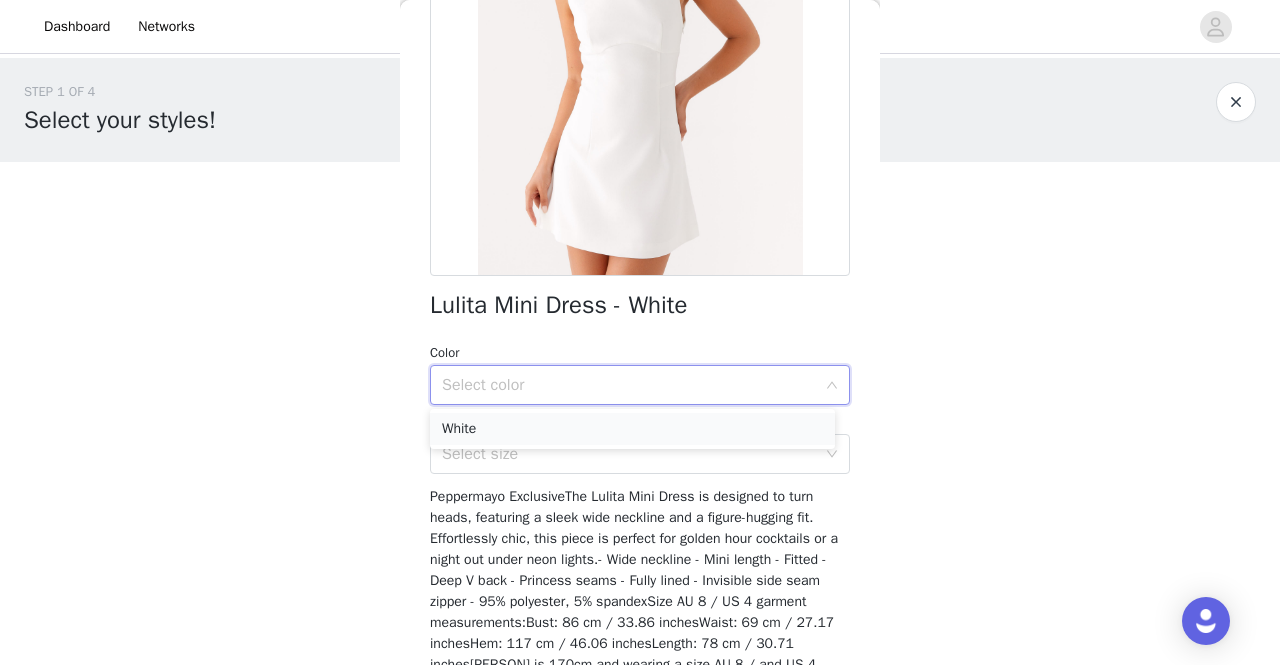 click on "White" at bounding box center [632, 429] 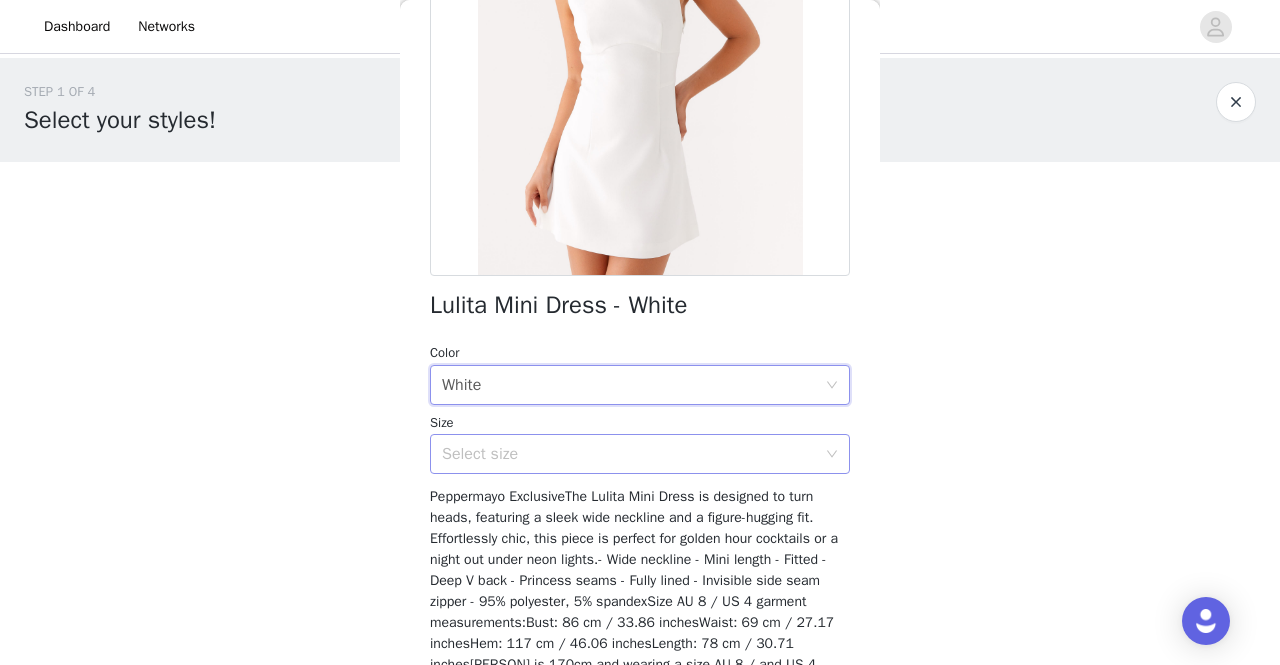 click on "Select size" at bounding box center [629, 454] 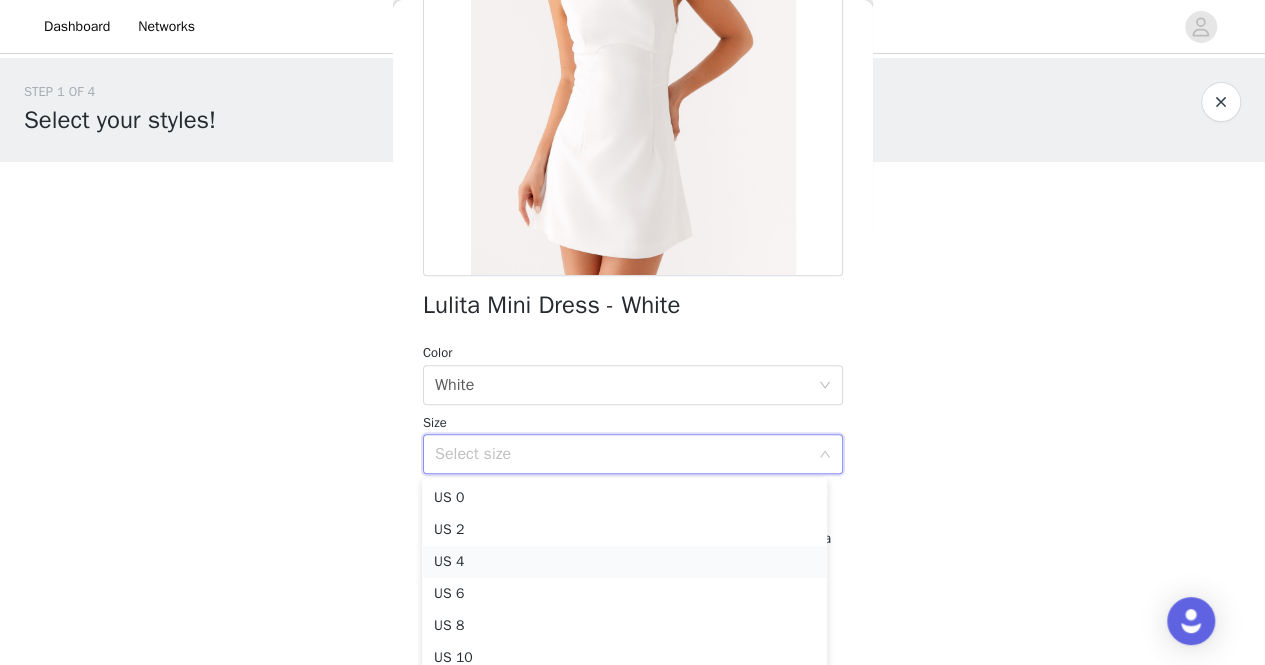 click on "US 4" at bounding box center [624, 562] 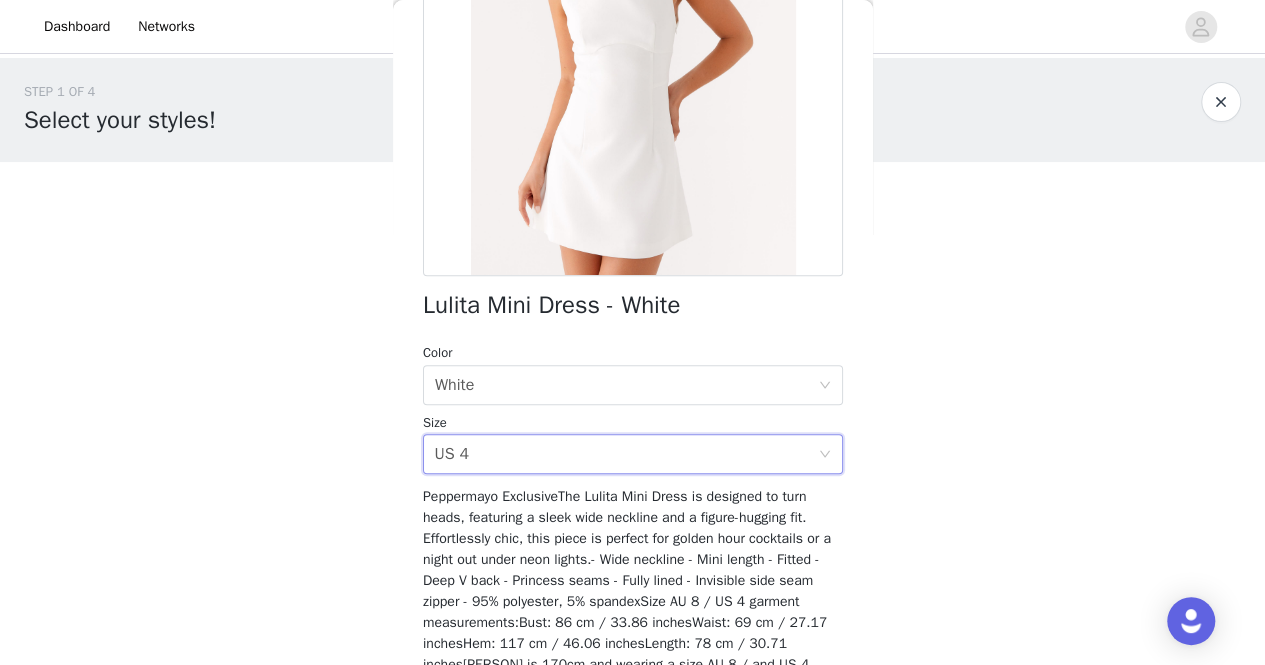 scroll, scrollTop: 368, scrollLeft: 0, axis: vertical 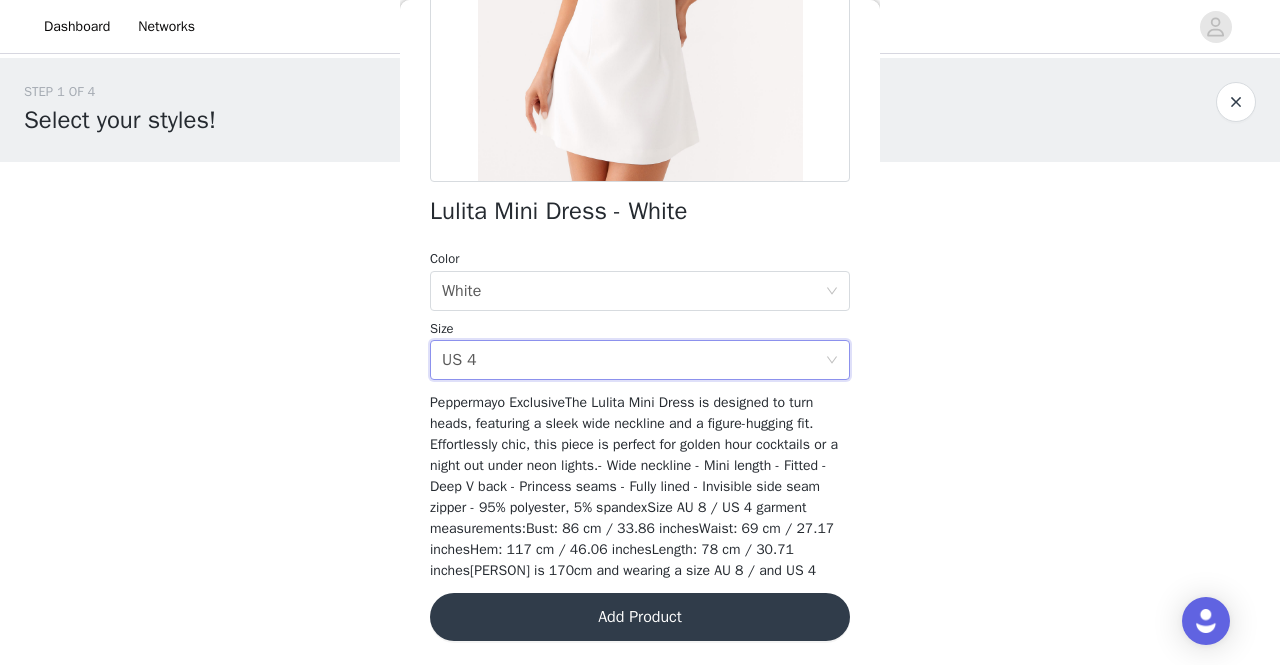 click on "Add Product" at bounding box center [640, 617] 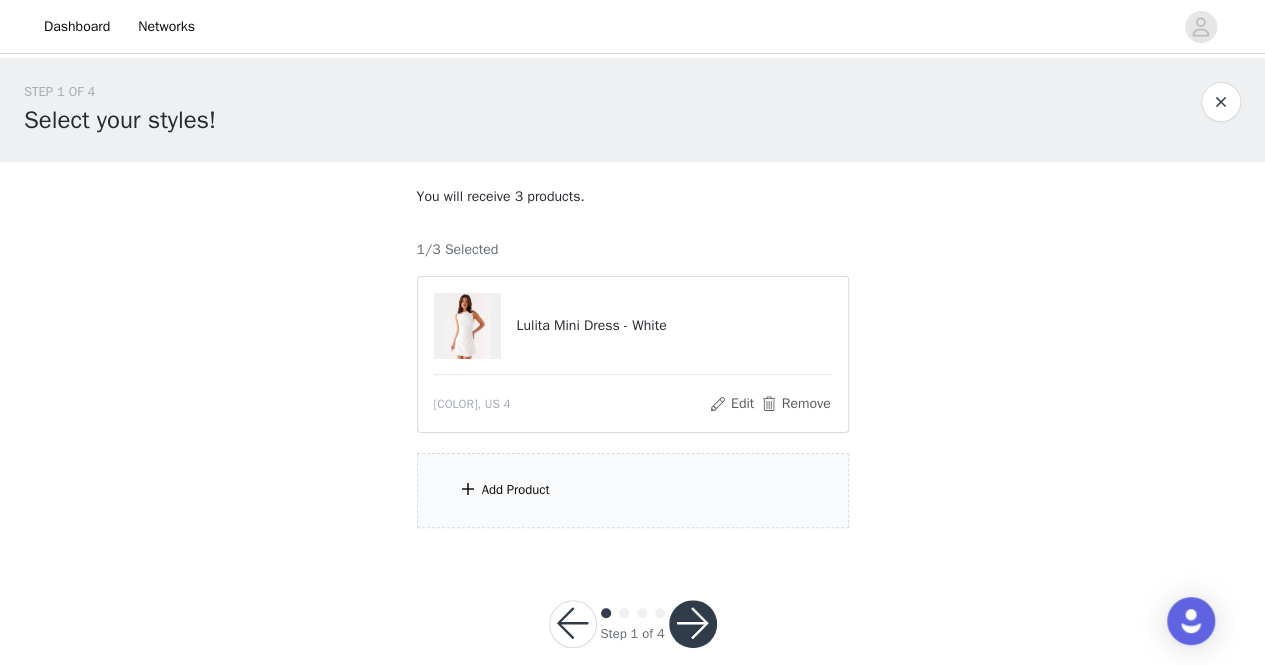 click on "Add Product" at bounding box center [633, 490] 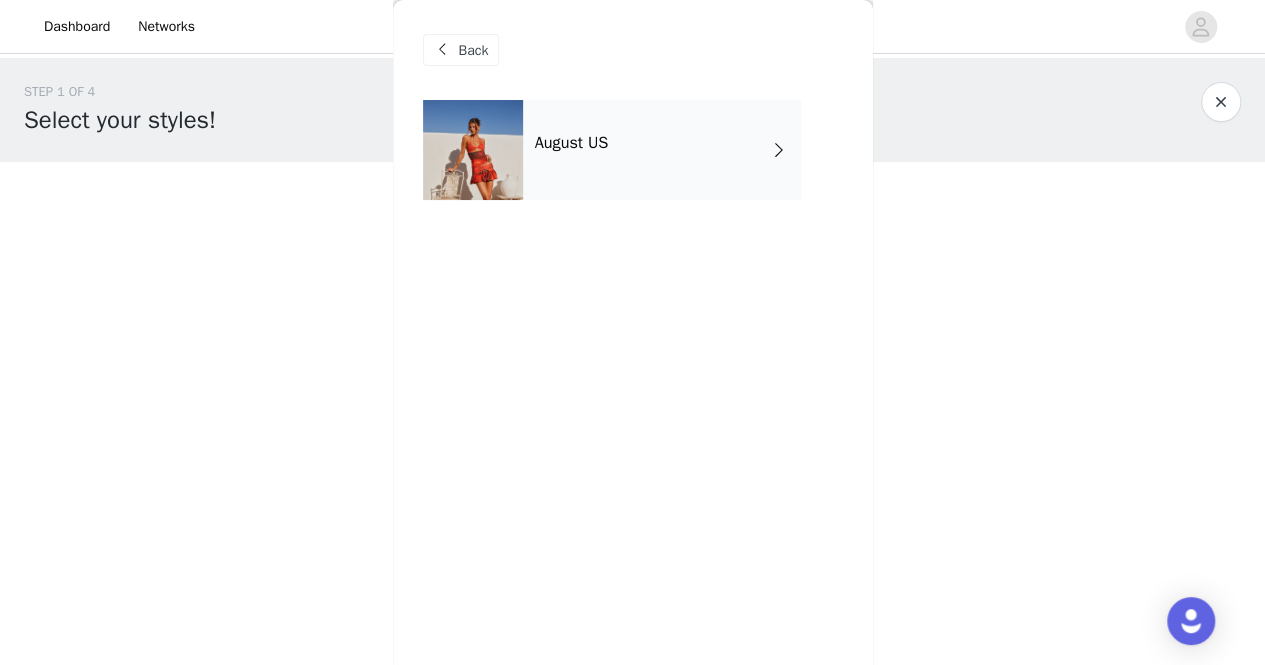 click on "August US" at bounding box center [572, 143] 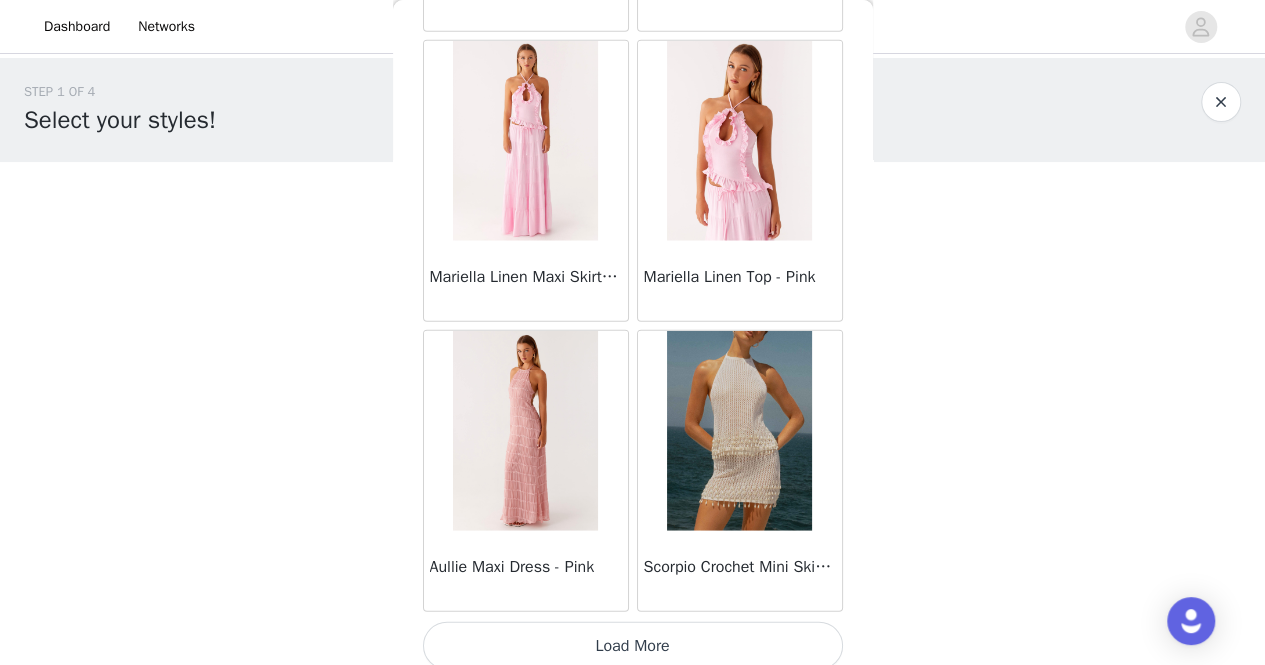 scroll, scrollTop: 2388, scrollLeft: 0, axis: vertical 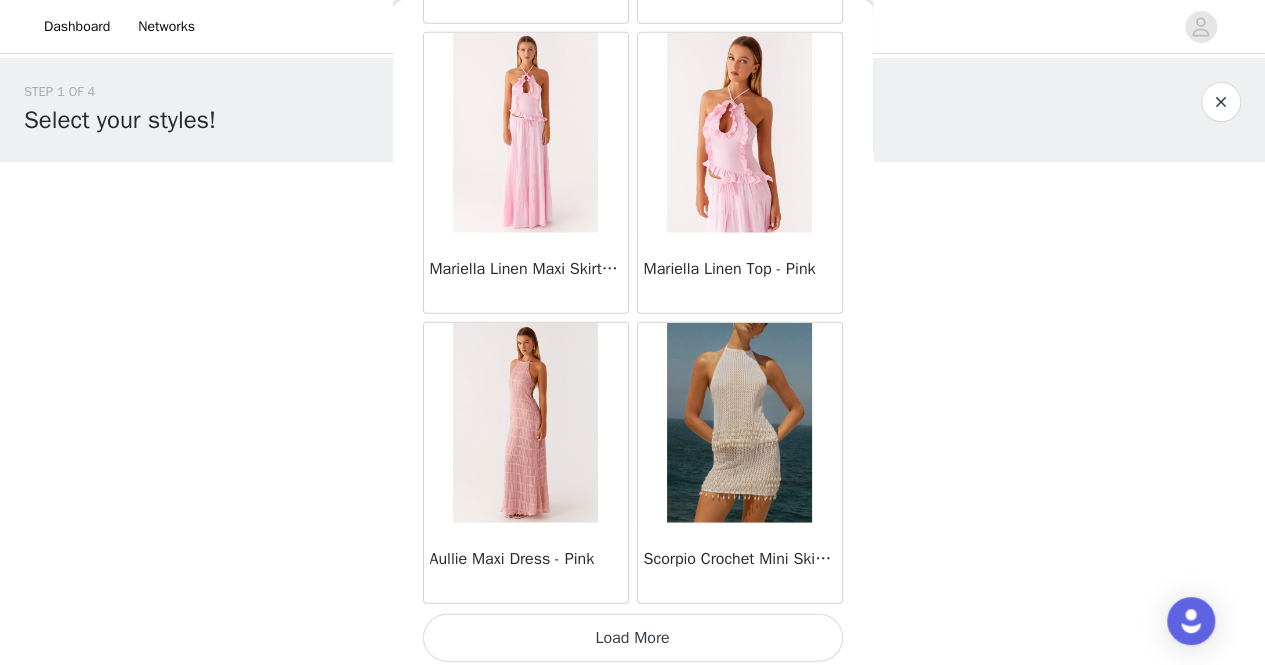 click on "Load More" at bounding box center (633, 638) 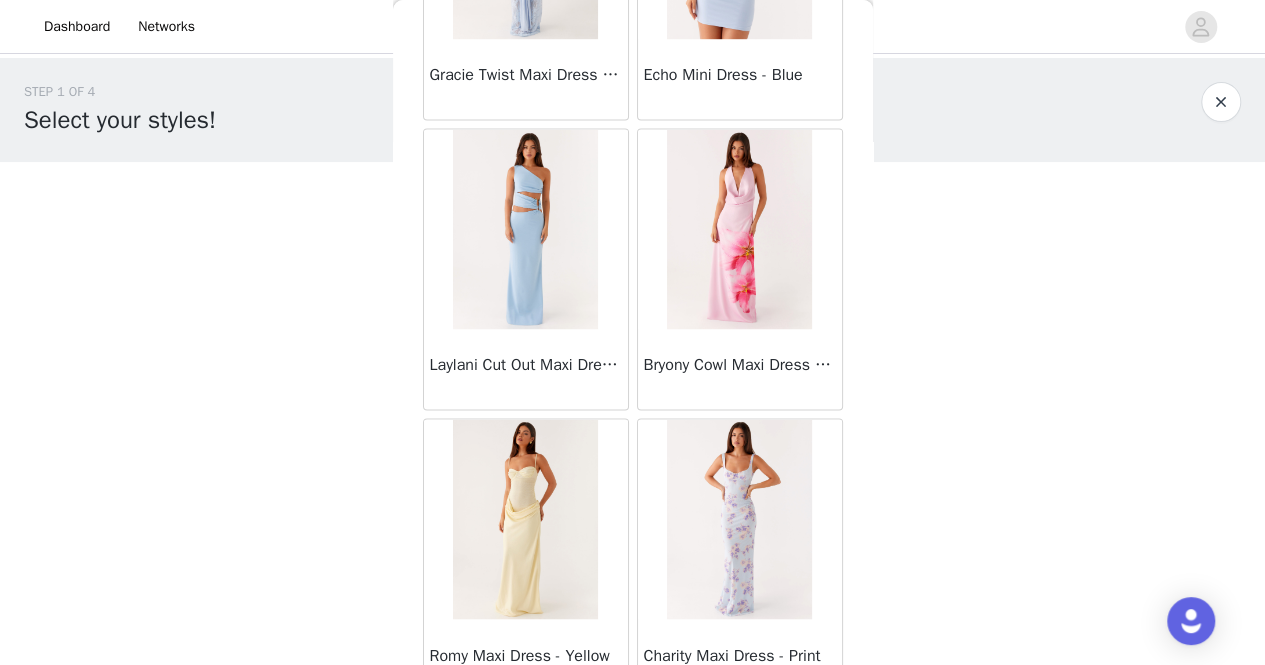 scroll, scrollTop: 5281, scrollLeft: 0, axis: vertical 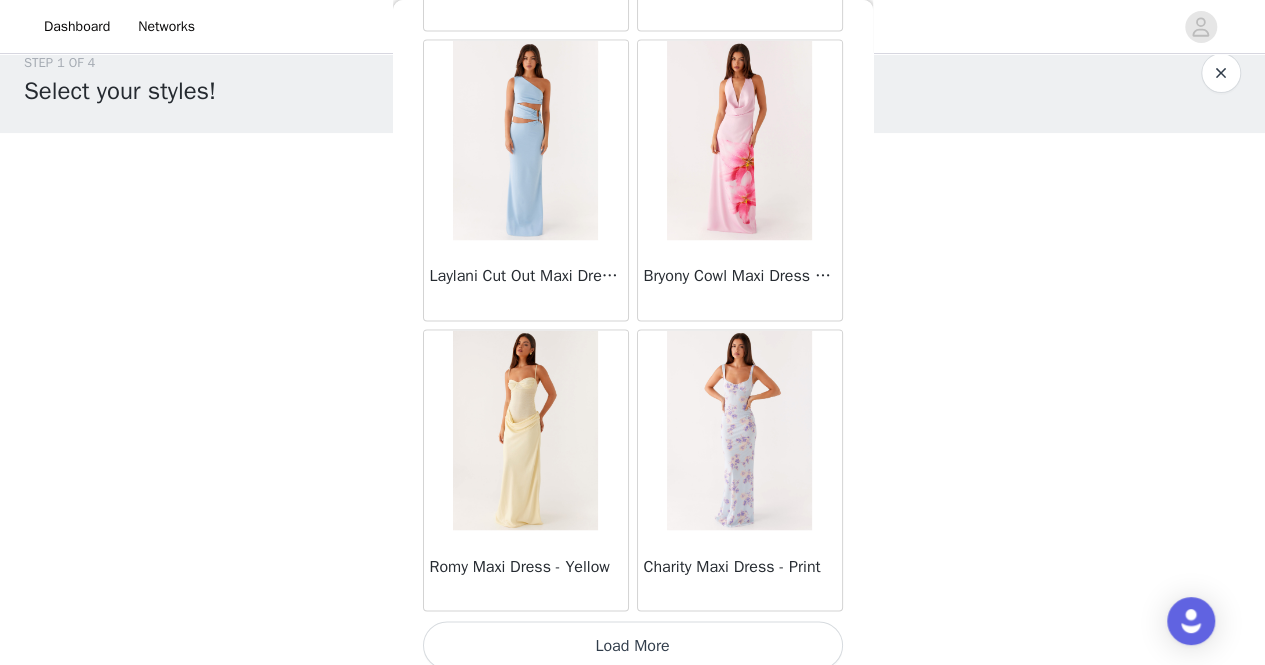 click on "Load More" at bounding box center [633, 645] 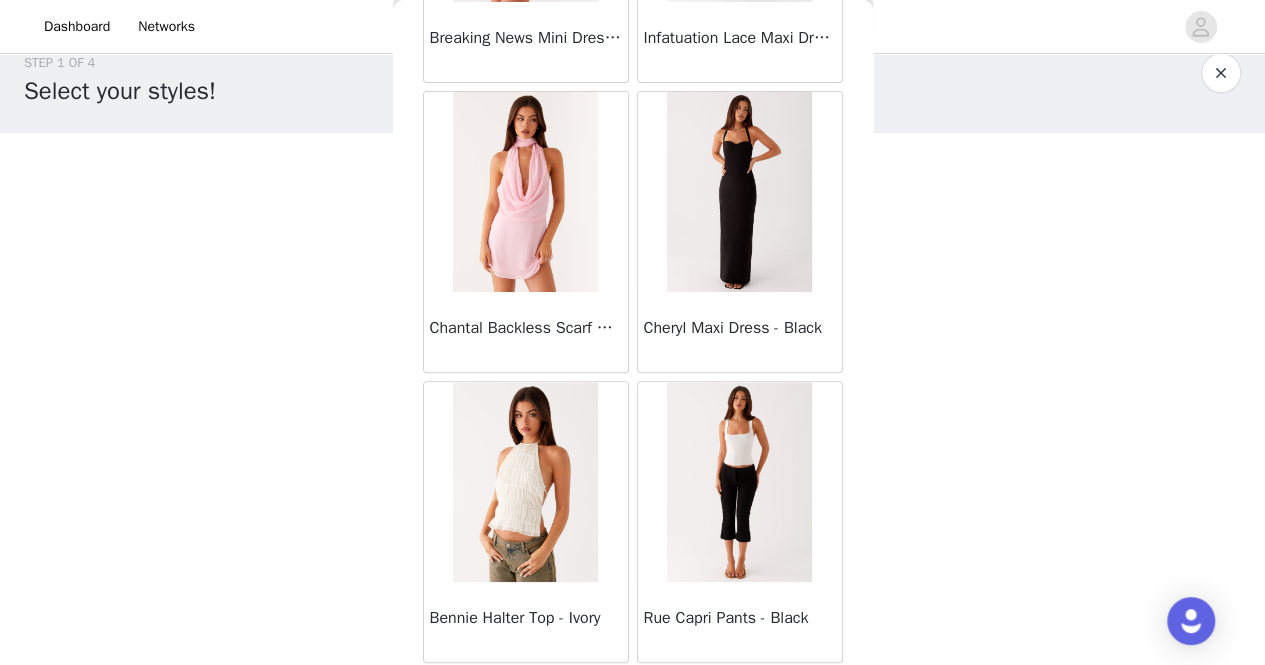 scroll, scrollTop: 8174, scrollLeft: 0, axis: vertical 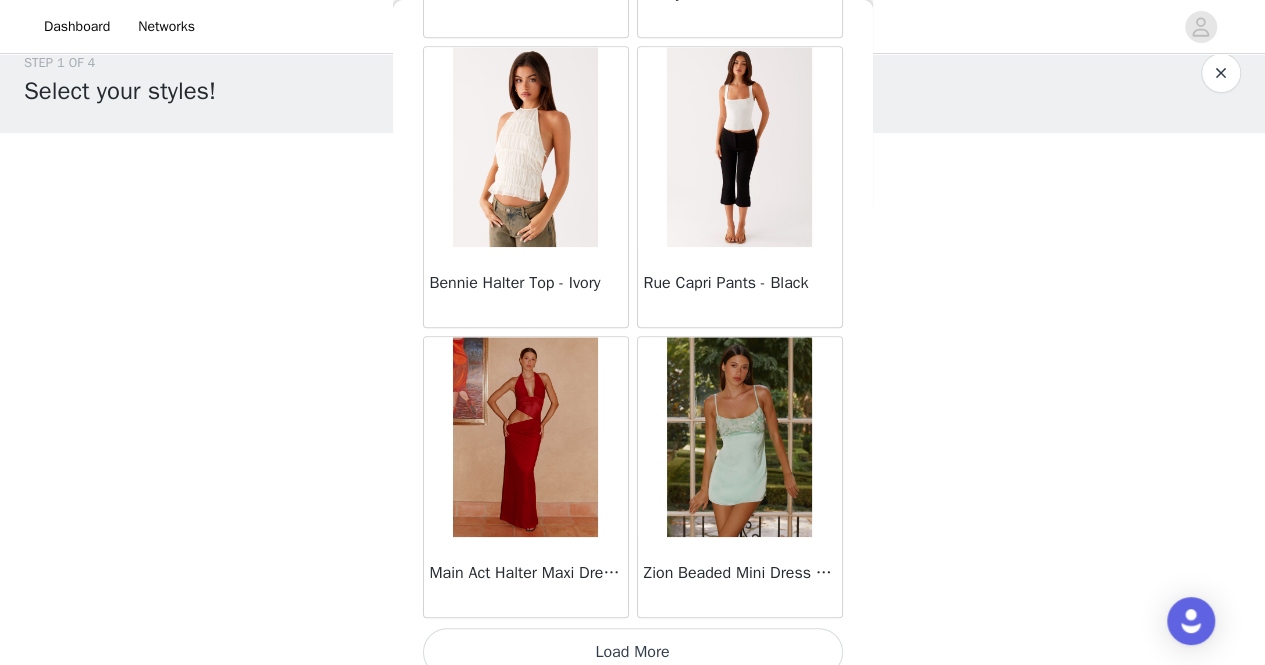 click on "Load More" at bounding box center (633, 652) 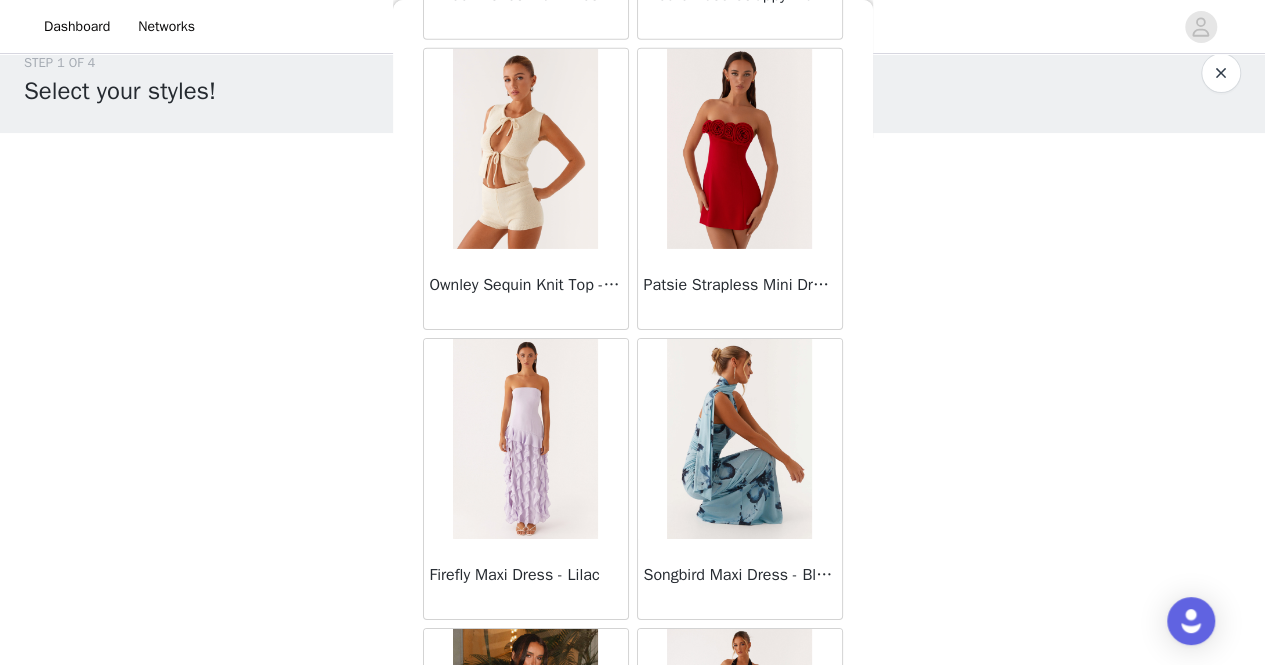 scroll, scrollTop: 11068, scrollLeft: 0, axis: vertical 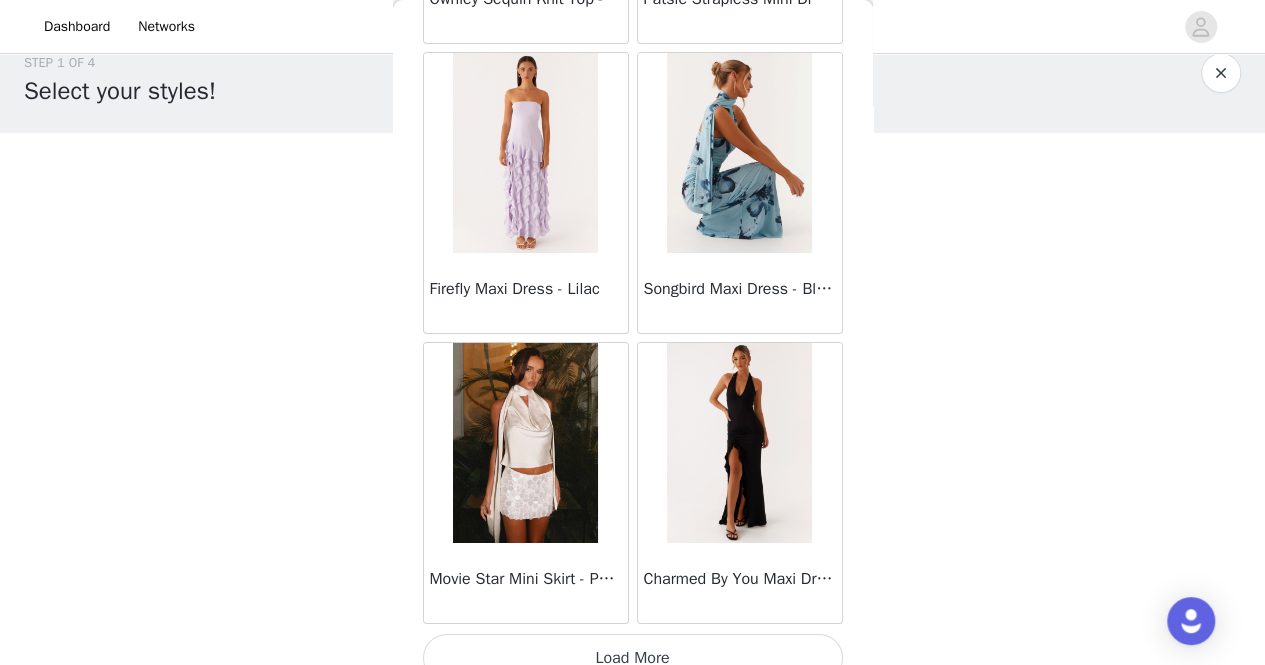click on "Load More" at bounding box center (633, 658) 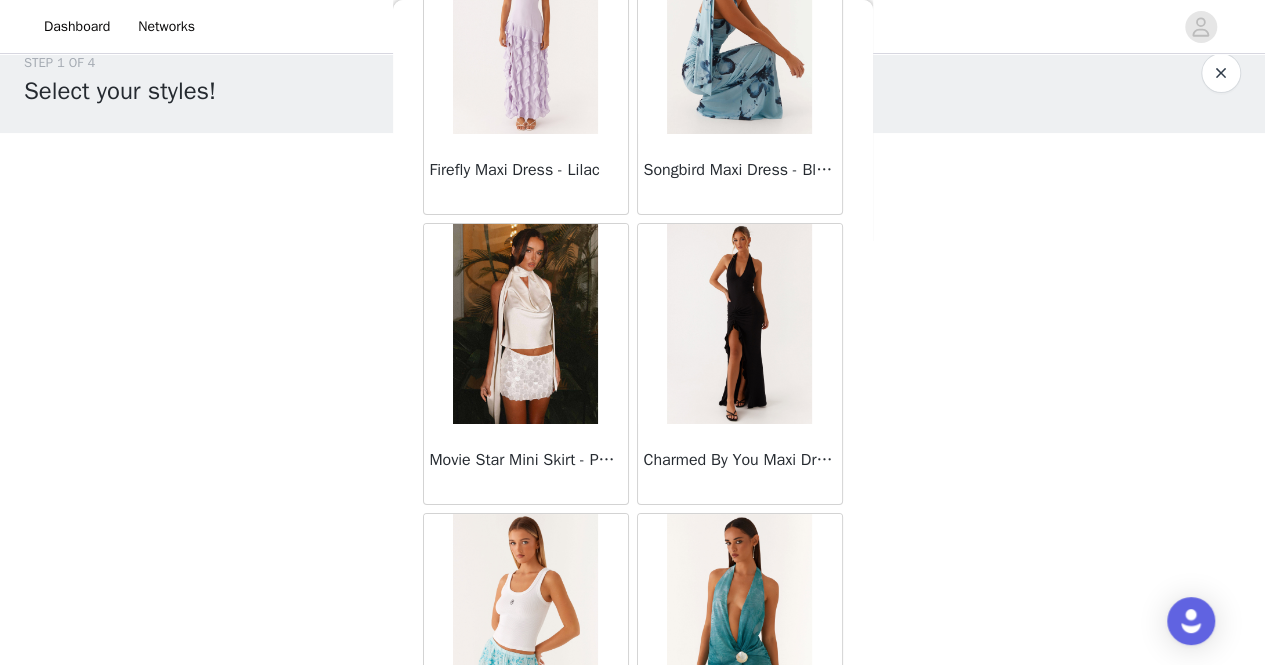 scroll, scrollTop: 11186, scrollLeft: 0, axis: vertical 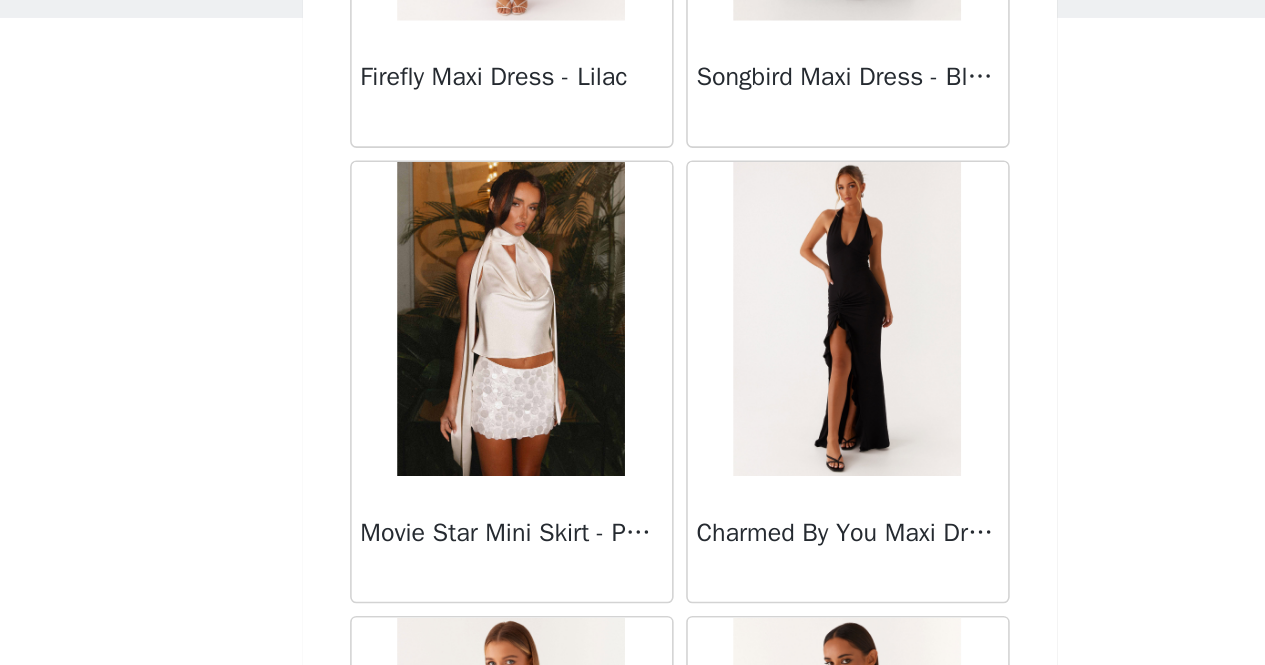 click at bounding box center (525, 325) 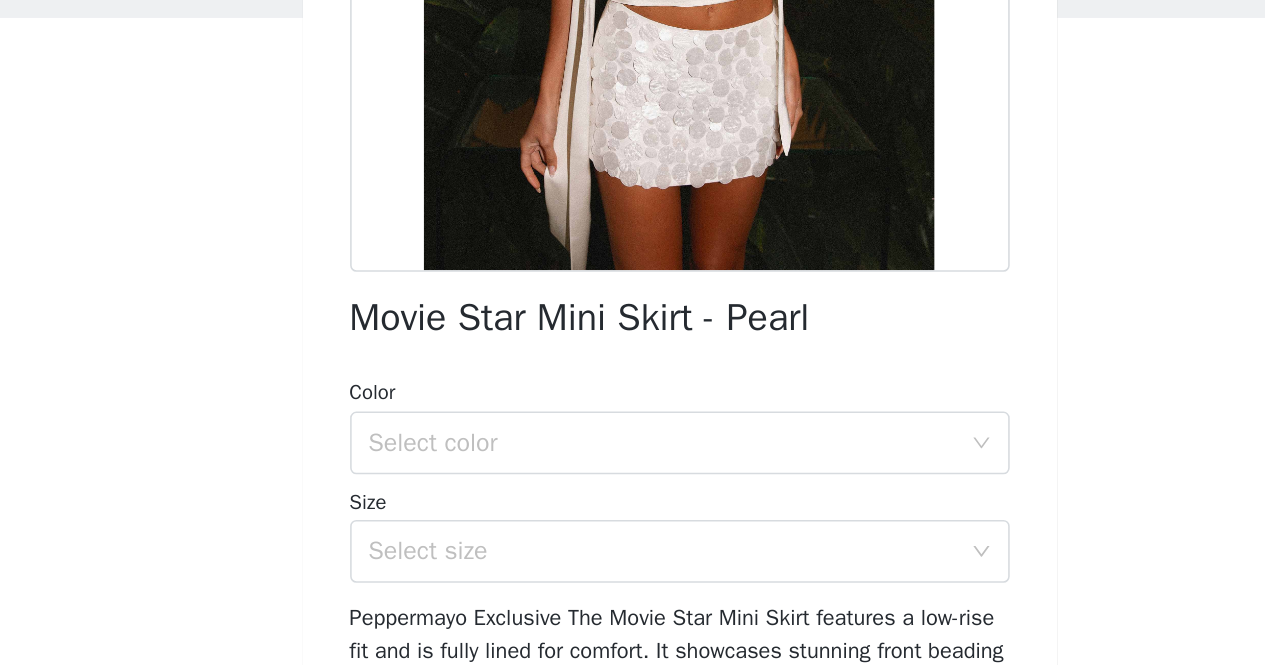 scroll, scrollTop: 256, scrollLeft: 0, axis: vertical 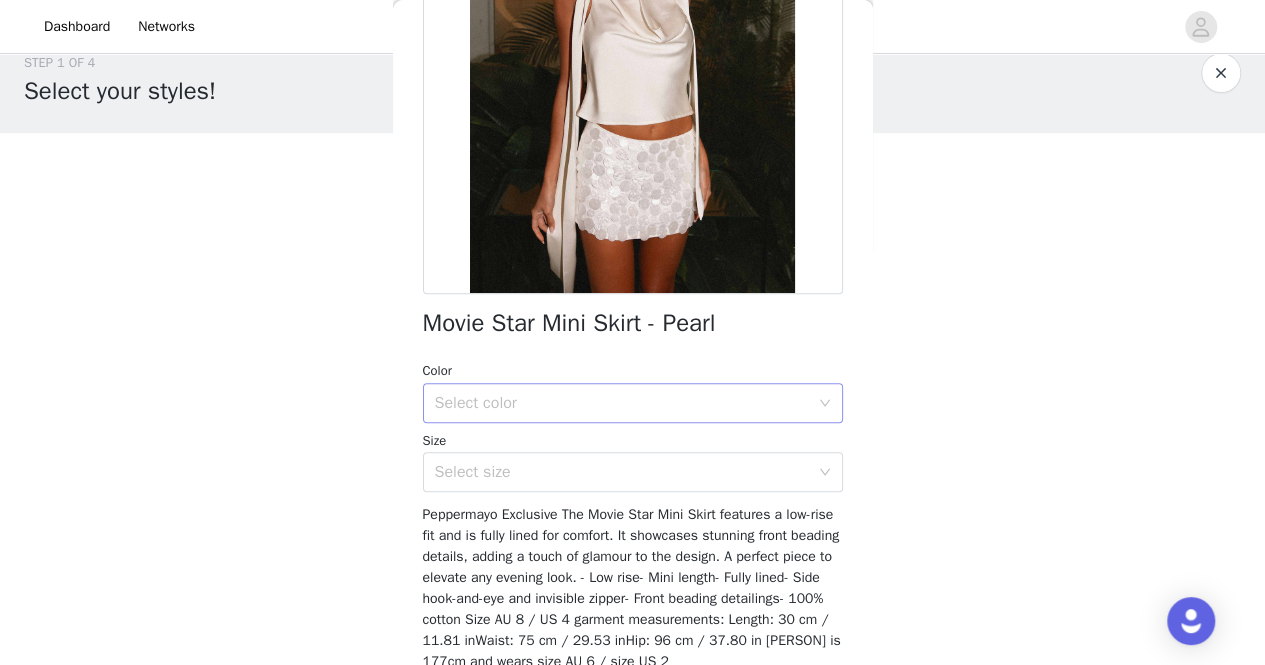 click on "Select color" at bounding box center [622, 403] 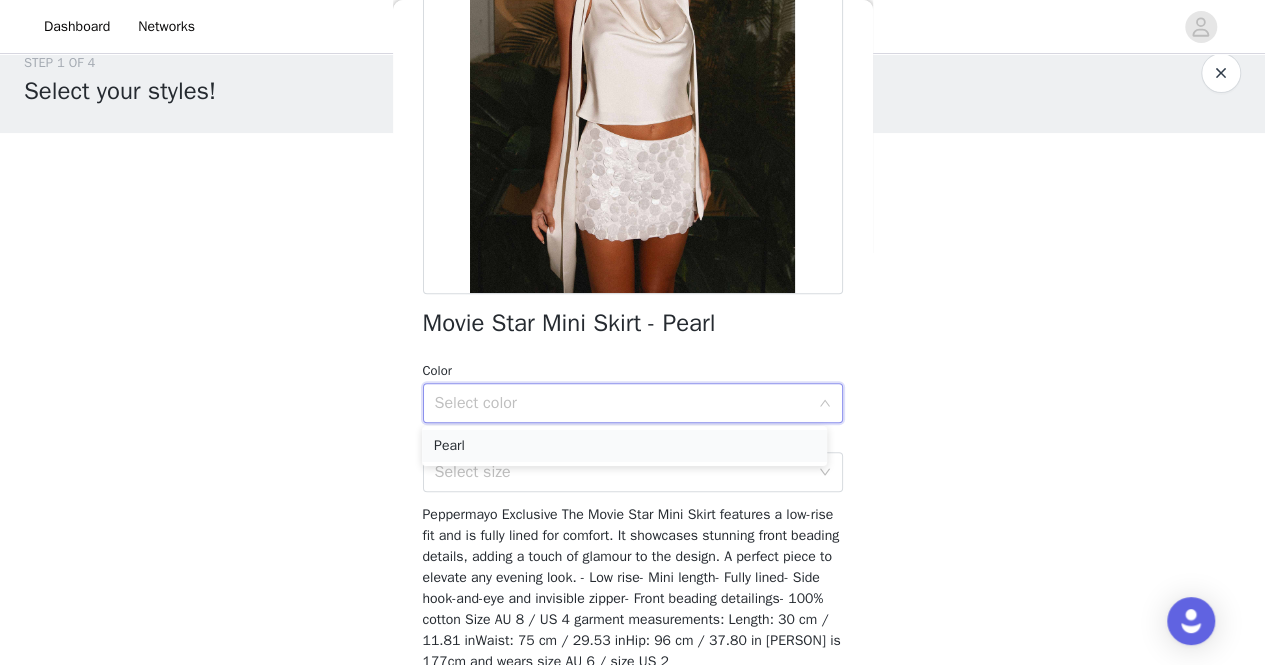 click on "Pearl" at bounding box center (624, 446) 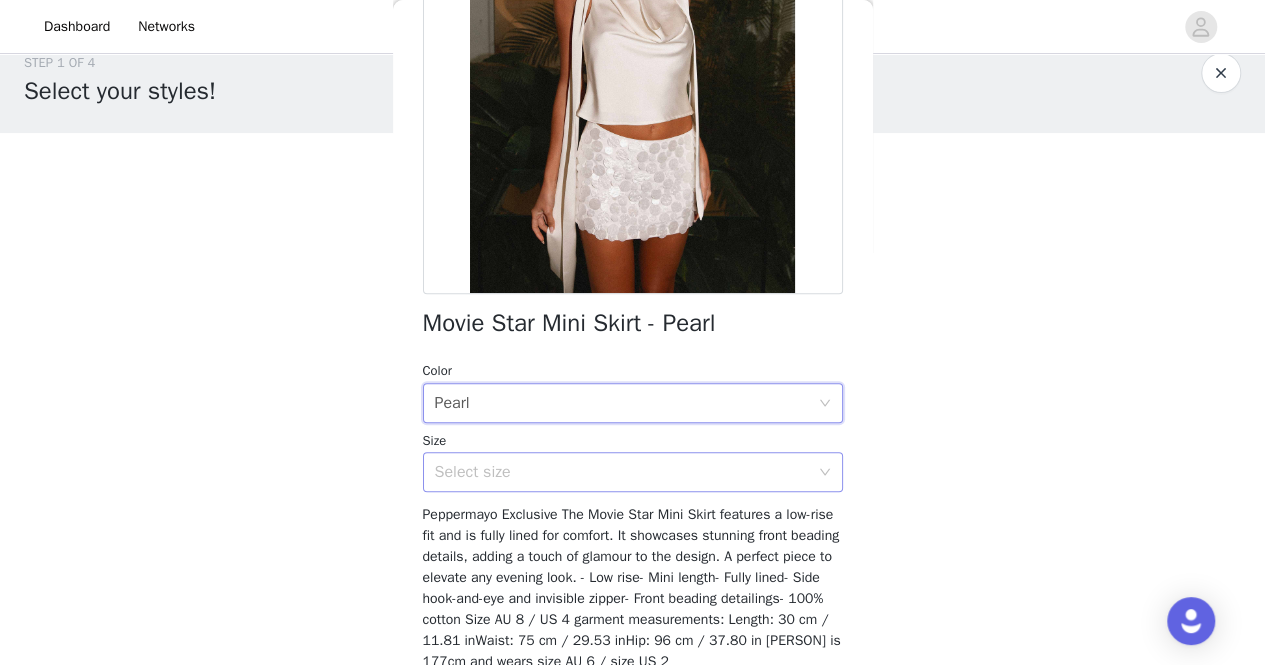 click on "Select size" at bounding box center [626, 472] 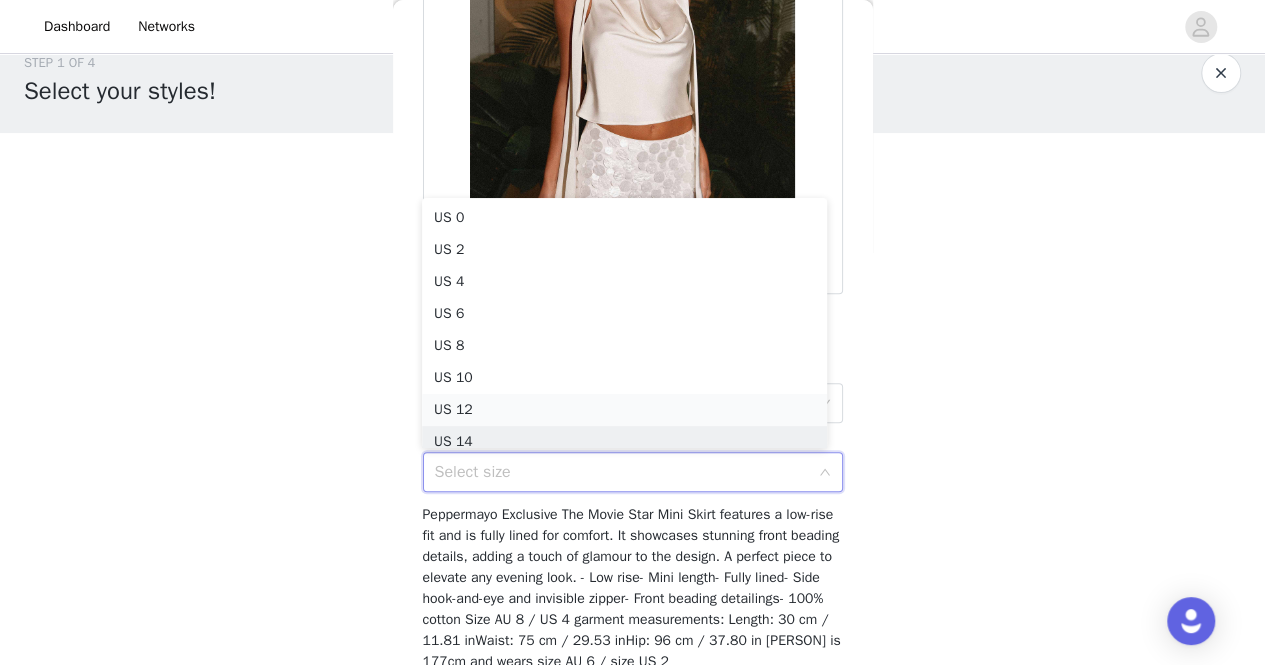 scroll, scrollTop: 10, scrollLeft: 0, axis: vertical 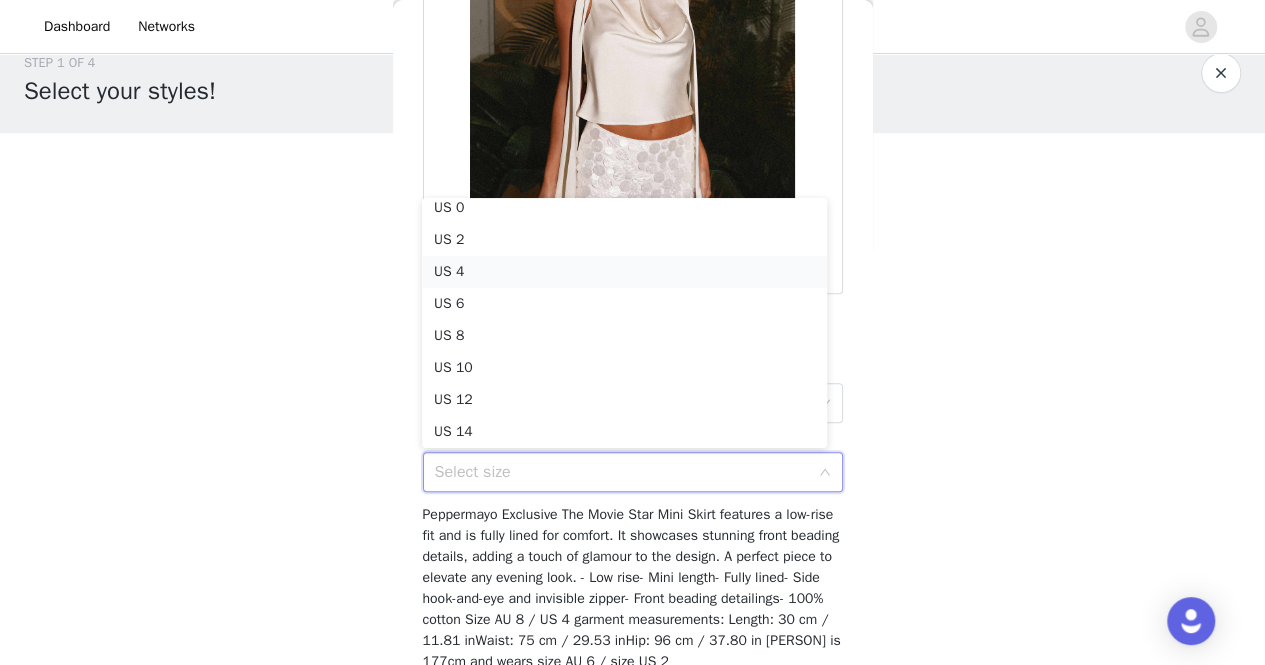 click on "US 4" at bounding box center (624, 272) 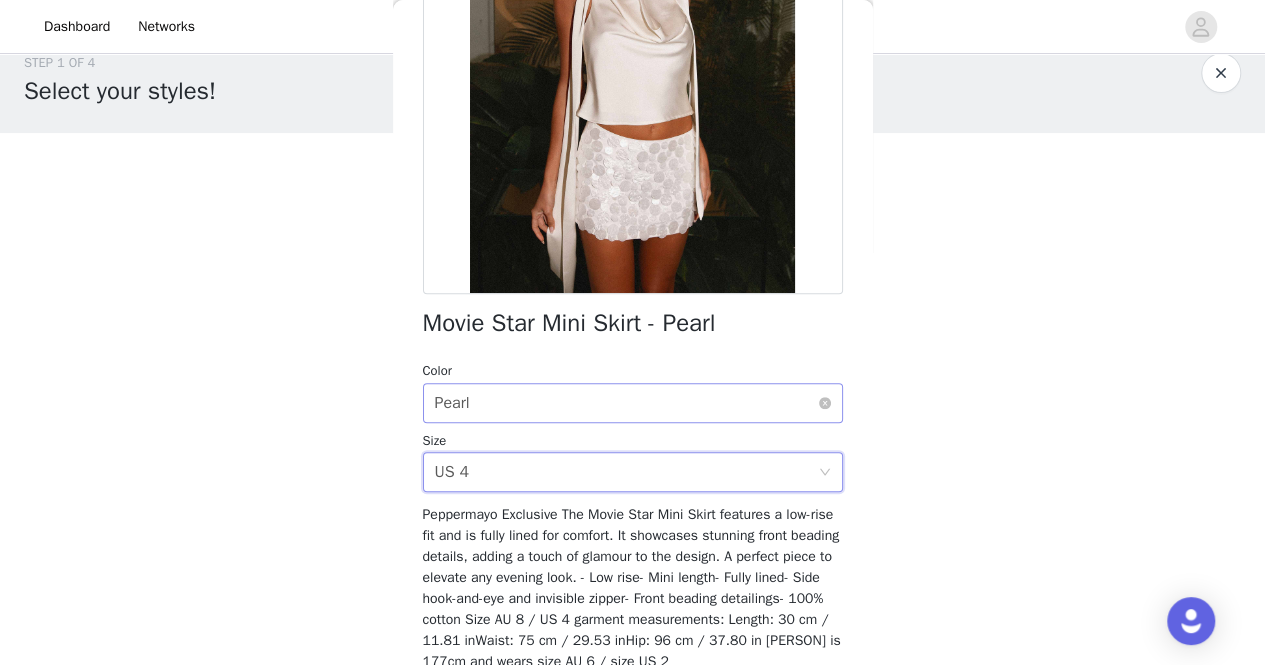 scroll, scrollTop: 368, scrollLeft: 0, axis: vertical 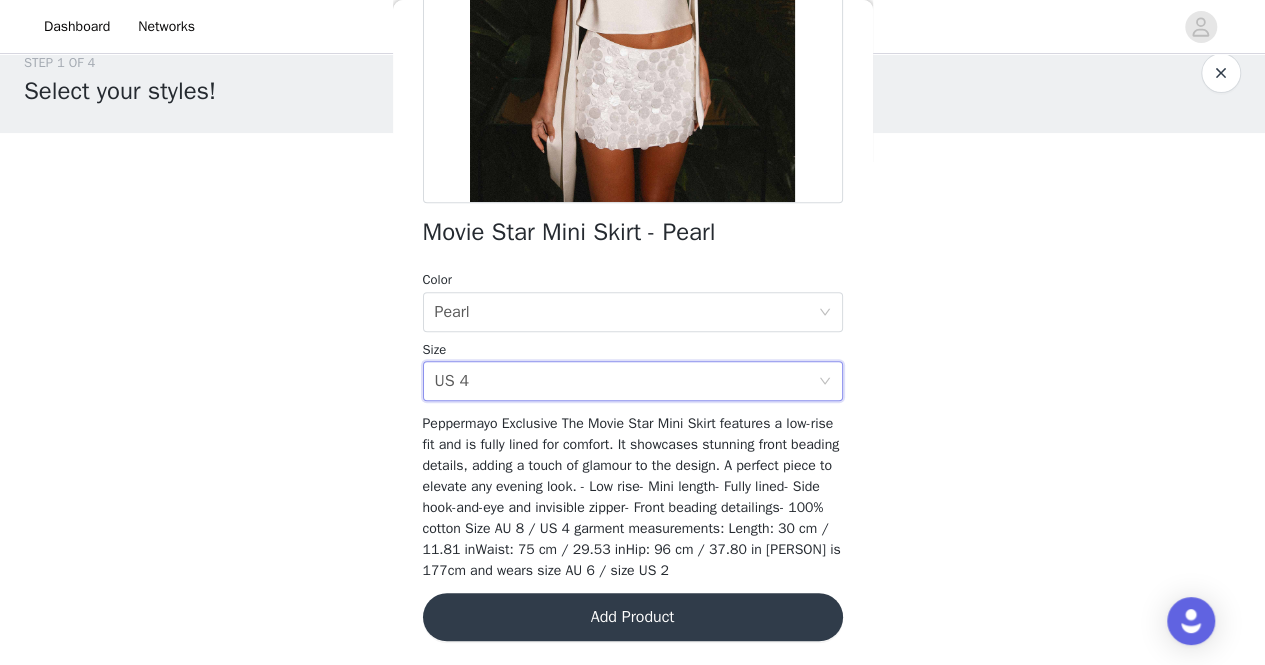 click on "Add Product" at bounding box center (633, 617) 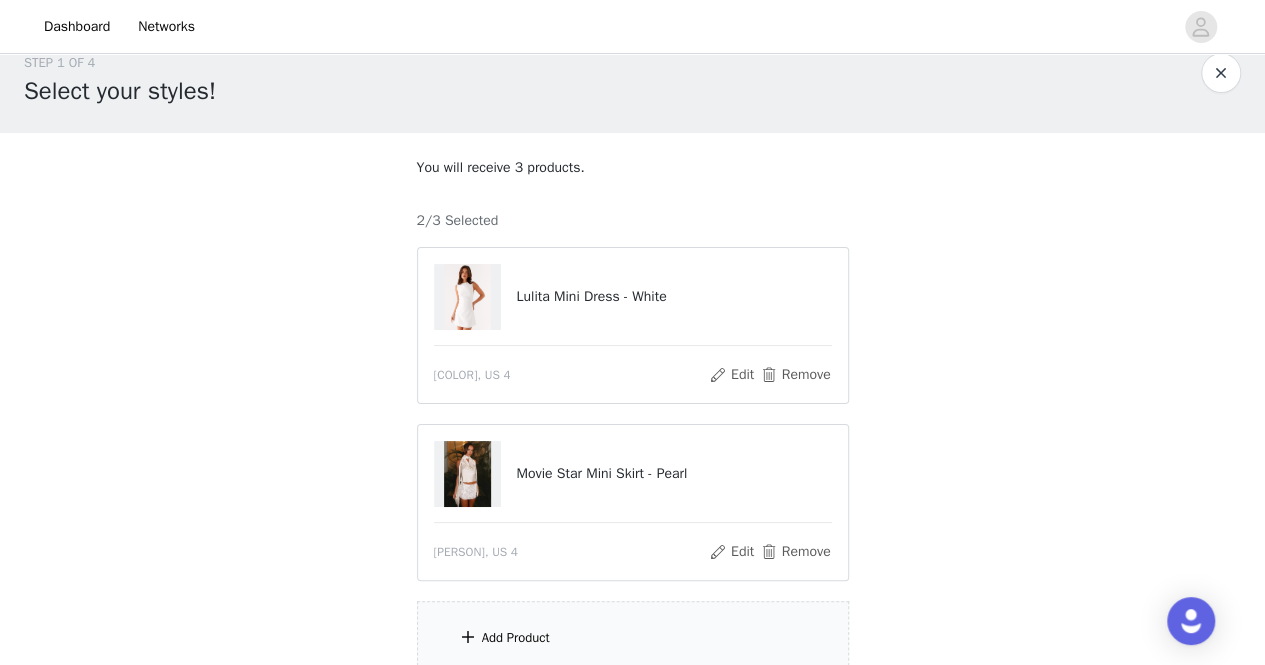 click on "Add Product" at bounding box center (633, 638) 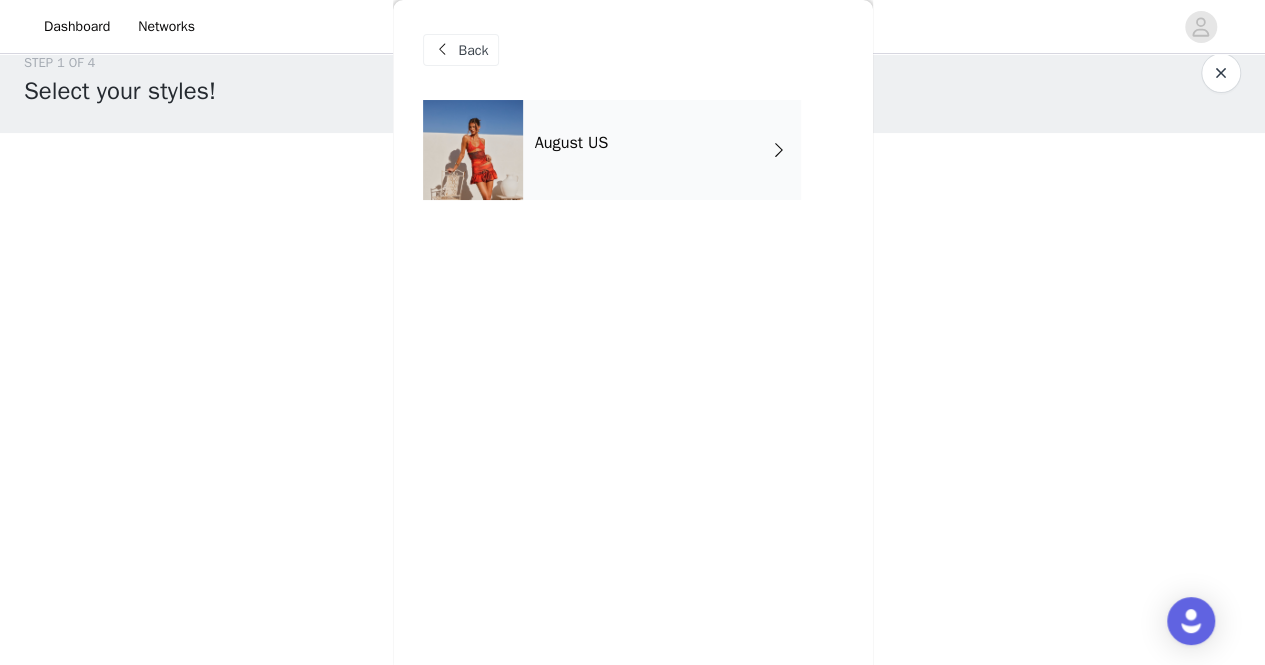 click on "August US" at bounding box center [662, 150] 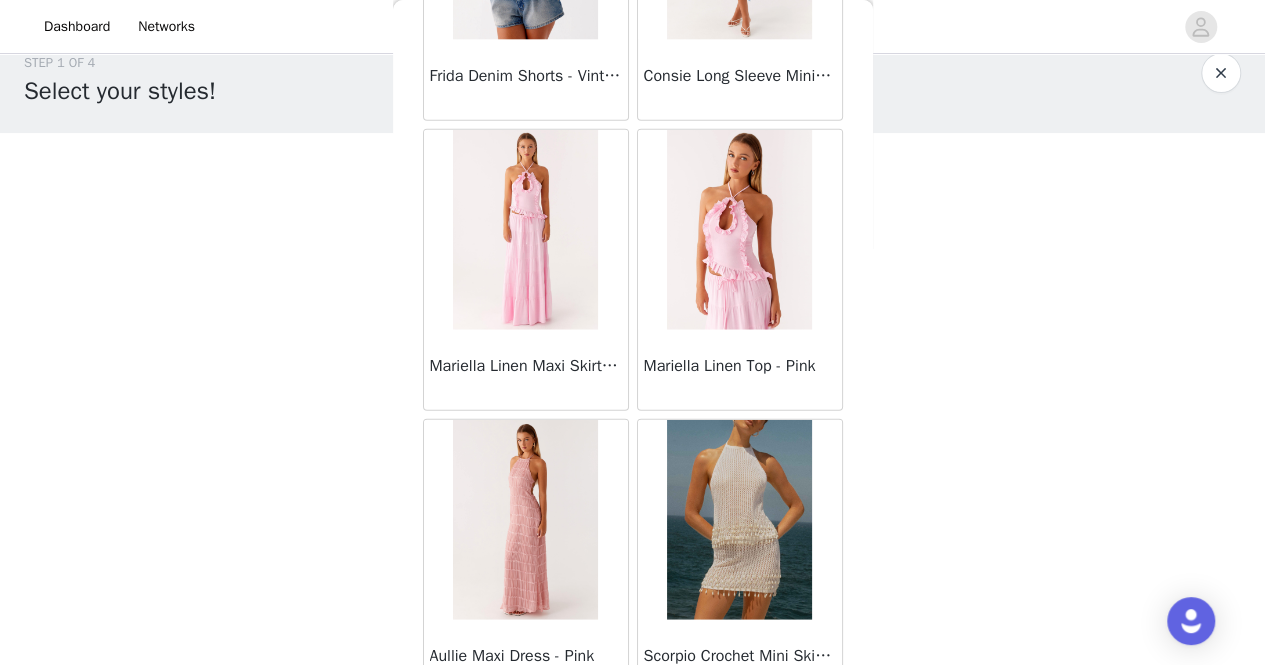 scroll, scrollTop: 2388, scrollLeft: 0, axis: vertical 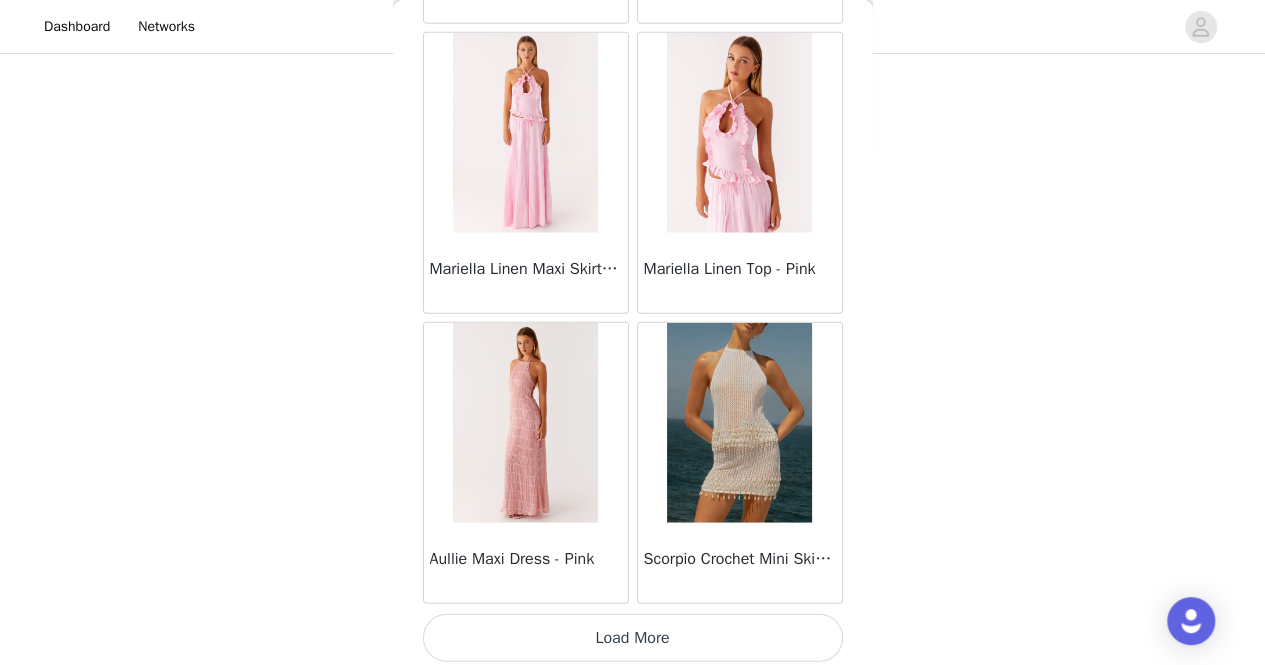 click on "Load More" at bounding box center (633, 638) 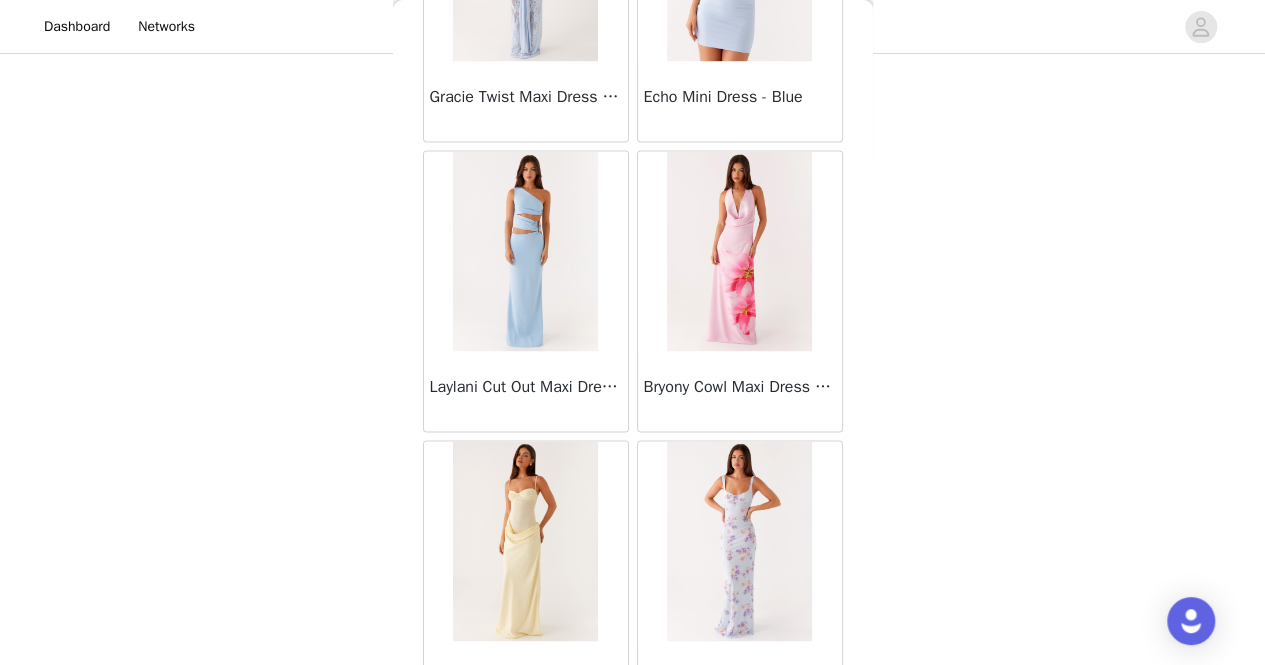 scroll, scrollTop: 5281, scrollLeft: 0, axis: vertical 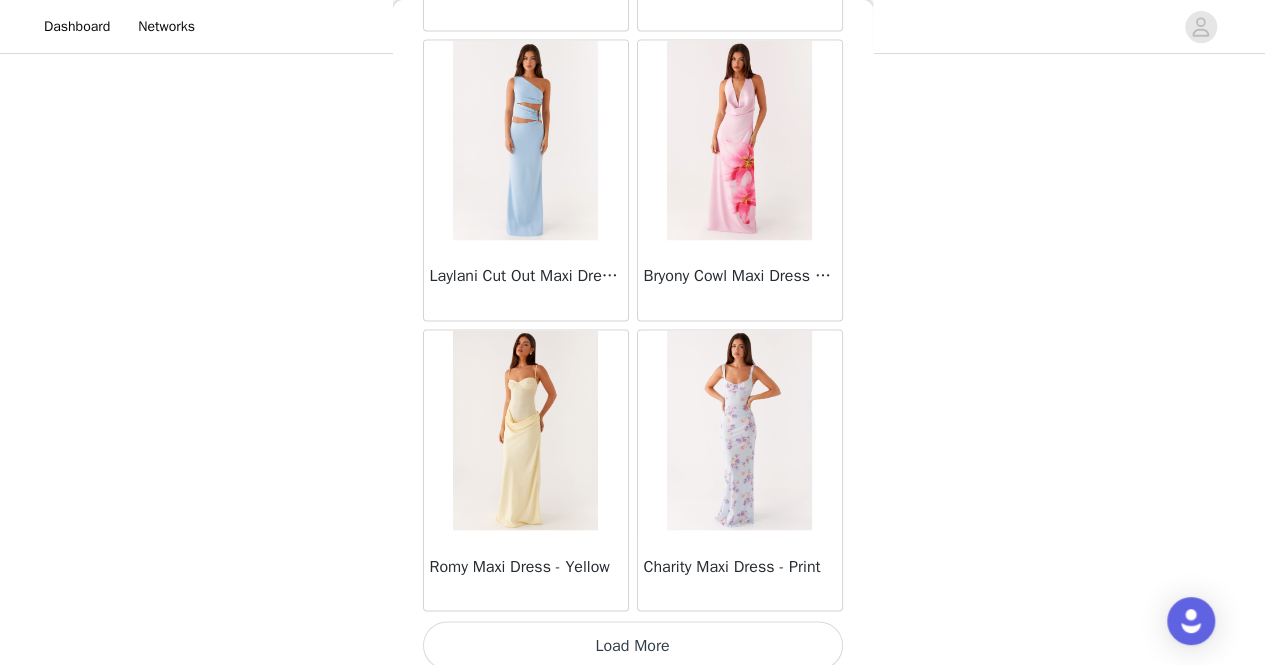 click on "Load More" at bounding box center [633, 645] 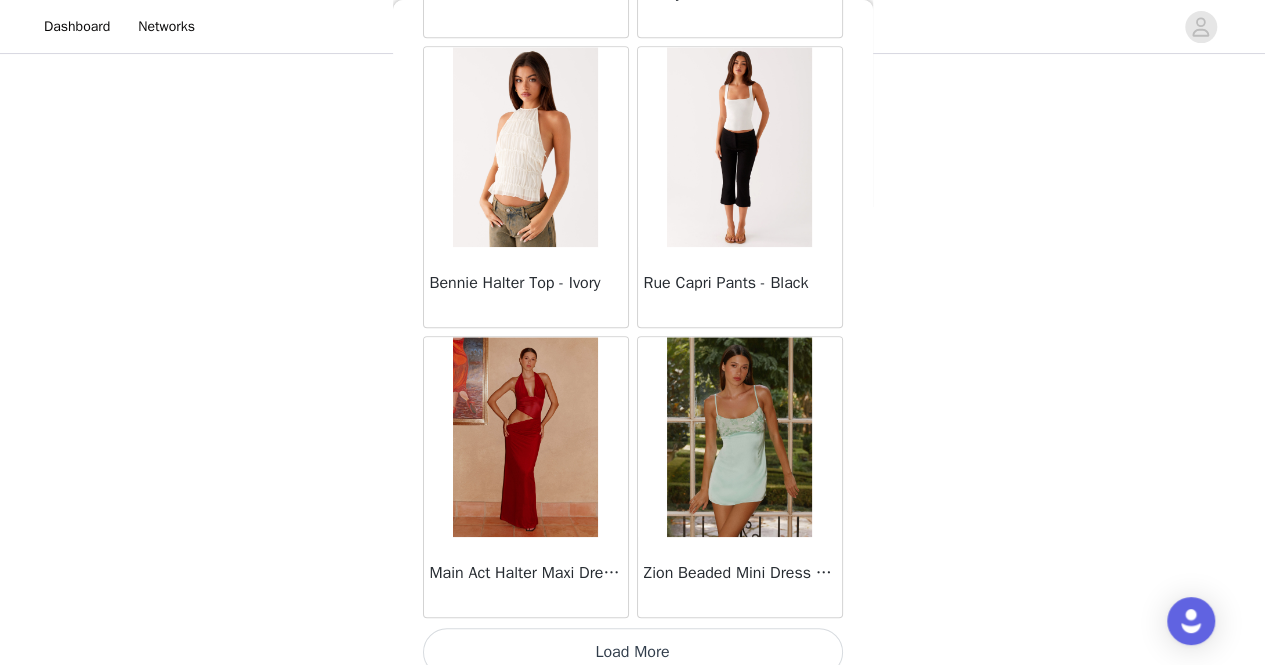 click on "Load More" at bounding box center [633, 652] 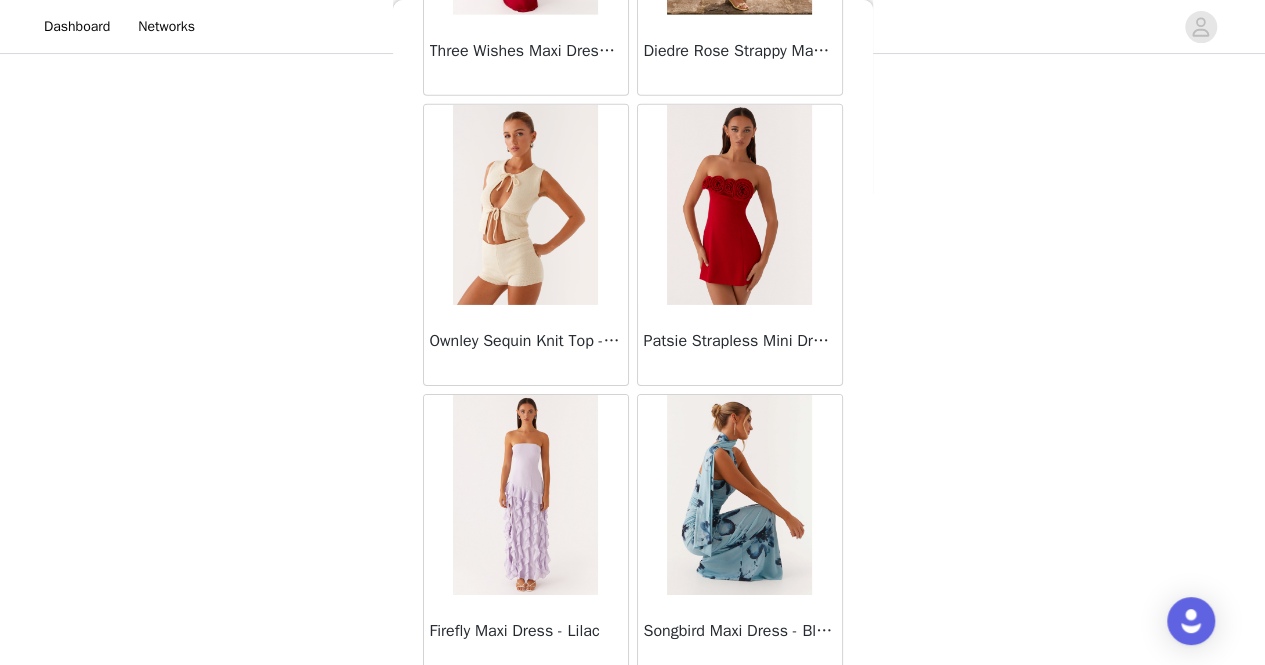 scroll, scrollTop: 11068, scrollLeft: 0, axis: vertical 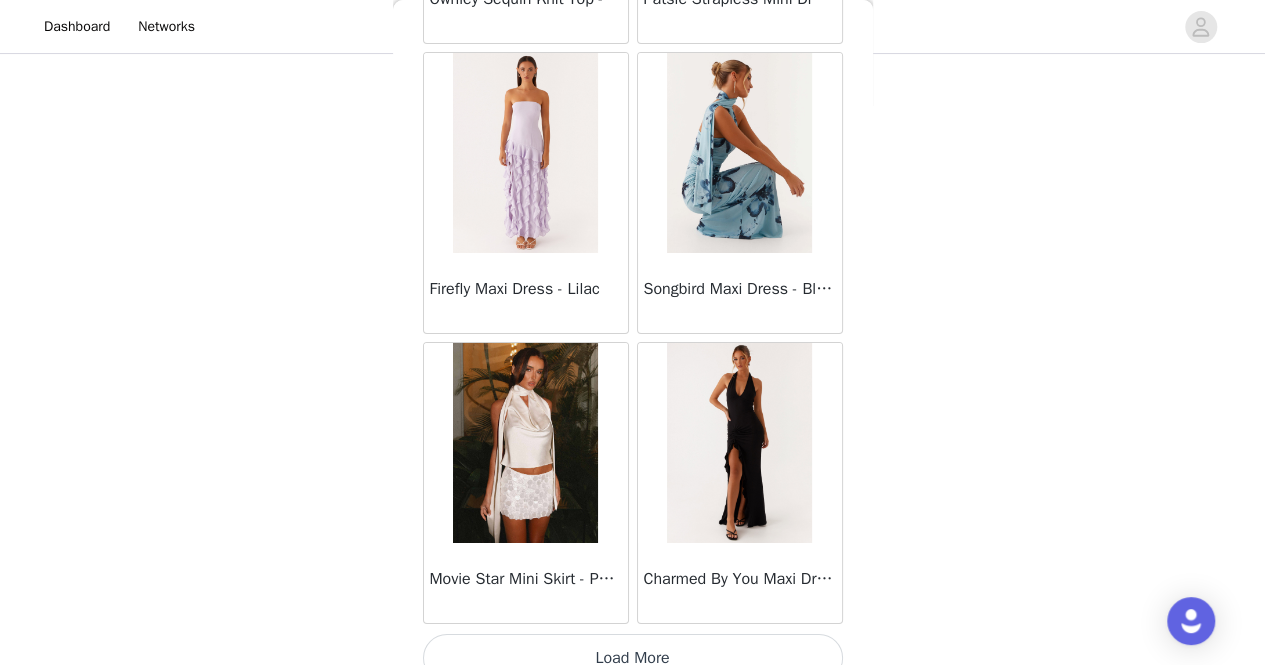 click on "Load More" at bounding box center [633, 658] 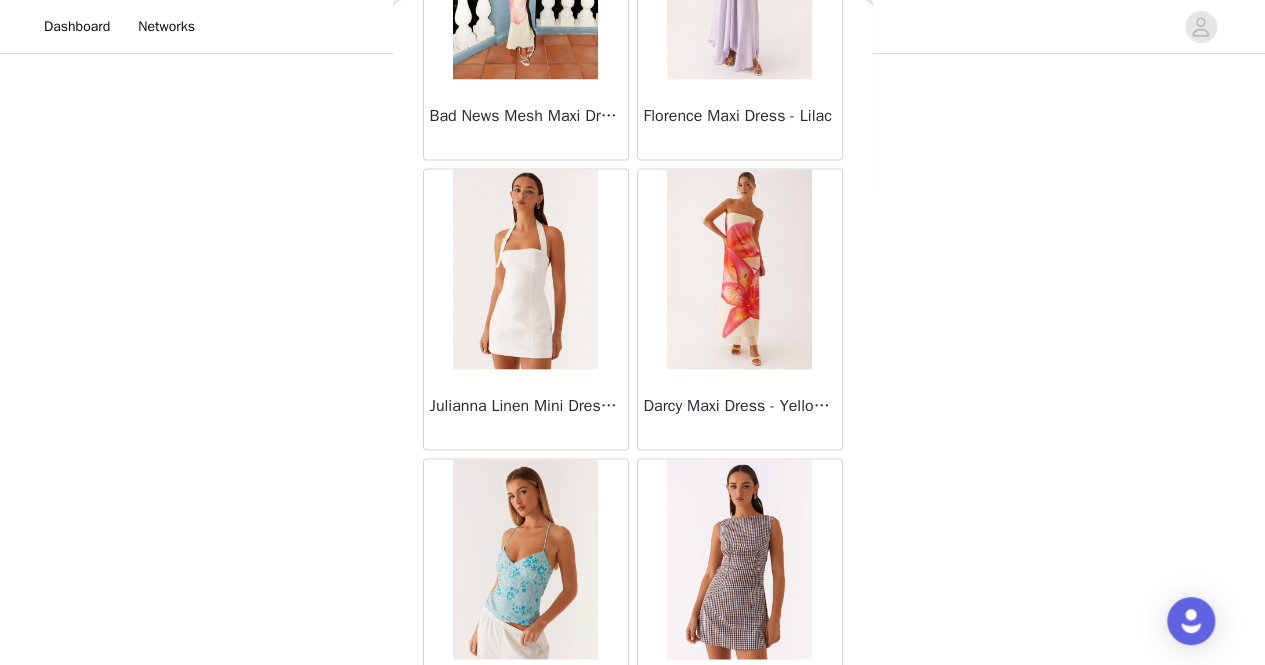 scroll, scrollTop: 13271, scrollLeft: 0, axis: vertical 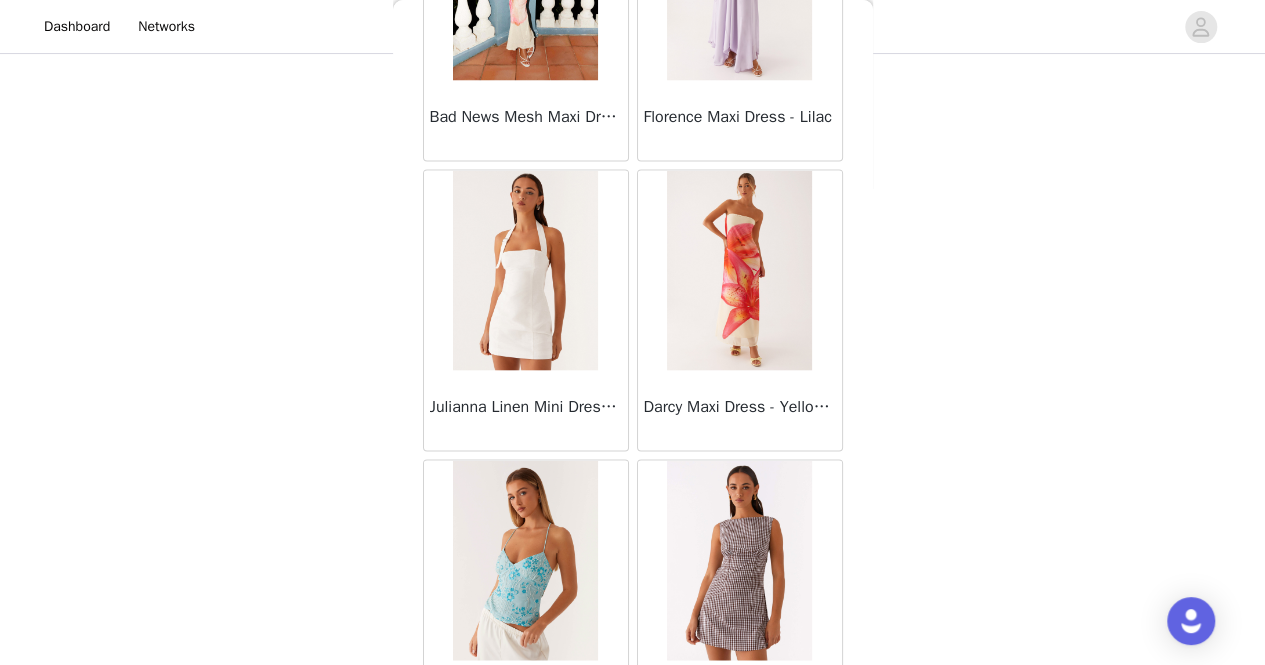 click at bounding box center [525, 270] 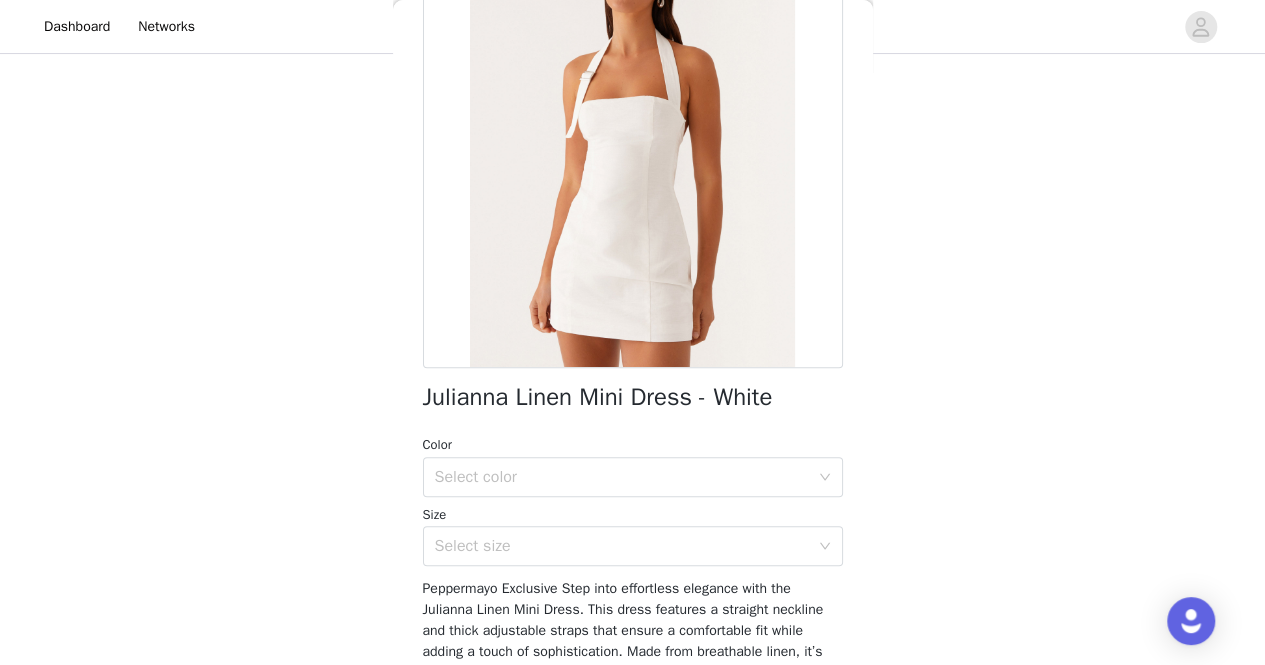 scroll, scrollTop: 0, scrollLeft: 0, axis: both 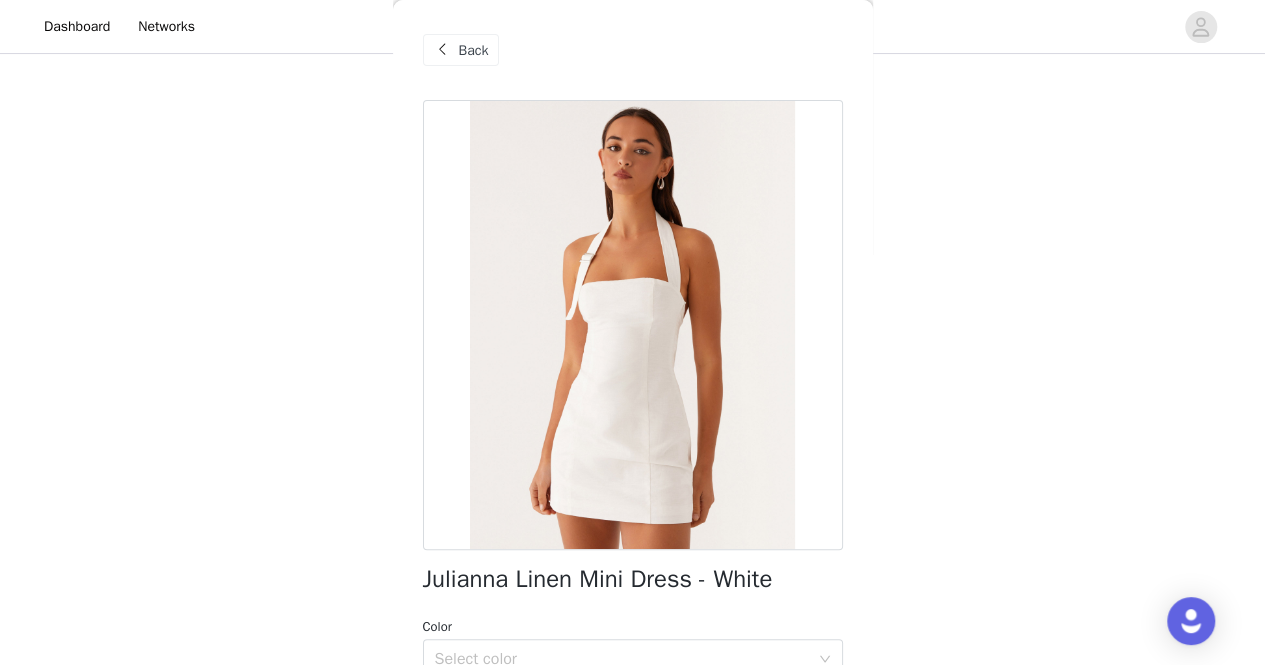 click at bounding box center [443, 50] 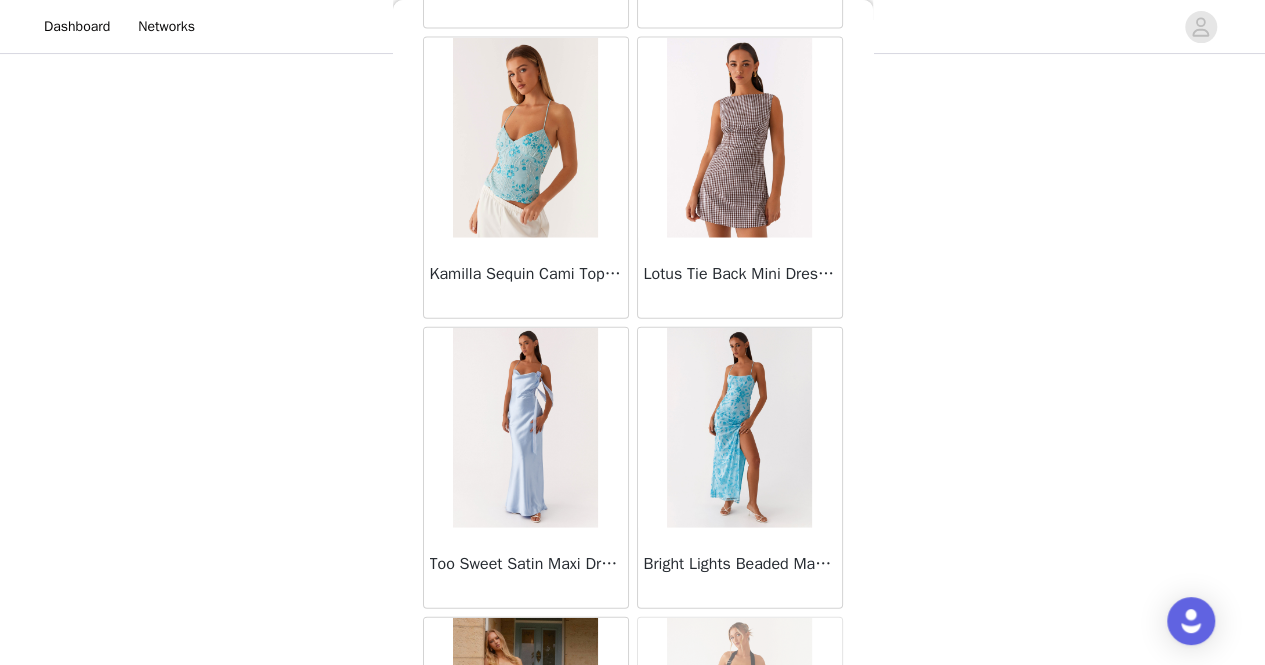 scroll, scrollTop: 13694, scrollLeft: 0, axis: vertical 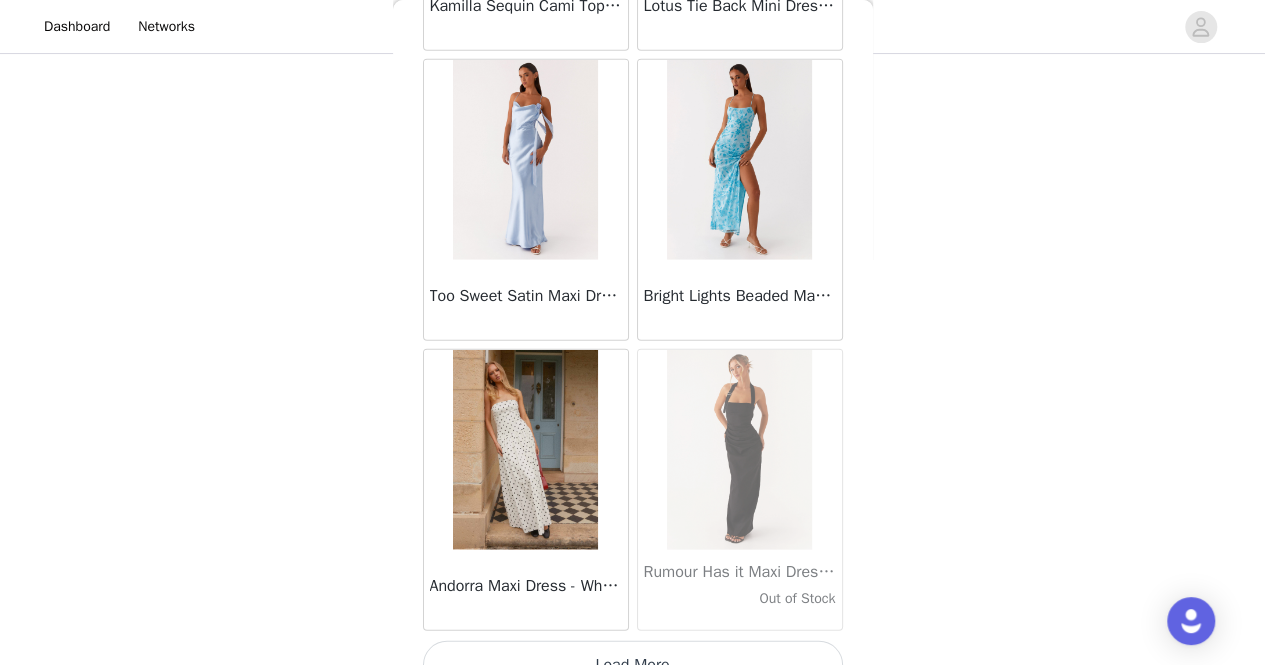 click on "Load More" at bounding box center (633, 665) 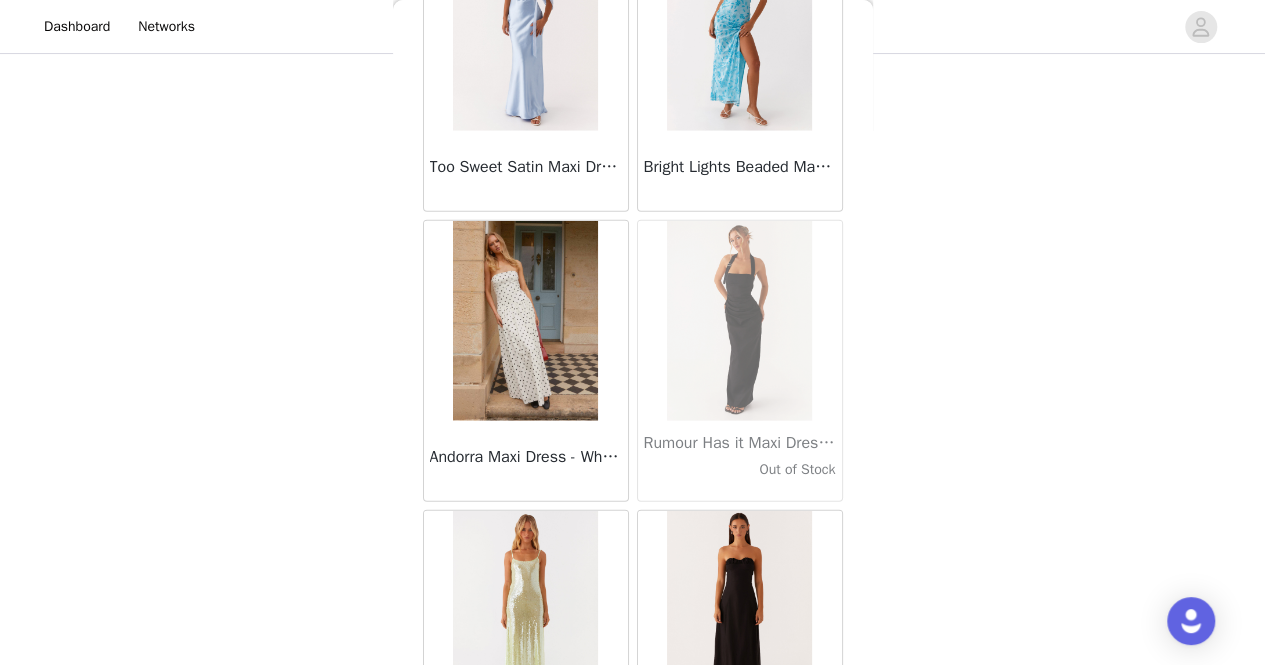 scroll, scrollTop: 14091, scrollLeft: 0, axis: vertical 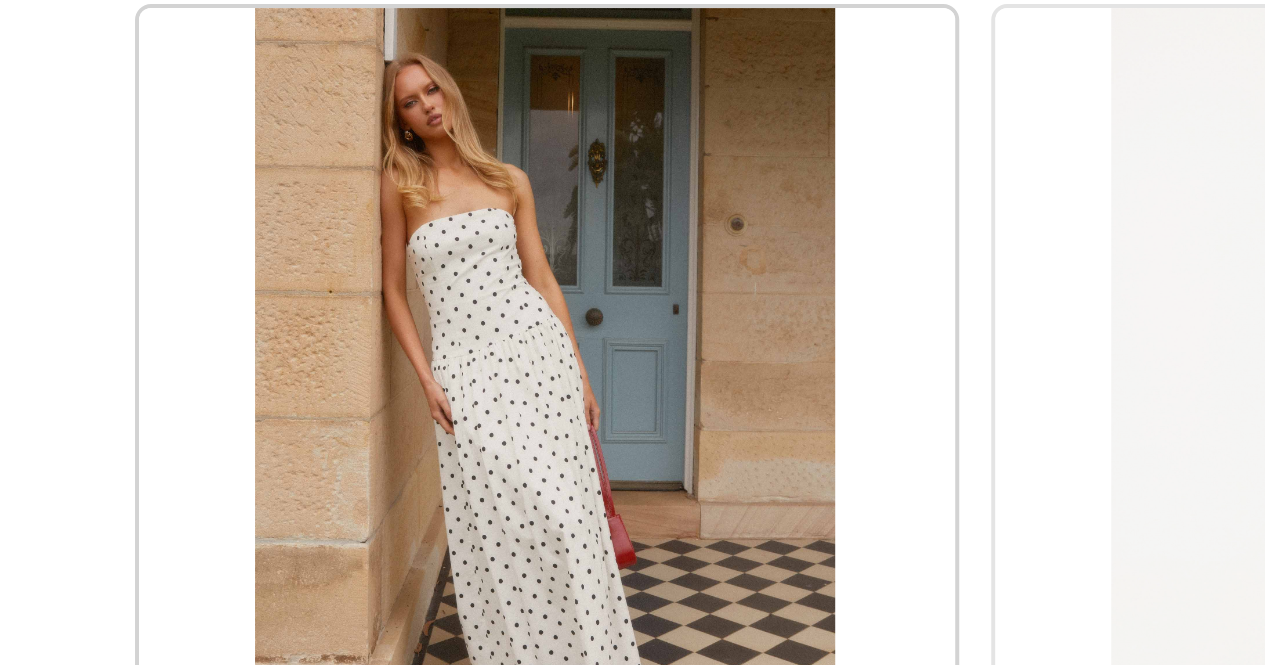 click at bounding box center (525, 320) 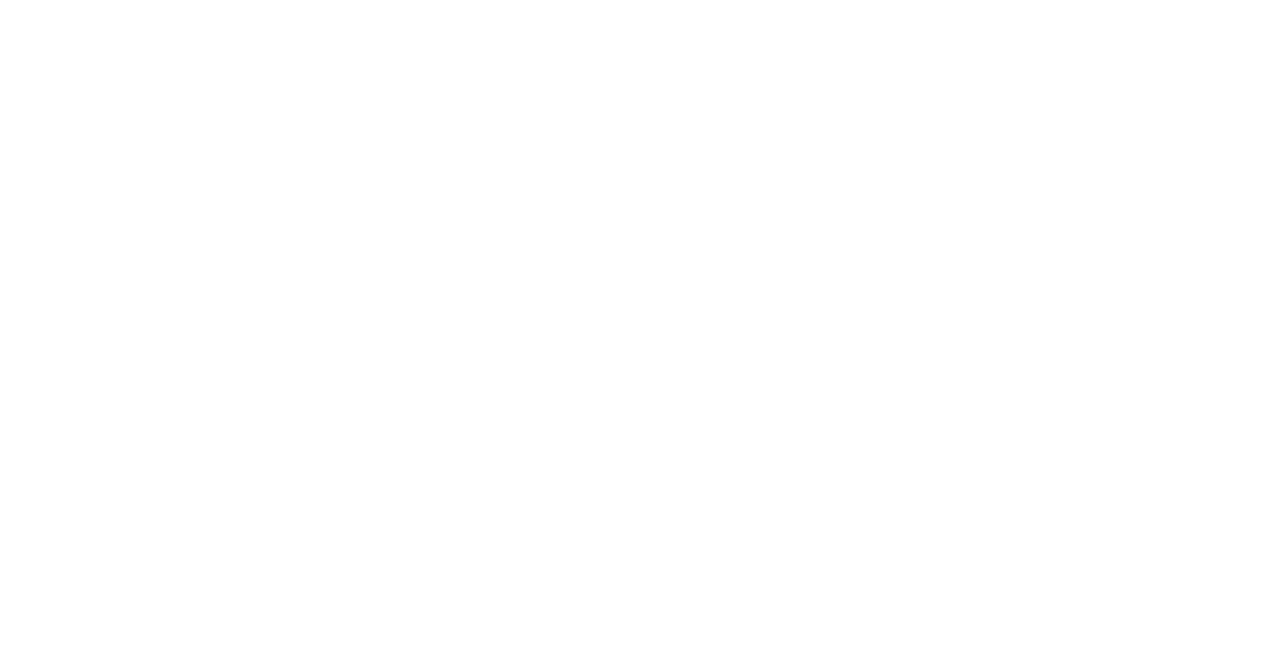 scroll, scrollTop: 0, scrollLeft: 0, axis: both 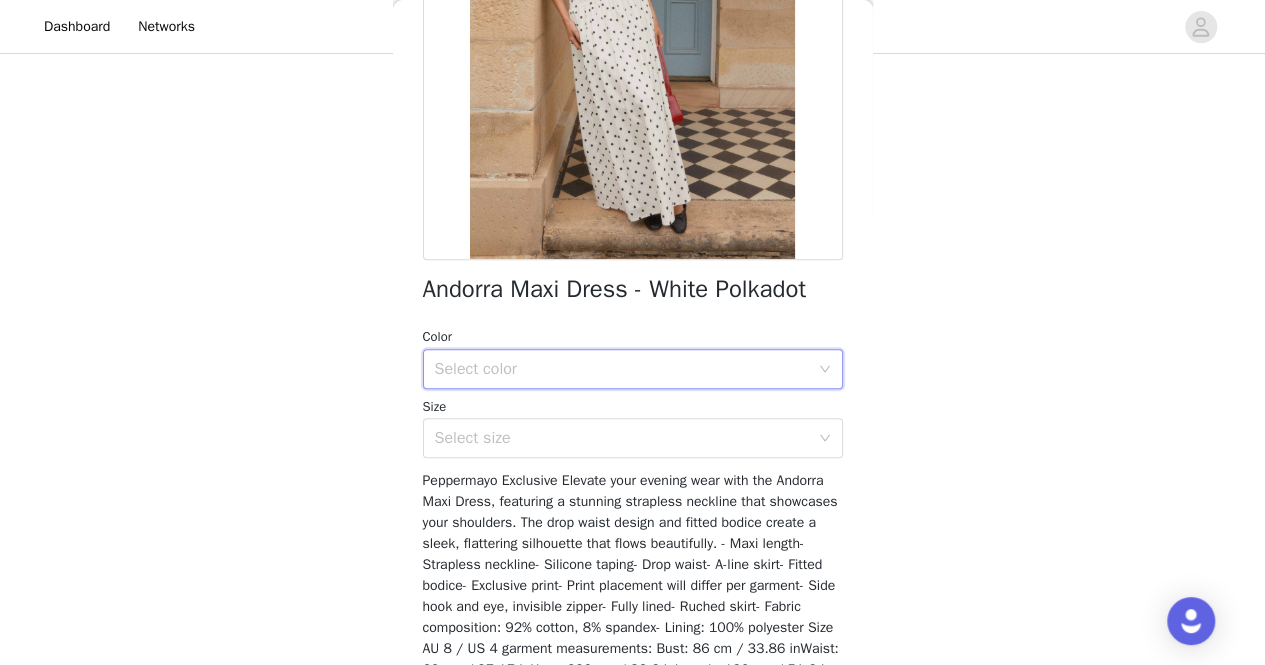 click on "Select color" at bounding box center [626, 369] 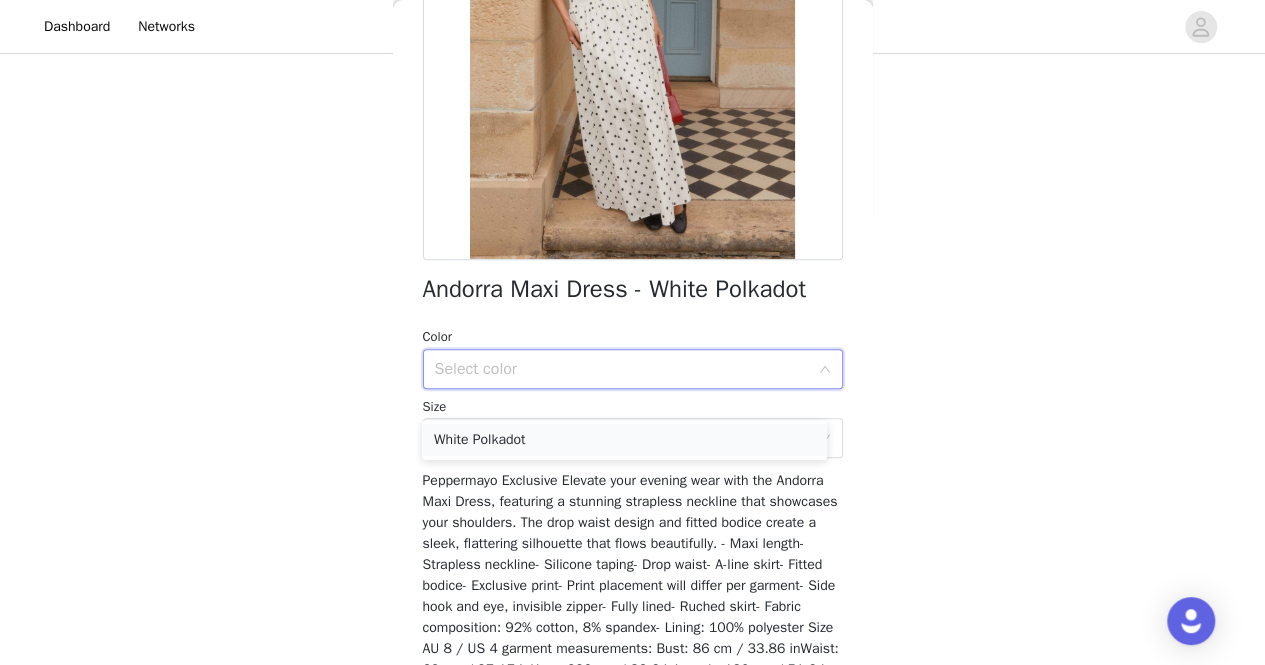 click on "White Polkadot" at bounding box center (624, 440) 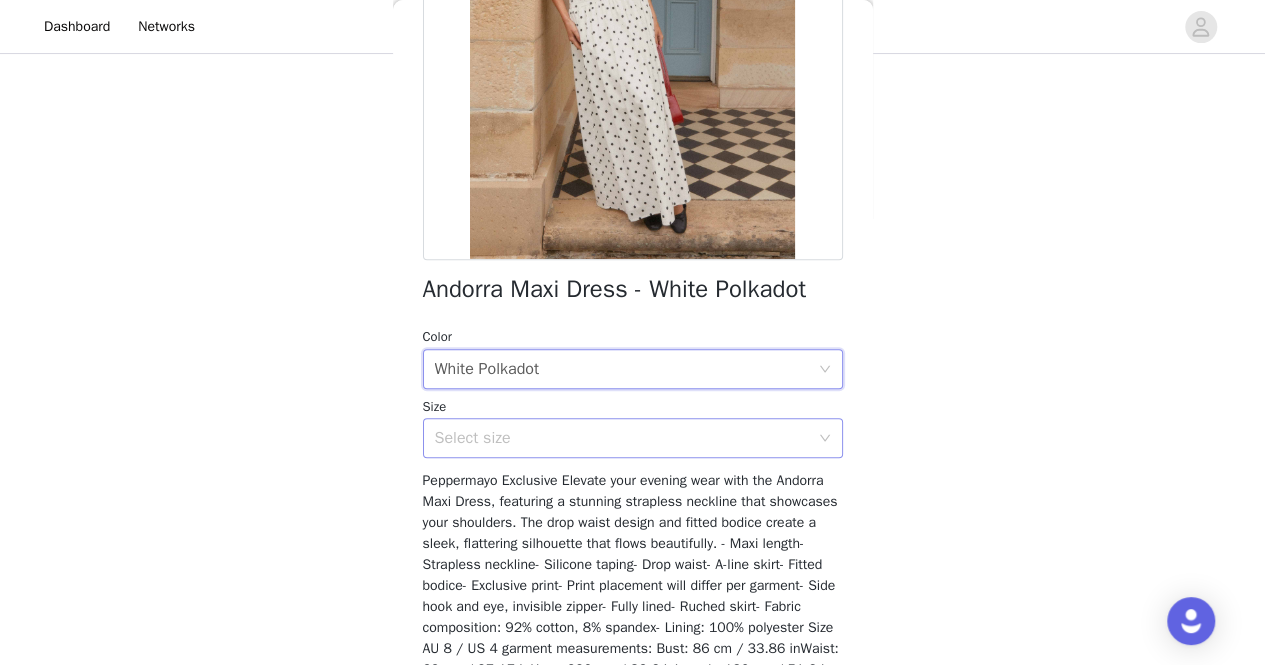 click on "Select size" at bounding box center [626, 438] 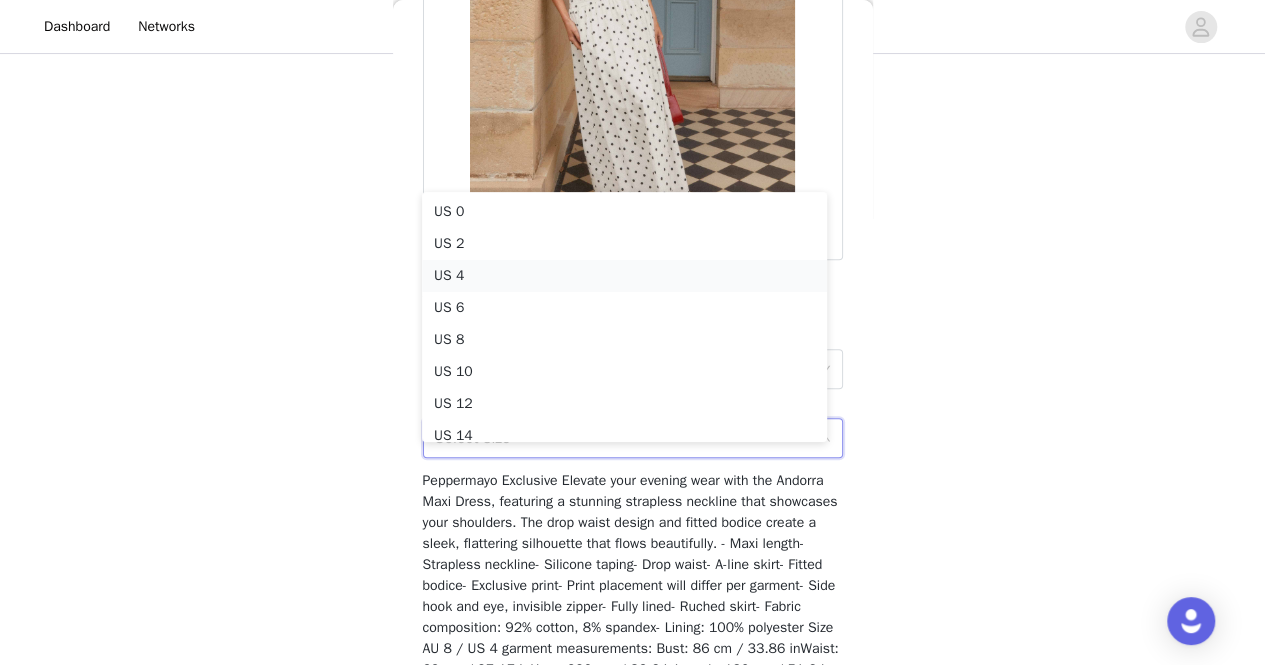 click on "US 4" at bounding box center (624, 276) 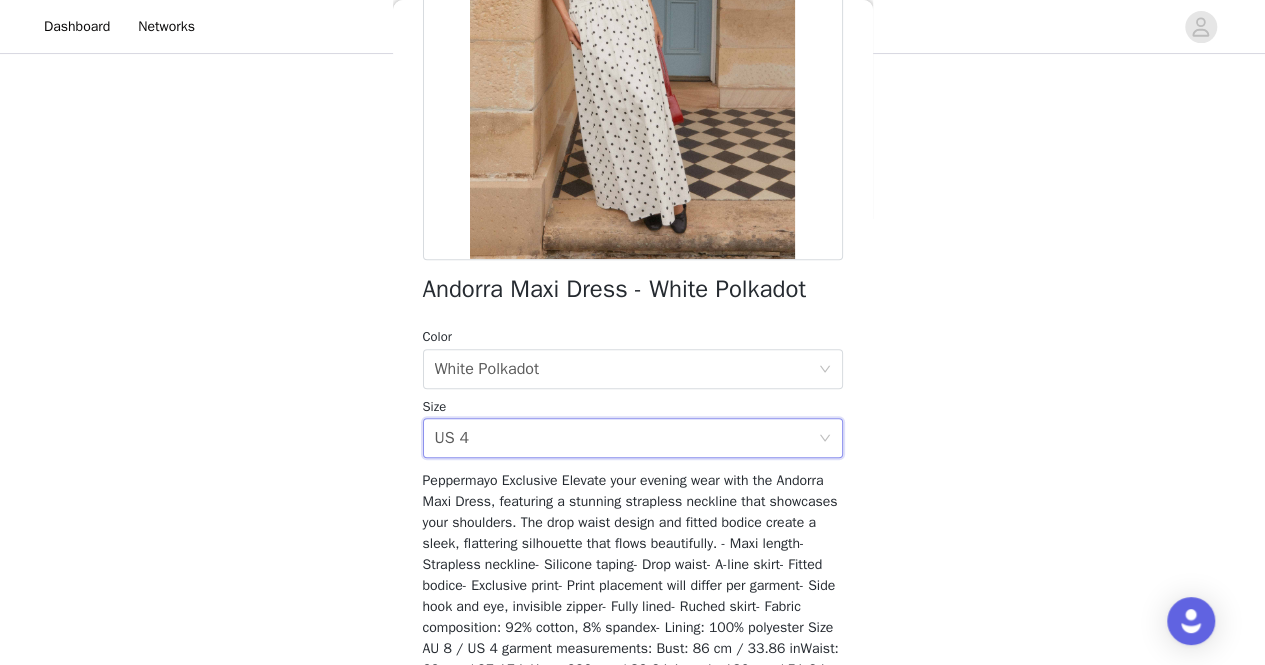 scroll, scrollTop: 458, scrollLeft: 0, axis: vertical 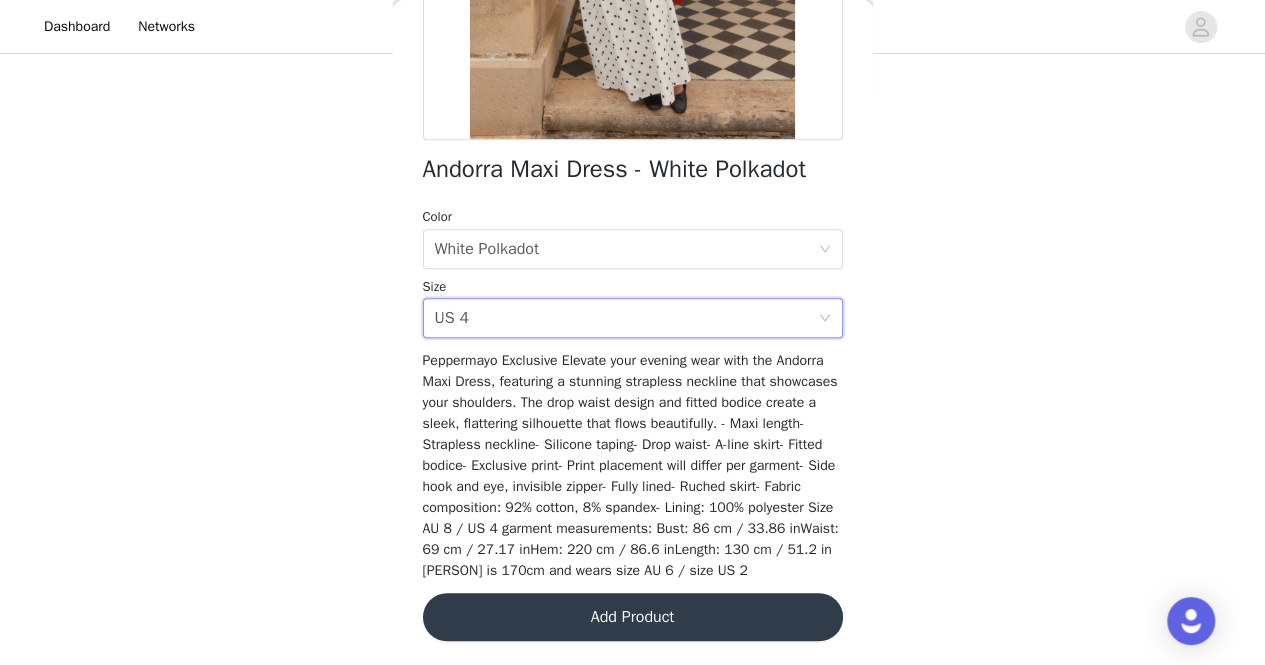 click on "Add Product" at bounding box center (633, 617) 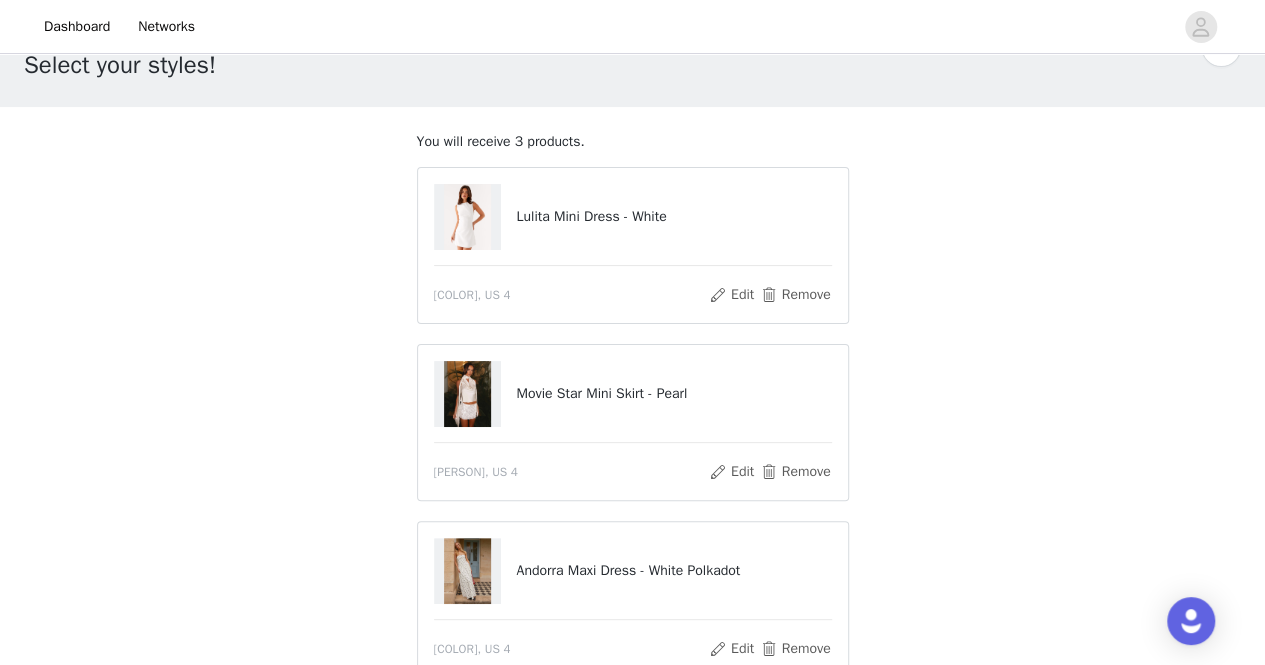 scroll, scrollTop: 62, scrollLeft: 0, axis: vertical 